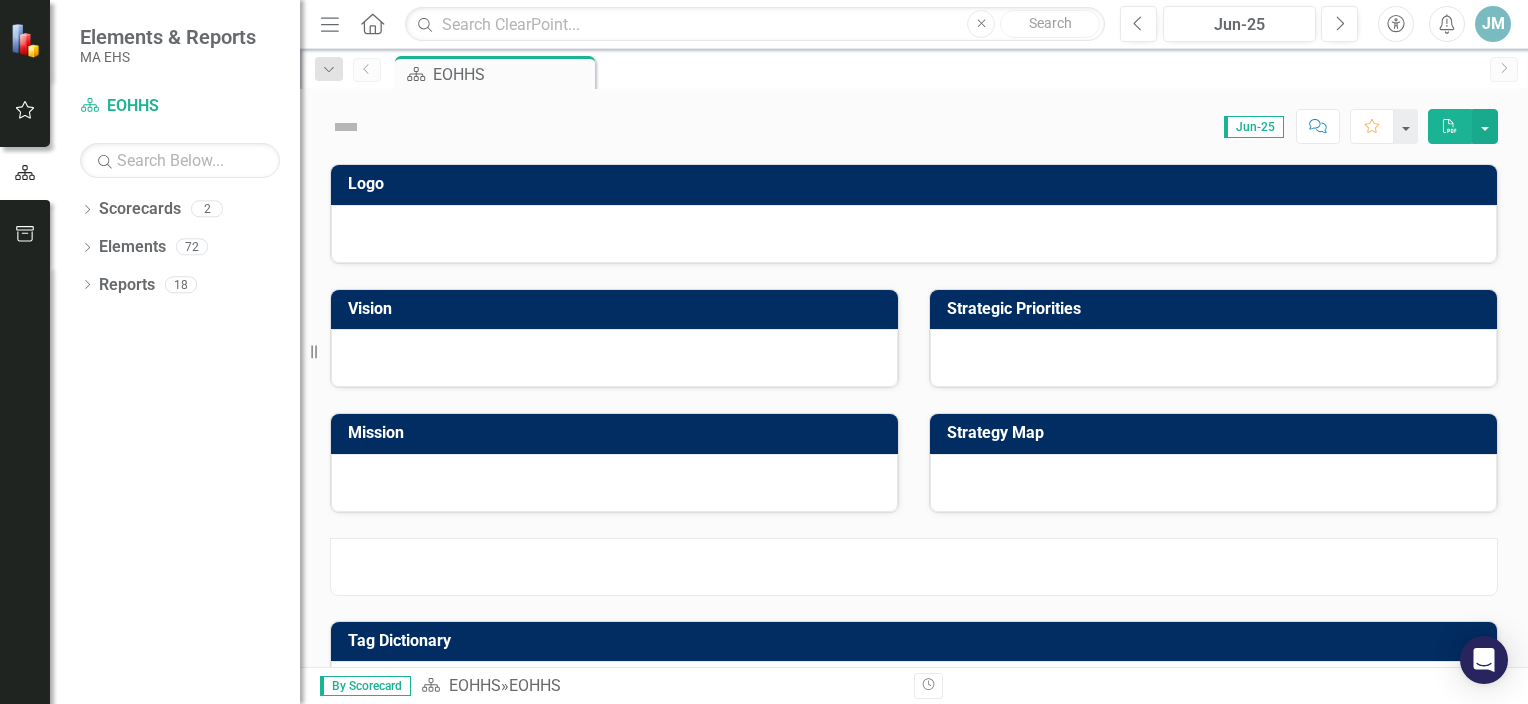 scroll, scrollTop: 0, scrollLeft: 0, axis: both 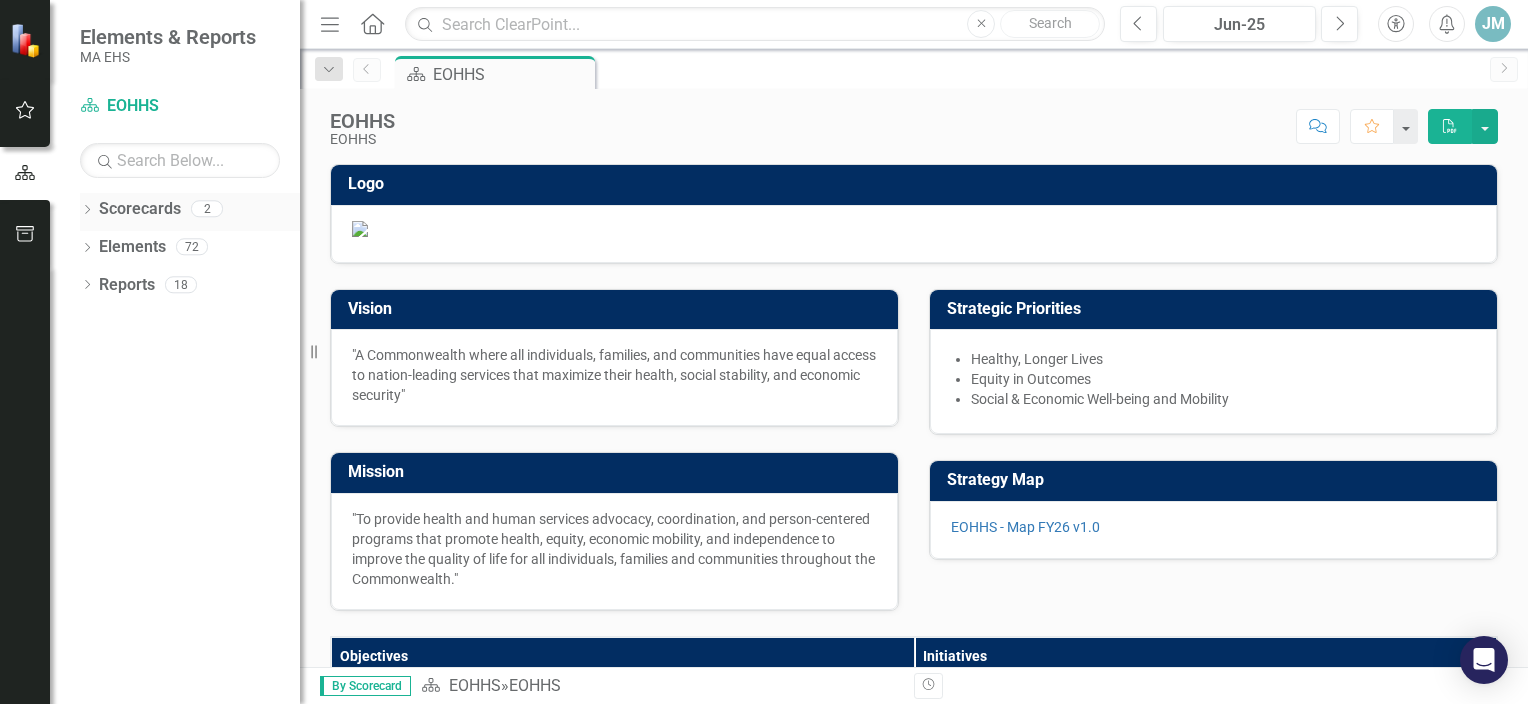 click on "Scorecards" at bounding box center (140, 209) 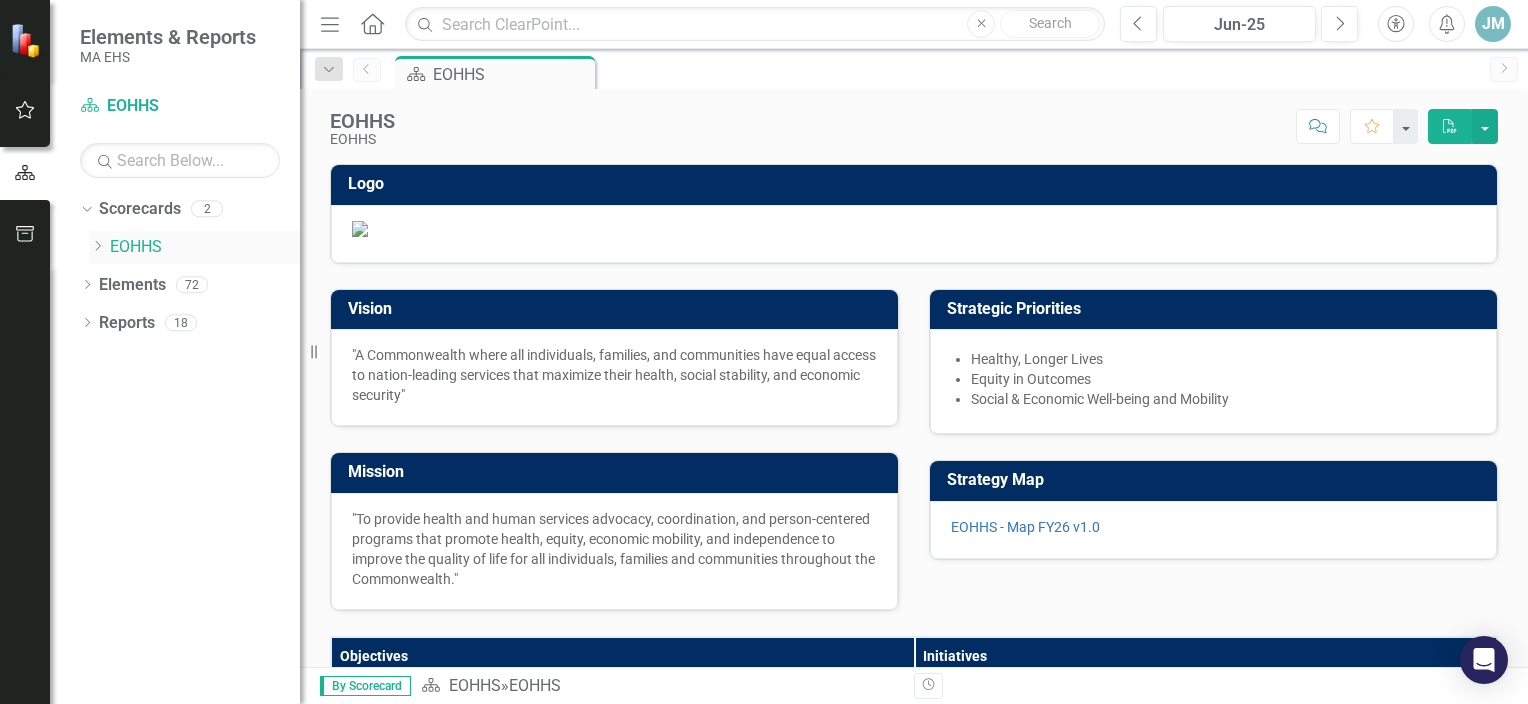 click on "EOHHS" at bounding box center (205, 247) 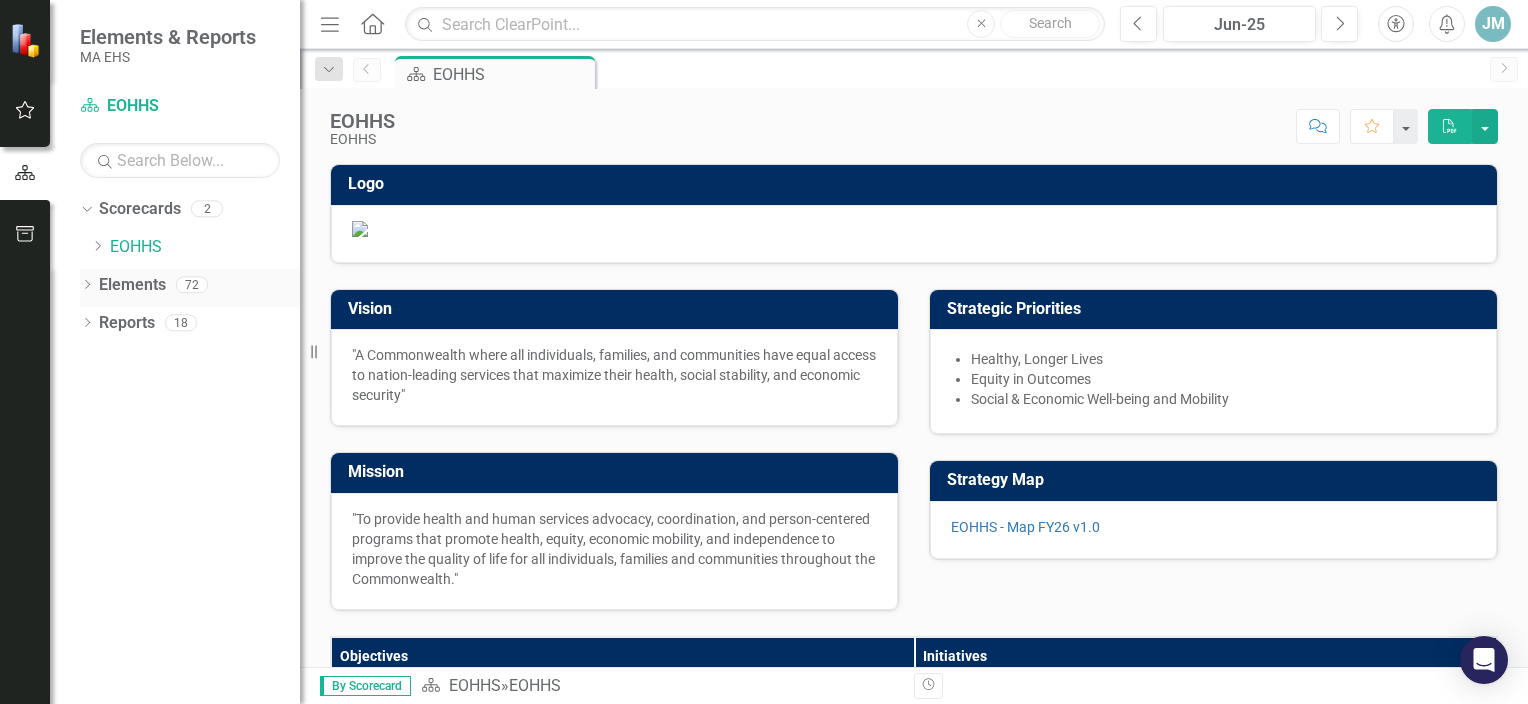 click on "Elements" at bounding box center [132, 285] 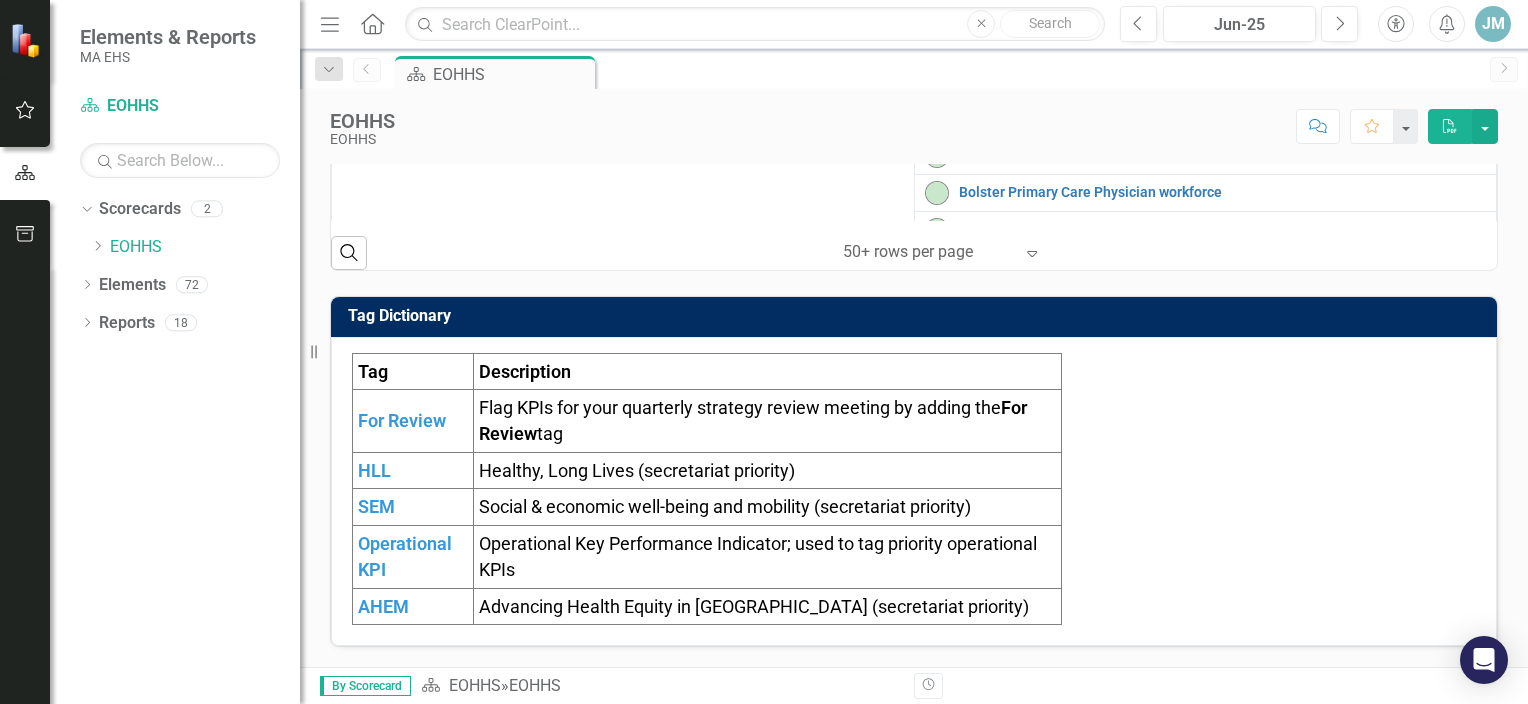 scroll, scrollTop: 856, scrollLeft: 0, axis: vertical 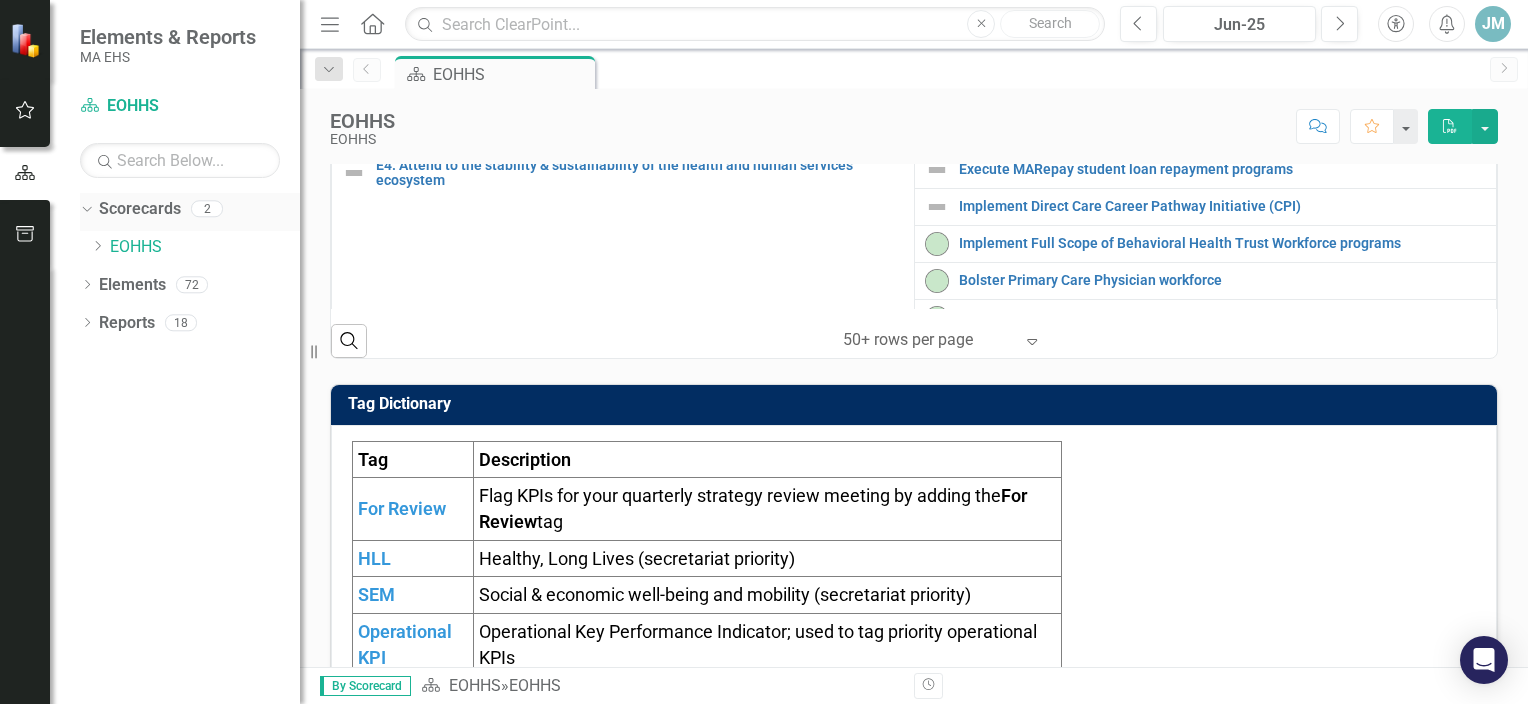 click on "Scorecards" at bounding box center [140, 209] 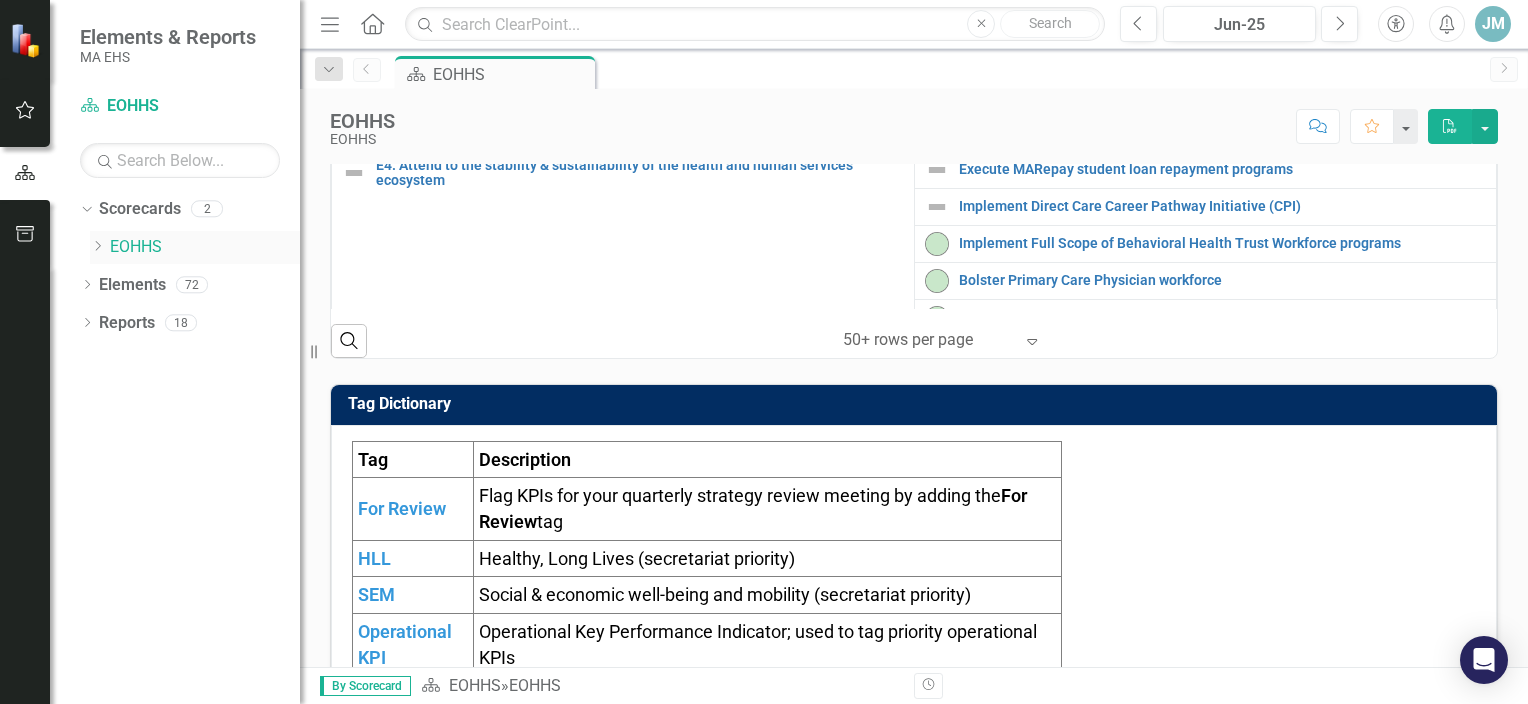 click on "Dropdown" at bounding box center [97, 247] 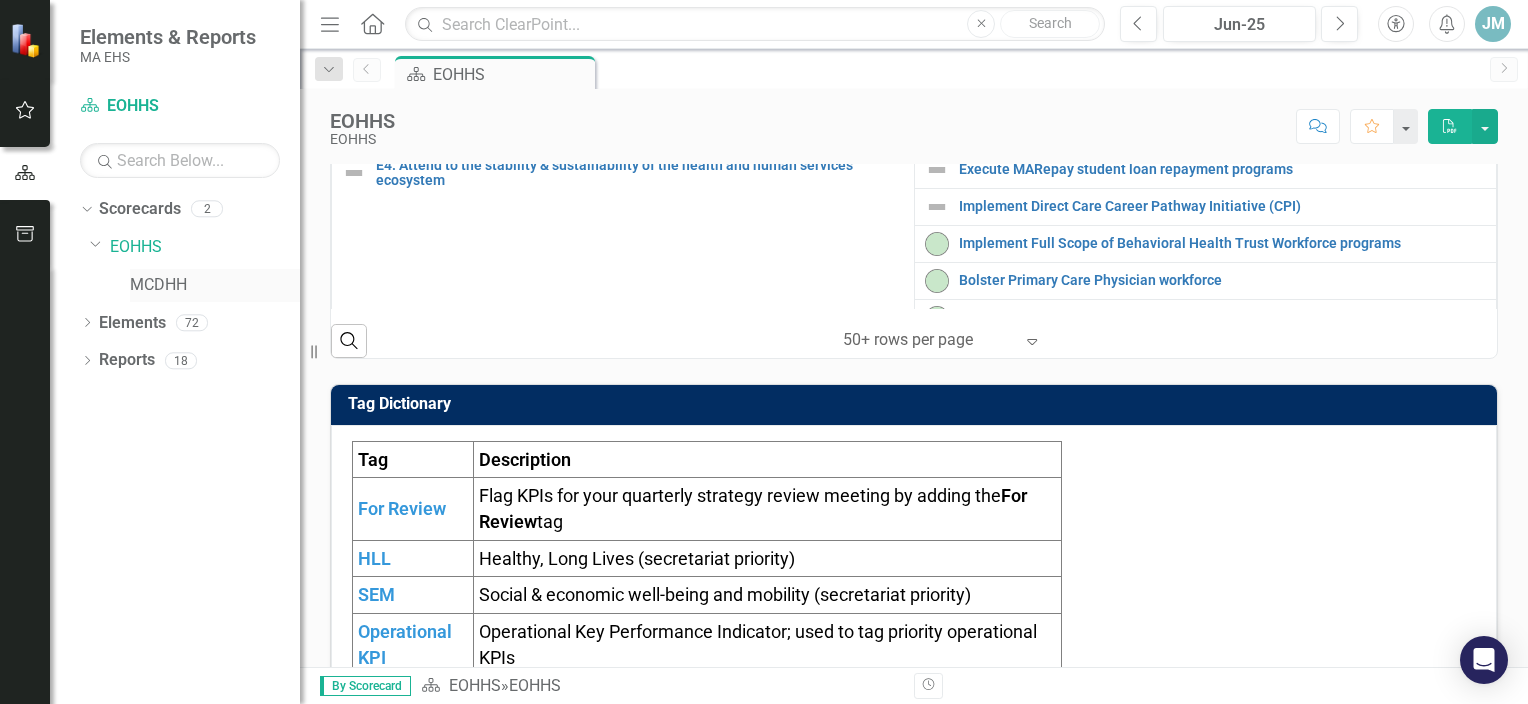 click on "MCDHH" at bounding box center [215, 285] 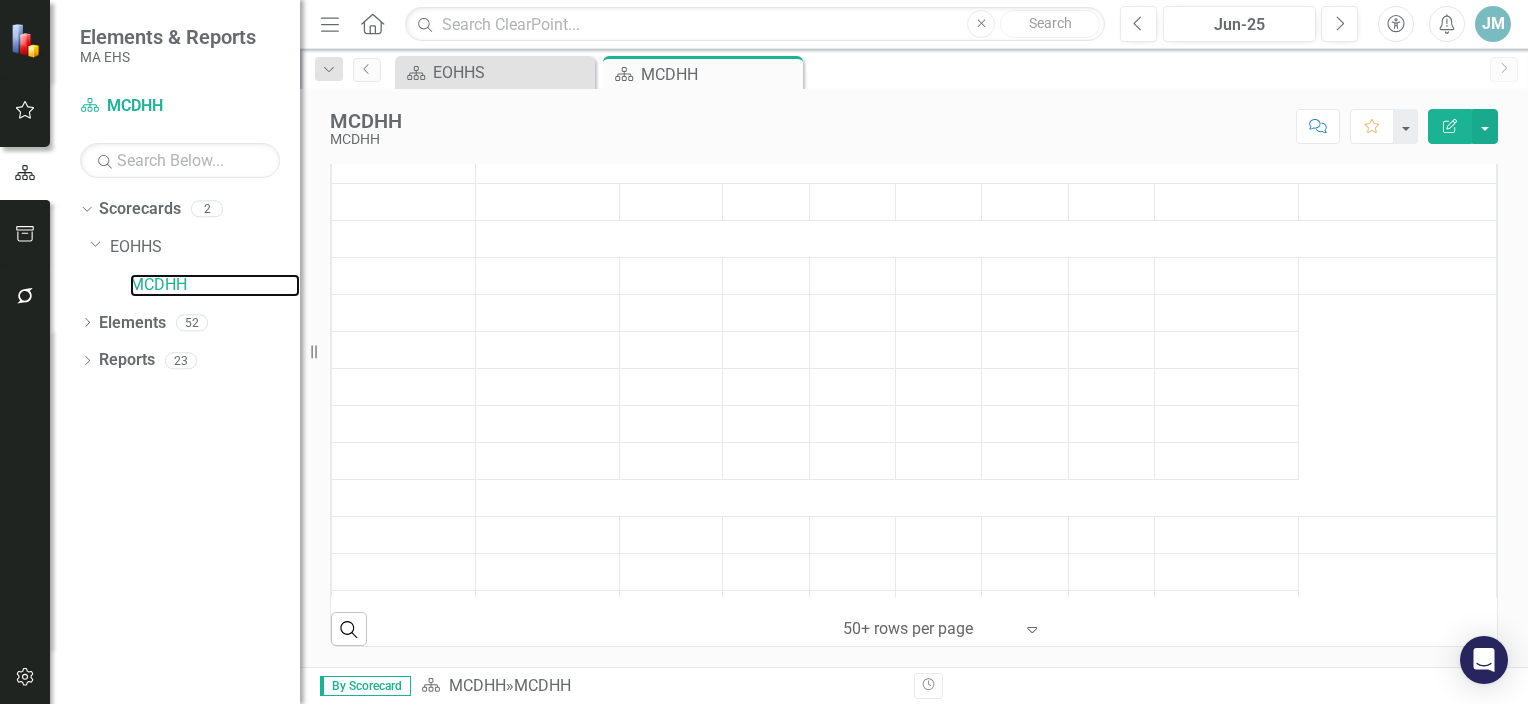 scroll, scrollTop: 816, scrollLeft: 0, axis: vertical 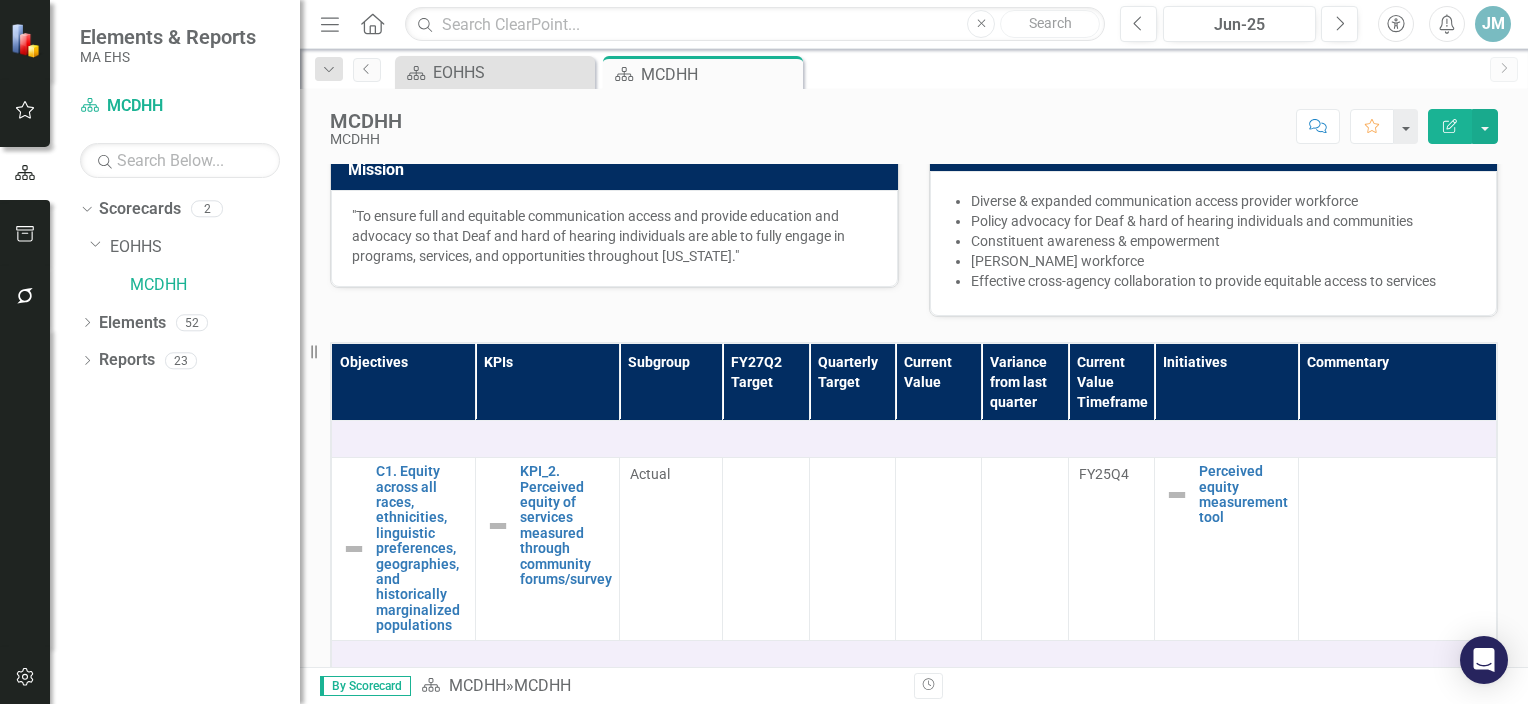 click on "MCDHH-Map" at bounding box center (992, 73) 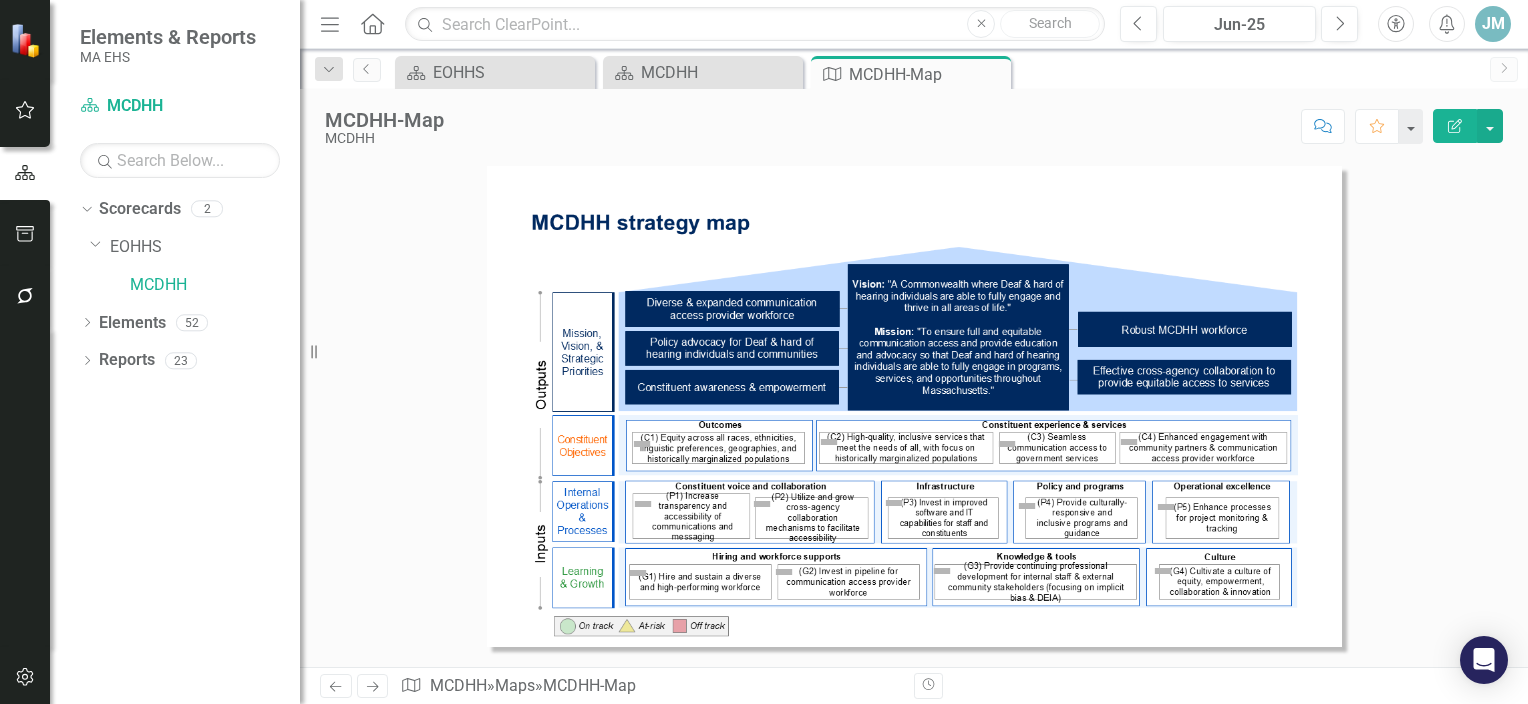 click at bounding box center [927, 424] 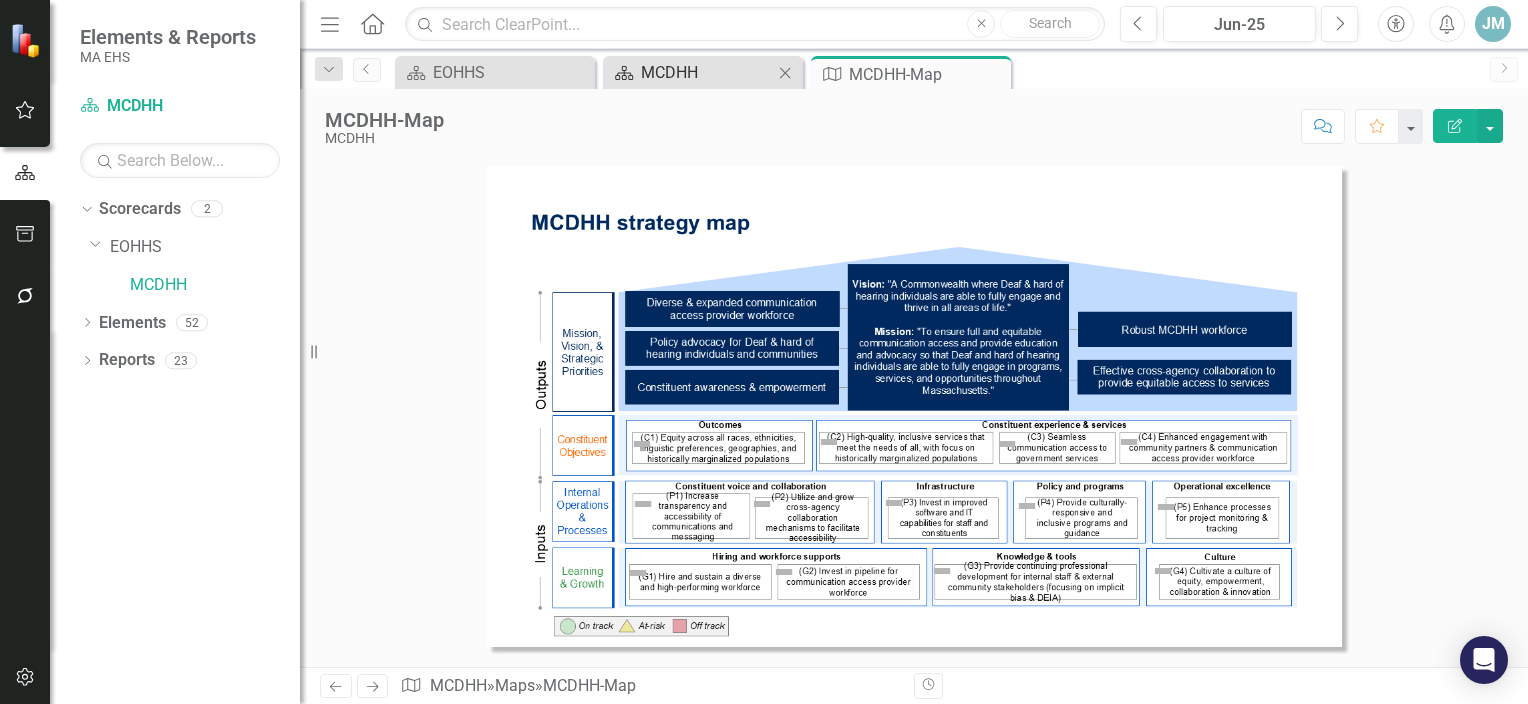click on "MCDHH" at bounding box center [707, 72] 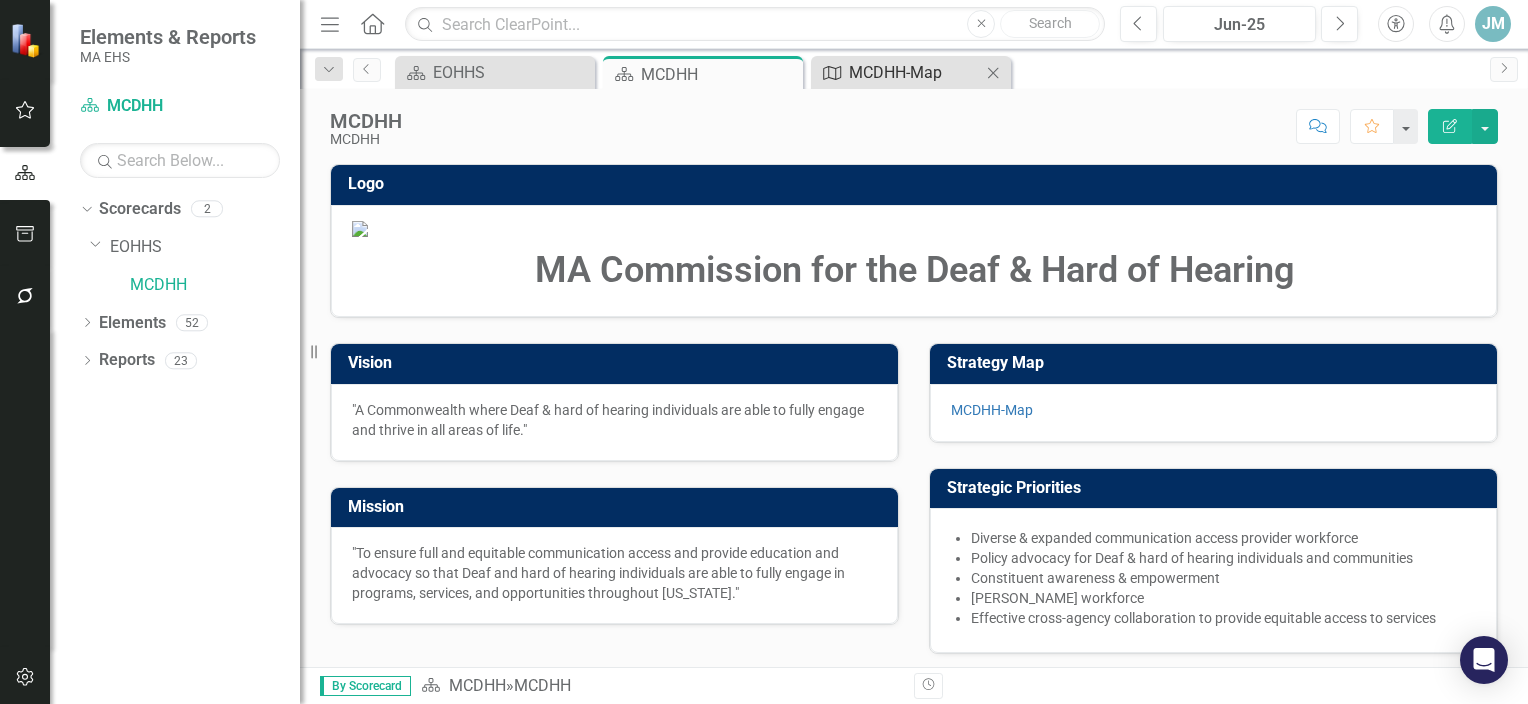 click on "MCDHH-Map" at bounding box center [915, 72] 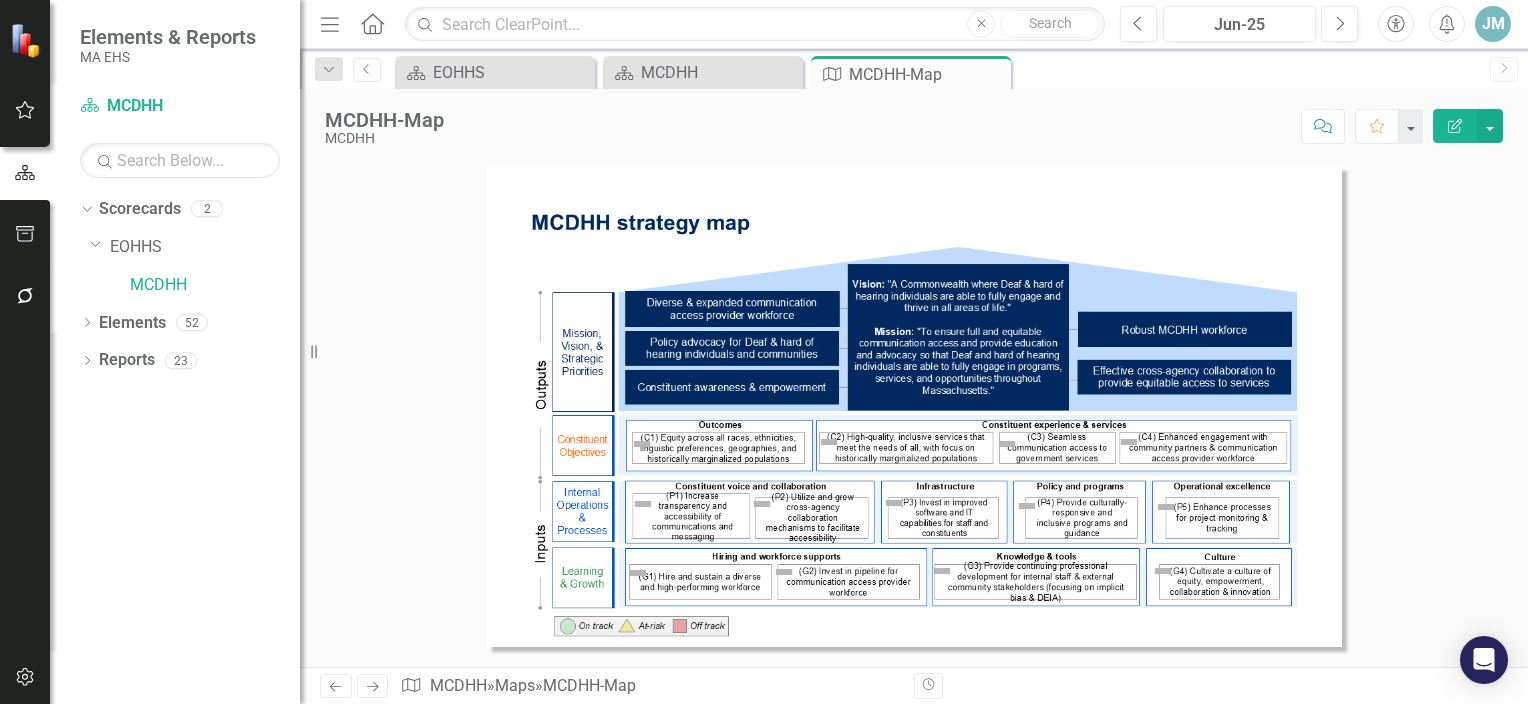 click at bounding box center (914, 406) 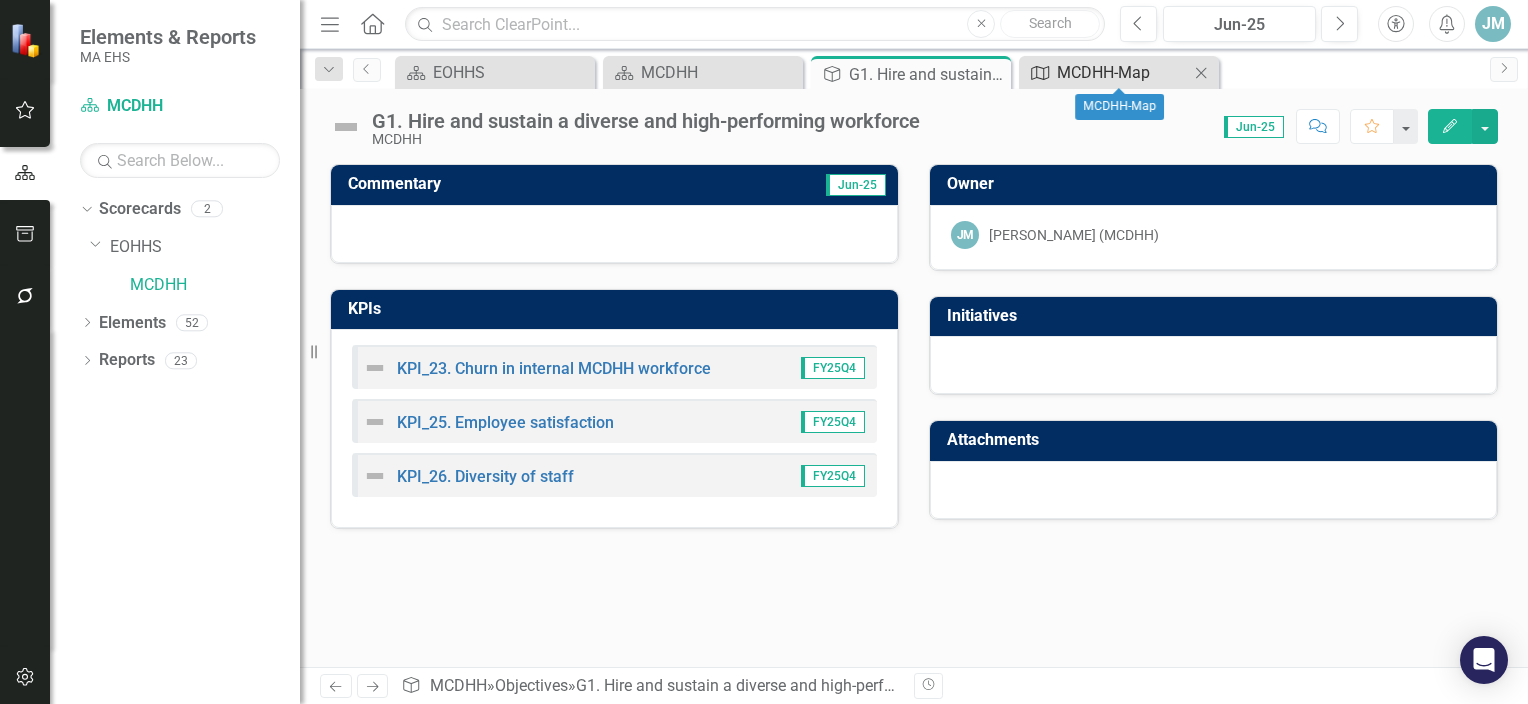click on "MCDHH-Map" at bounding box center [1123, 72] 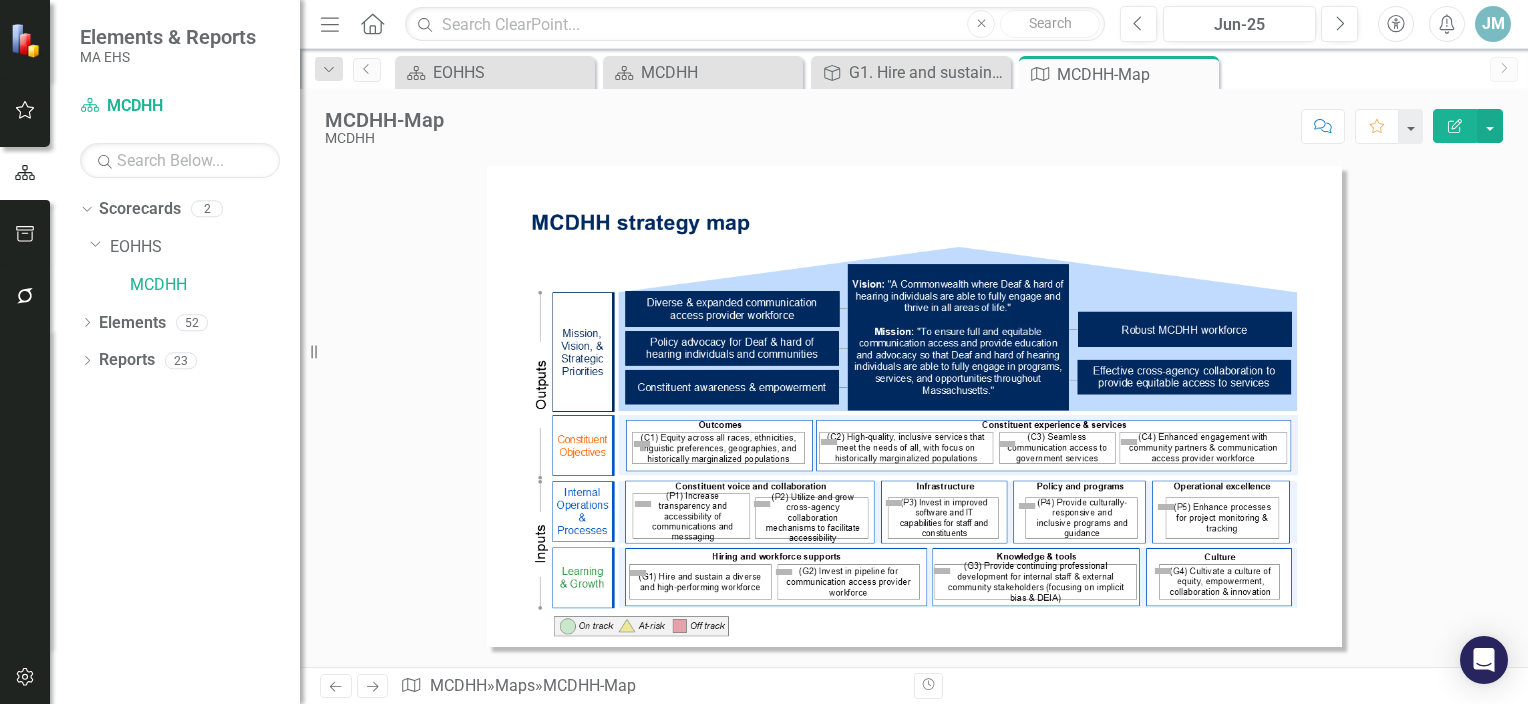 click at bounding box center [914, 406] 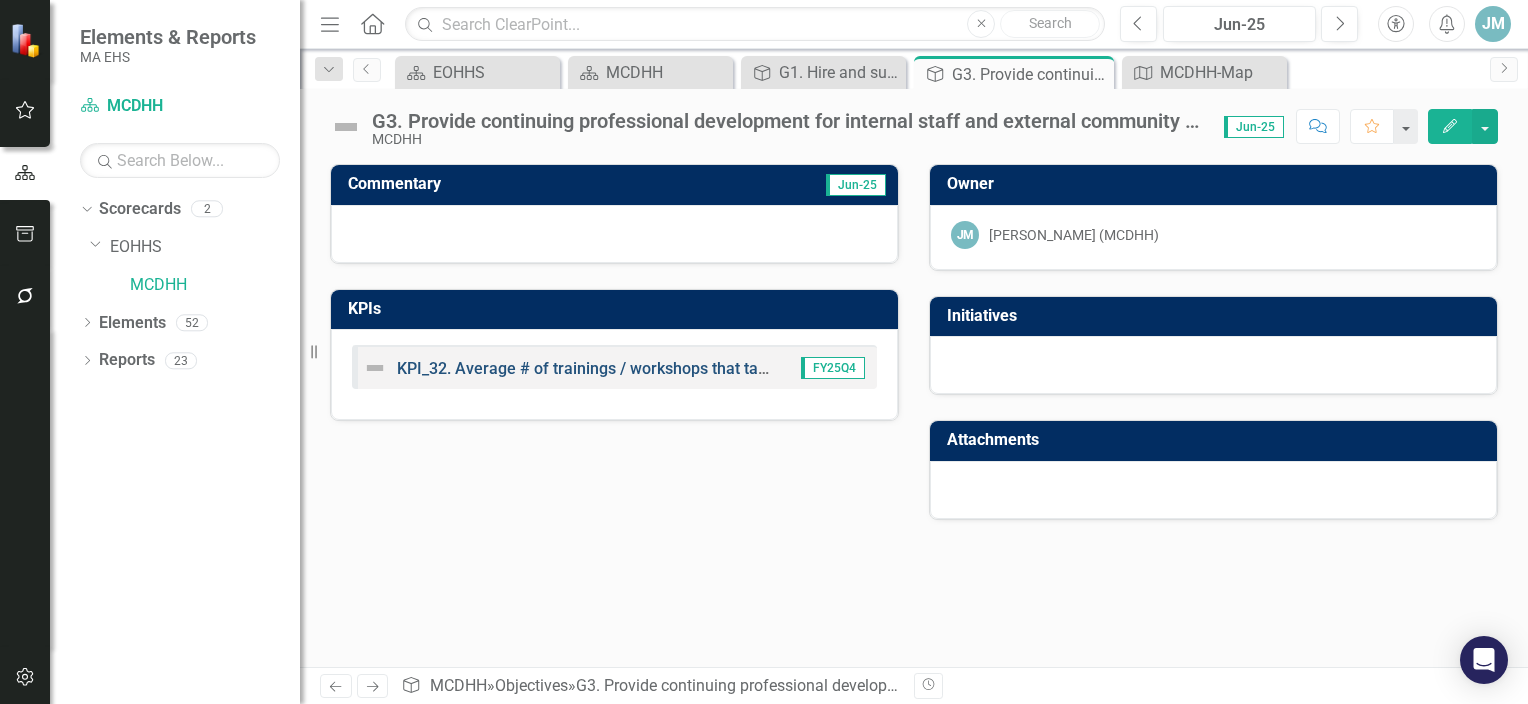 click on "KPI_32. Average # of trainings / workshops that take place" at bounding box center [607, 368] 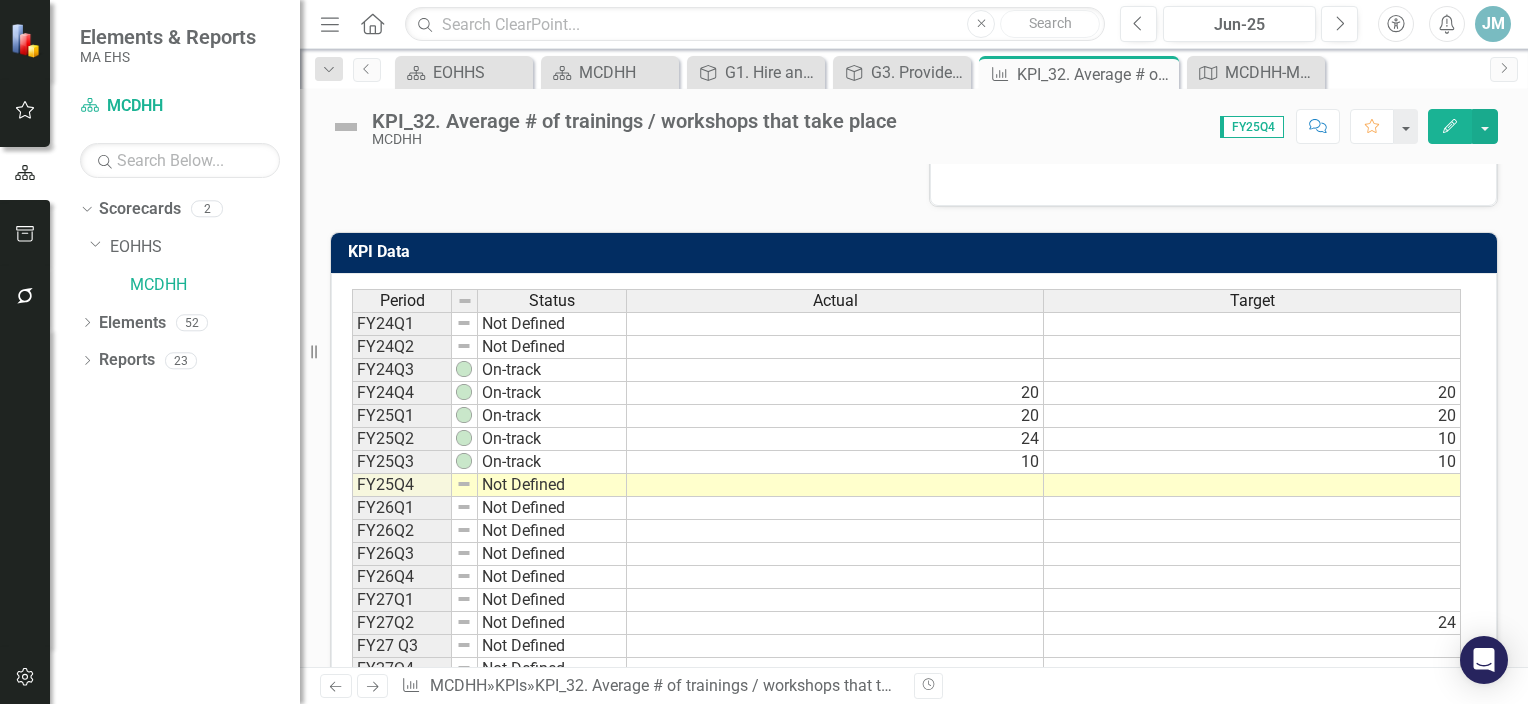 scroll, scrollTop: 616, scrollLeft: 0, axis: vertical 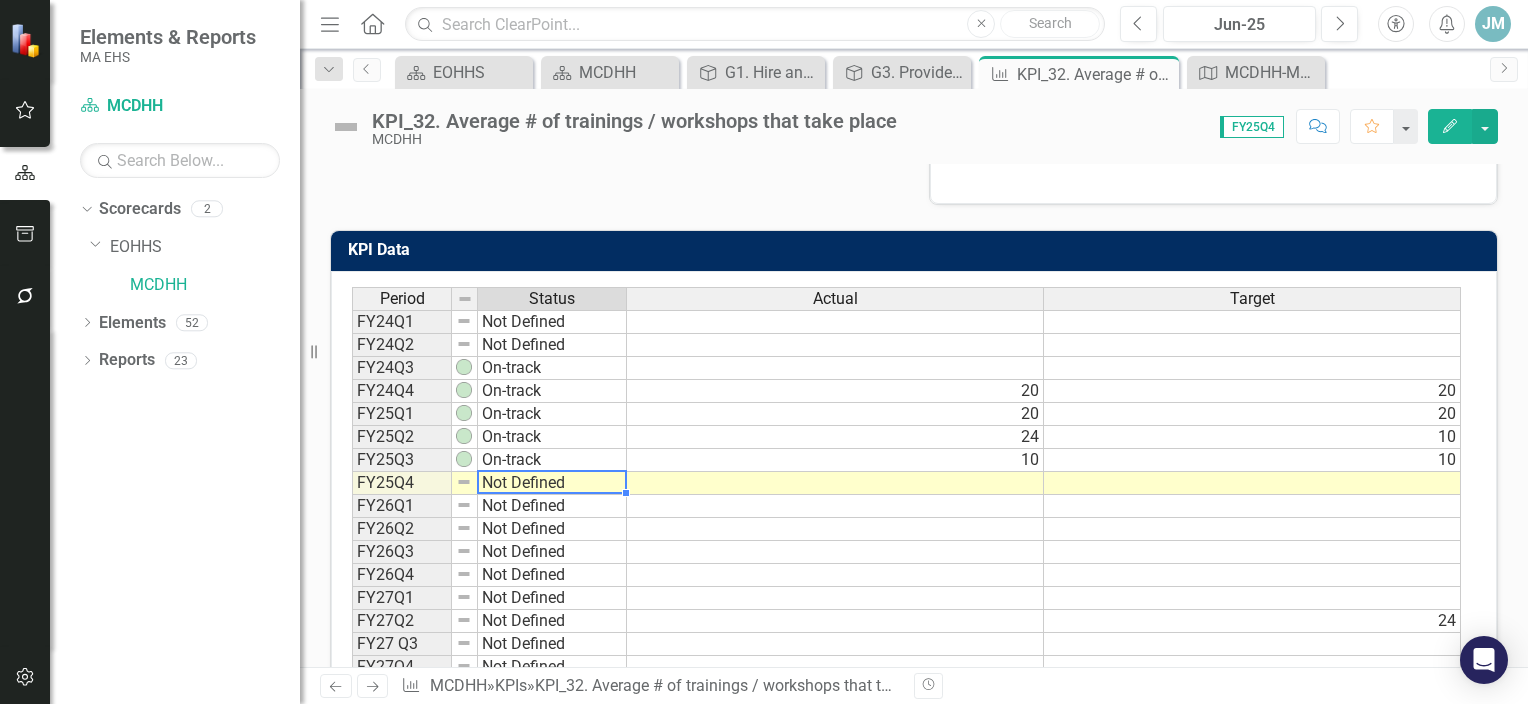 click on "Not Defined" at bounding box center (552, 483) 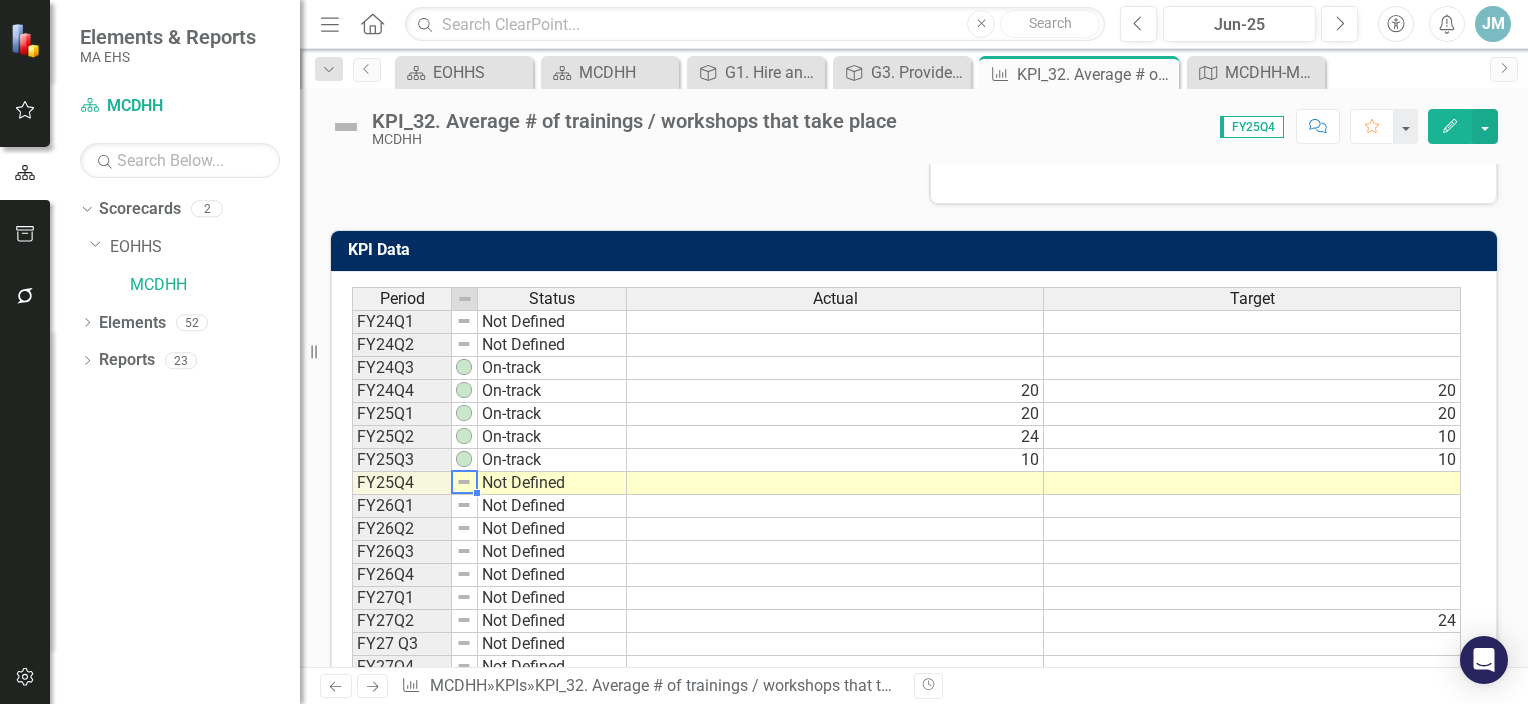 click at bounding box center (465, 483) 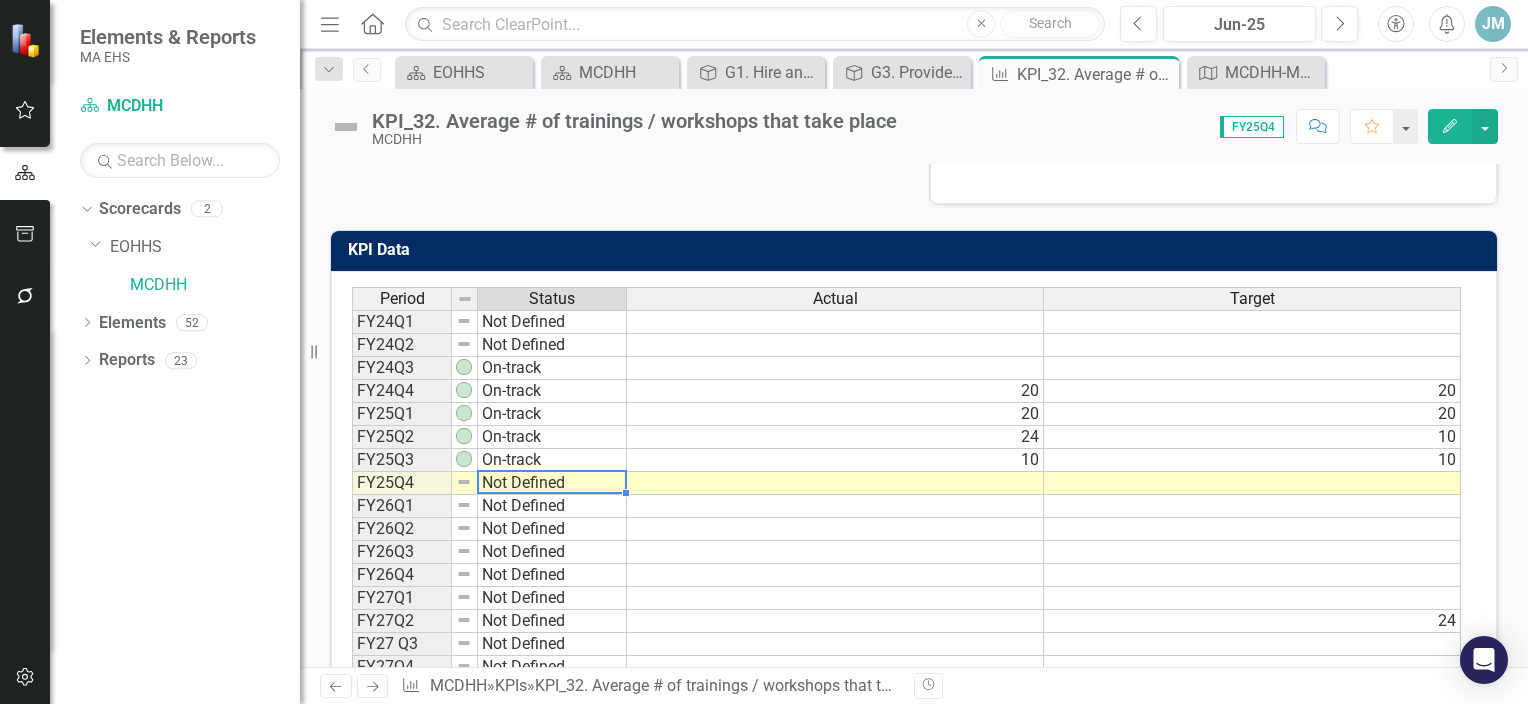 click on "Not Defined" at bounding box center [552, 483] 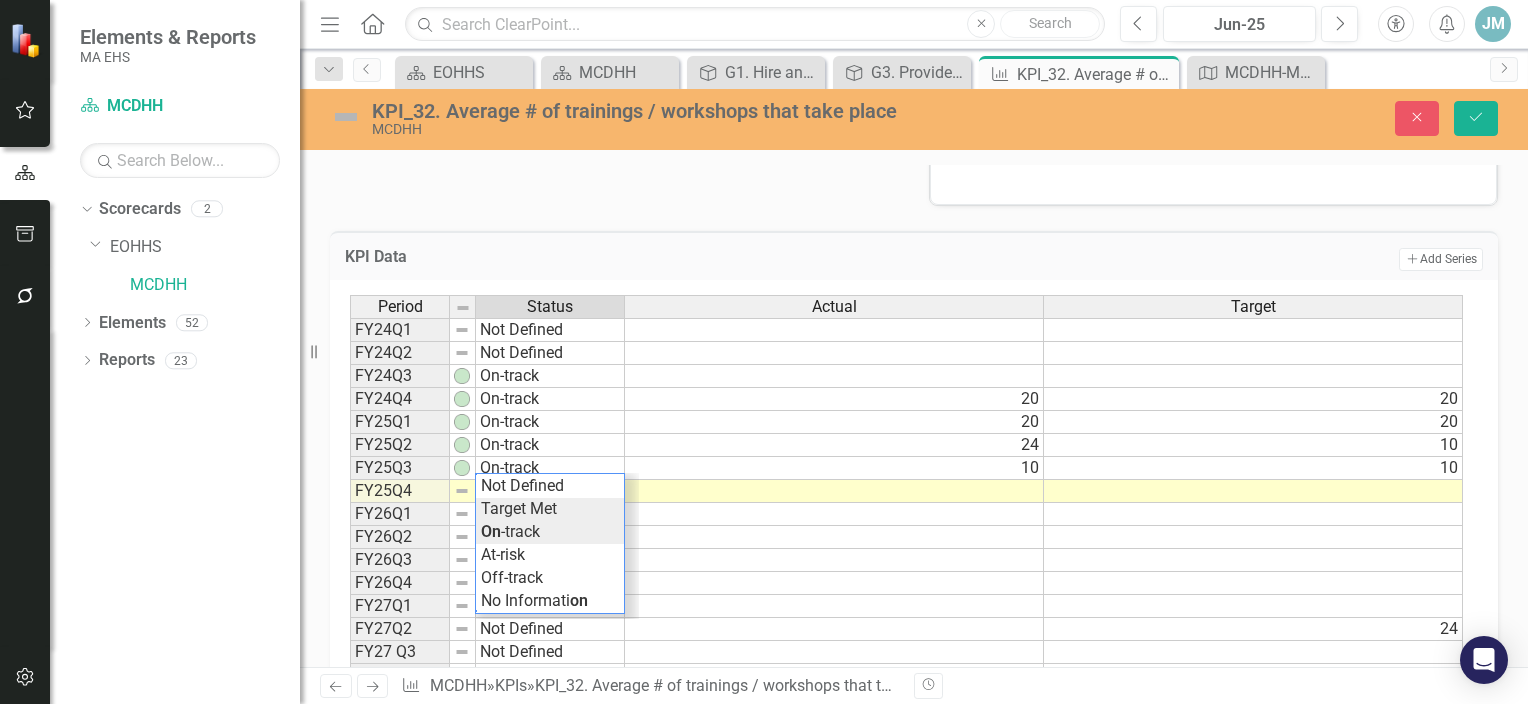 click on "Period Status Actual Target FY24Q1 Not Defined FY24Q2 Not Defined FY24Q3 On-track FY24Q4 On-track 20 20 FY25Q1 On-track 20 20 FY25Q2 On-track 24 10 FY25Q3 On-track 10 10 FY25Q4 Not Defined FY26Q1 Not Defined FY26Q2 Not Defined FY26Q3 Not Defined FY26Q4 Not Defined FY27Q1 Not Defined FY27Q2 Not Defined 24 FY27 Q3 Not Defined FY27Q4 Not Defined Period Status Actual Target Period Status FY24Q1 Not Defined FY24Q2 Not Defined FY24Q3 On-track FY24Q4 On-track FY25Q1 On-track FY25Q2 On-track FY25Q3 On-track FY25Q4 Not Defined FY26Q1 Not Defined FY26Q2 Not Defined FY26Q3 Not Defined FY26Q4 Not Defined FY27Q1 Not Defined FY27Q2 Not Defined FY27 Q3 Not Defined FY27Q4 Not Defined Period Status Target Met Not Defined Target Met On -track At-risk Off-track No Informati on" at bounding box center (906, 491) 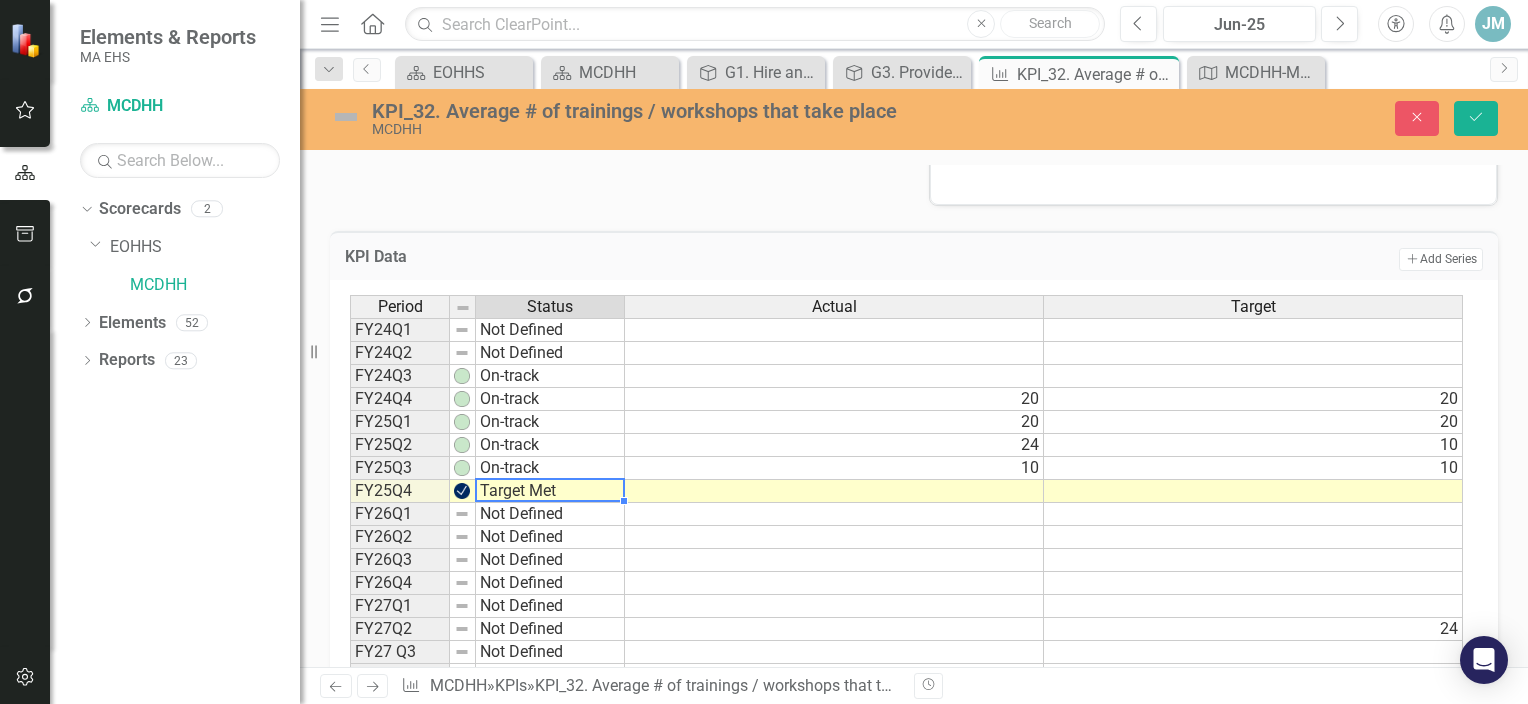 type on "Target Met" 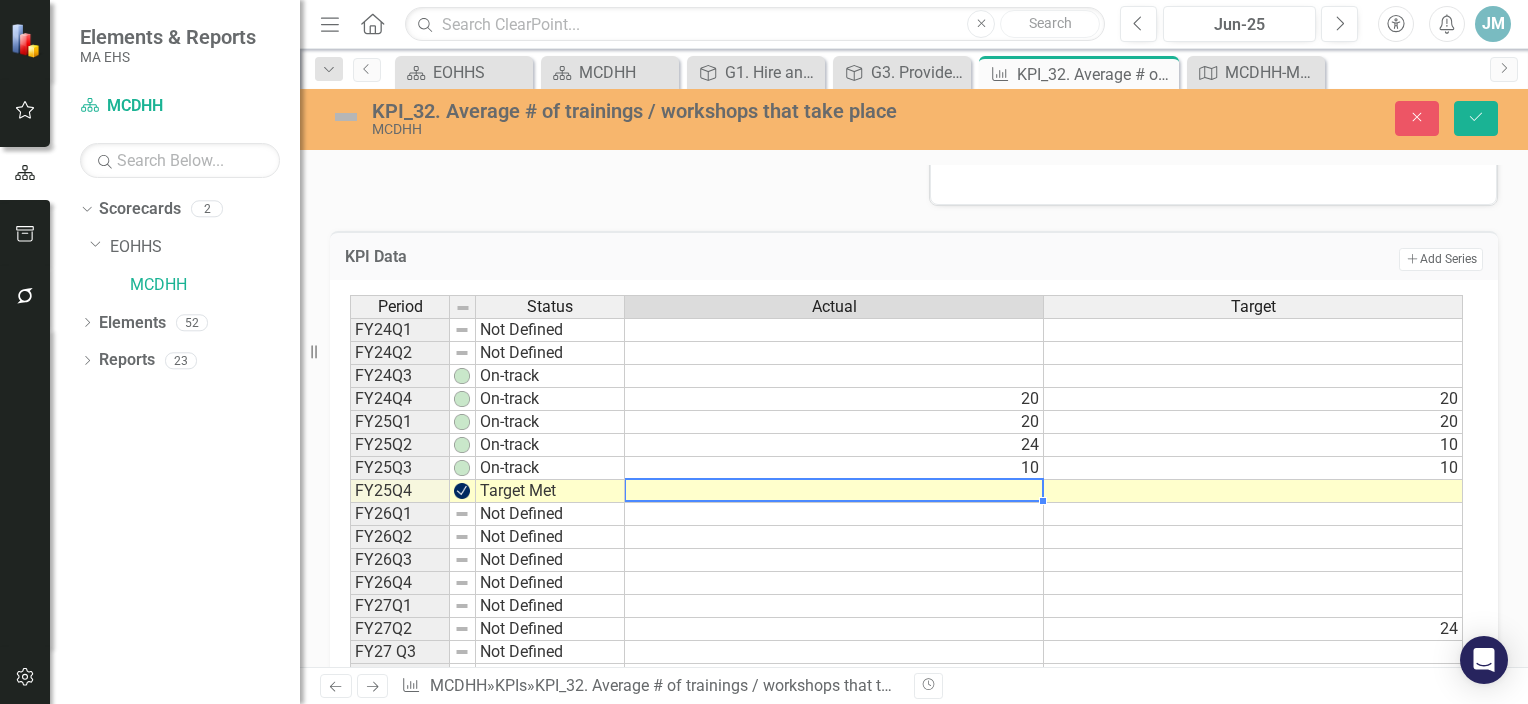 click at bounding box center (834, 491) 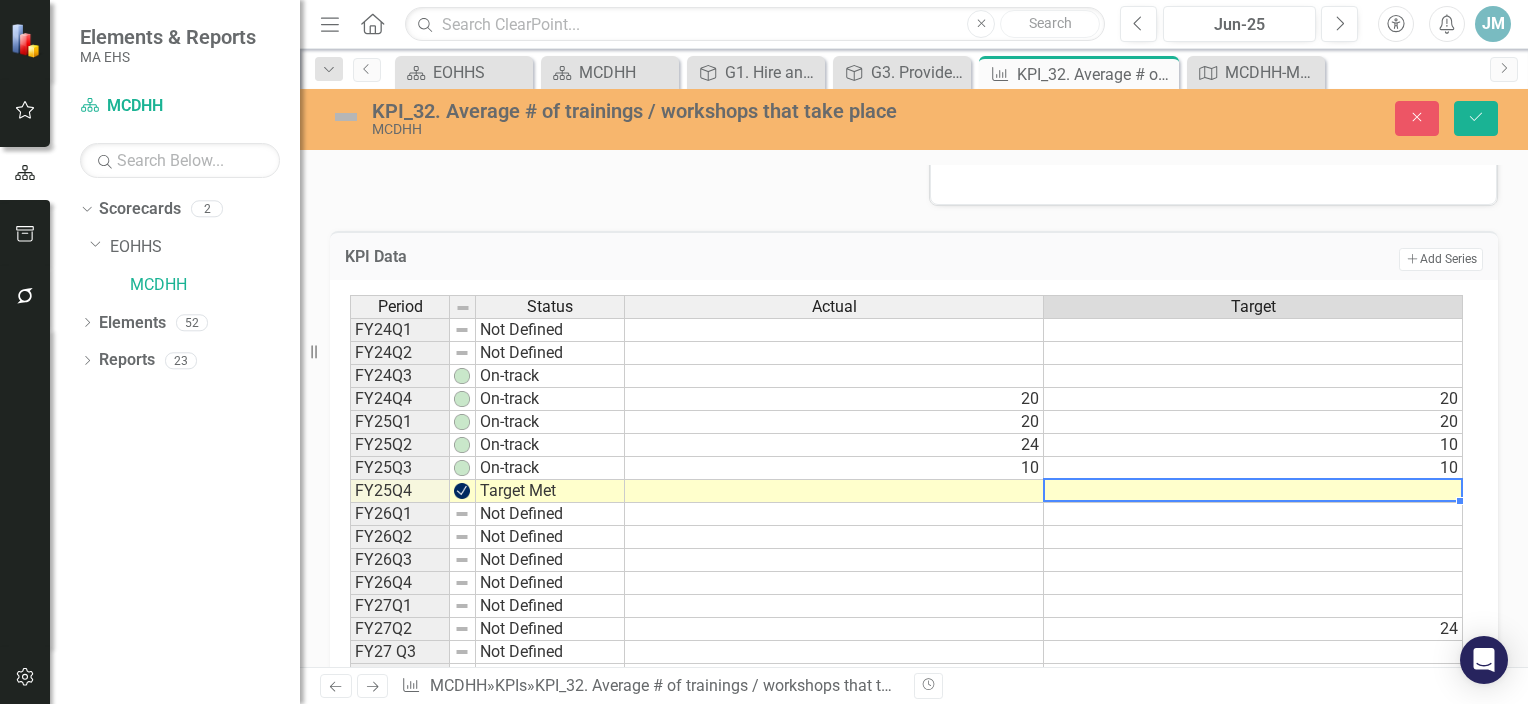 click at bounding box center [1253, 491] 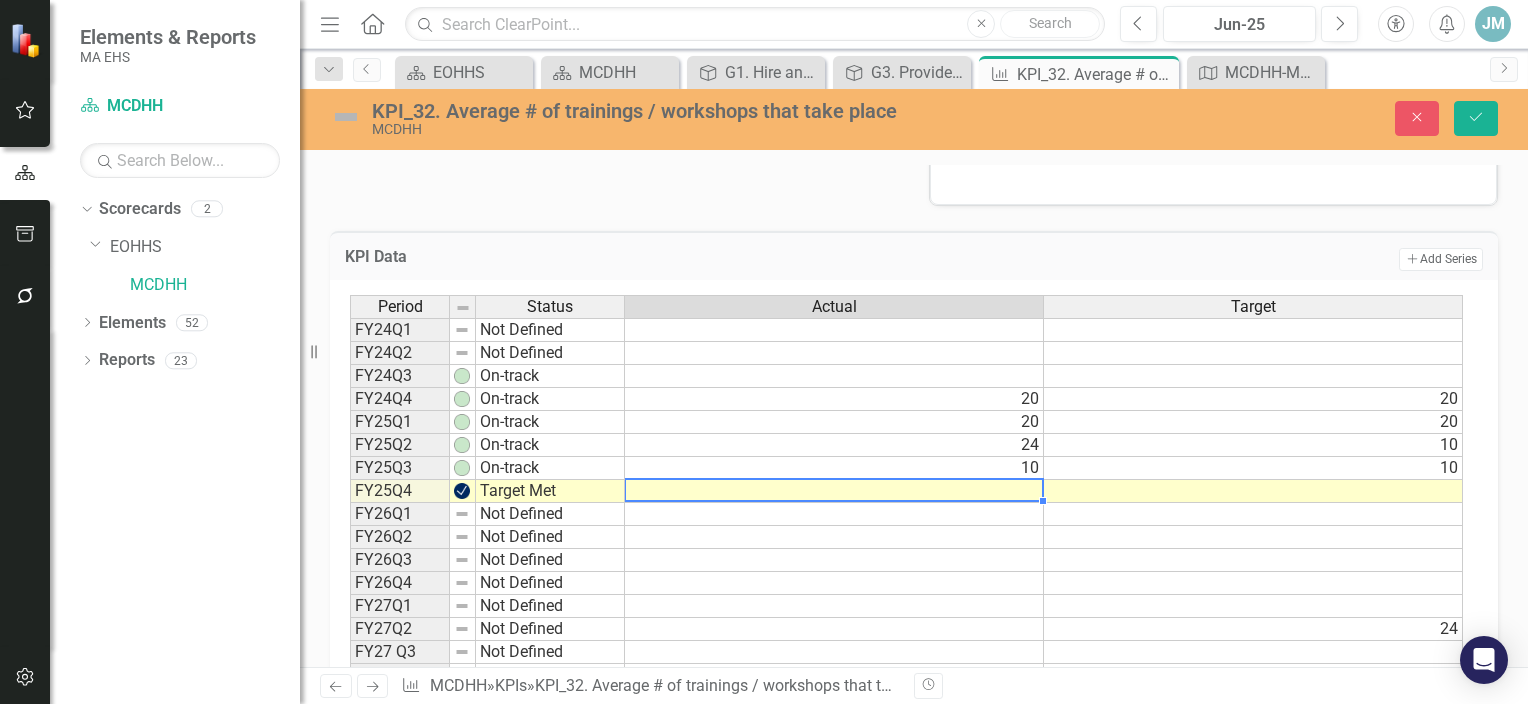 click at bounding box center (834, 491) 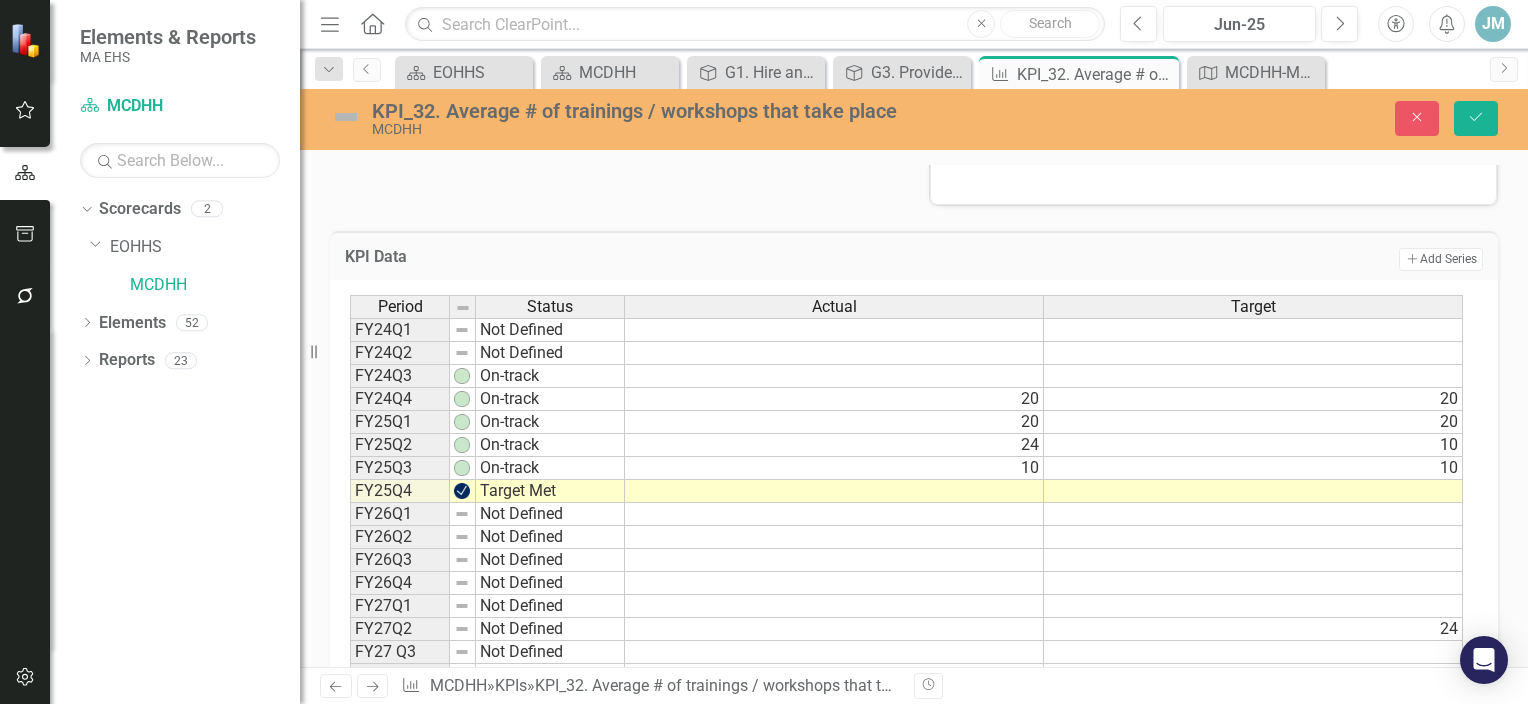 click on "Dropdown Scorecards 2 Dropdown EOHHS MCDHH Dropdown Elements 52 Dropdown Objective Objectives 13 C1. Equity across all races, ethnicities, linguistic preferences, geographies, and historically marginalized populations C2. High-quality, inclusive services that meet the needs of all, with focus on historically marginalized populations C3. Seamless communication access to government services C4. Enhanced engagement with community partners & stakeholders P1. Increase transparency and accessibility of communications and messaging P2. Utilize and grow cross-agency collaboration for data and innovation P3. Invest in improved software and IT capabilities for staff and constituents P4. Provide culturally responsive and inclusive programs and guidance P5. Enhance processes for project monitoring and tracking G1. Hire and sustain a diverse and high-performing workforce G2. Invest in pipeline for communication access provider workforce Dropdown KPI KPIs 32 KPI_3. Total # of cases open in case management department 5 2 0" at bounding box center (175, 448) 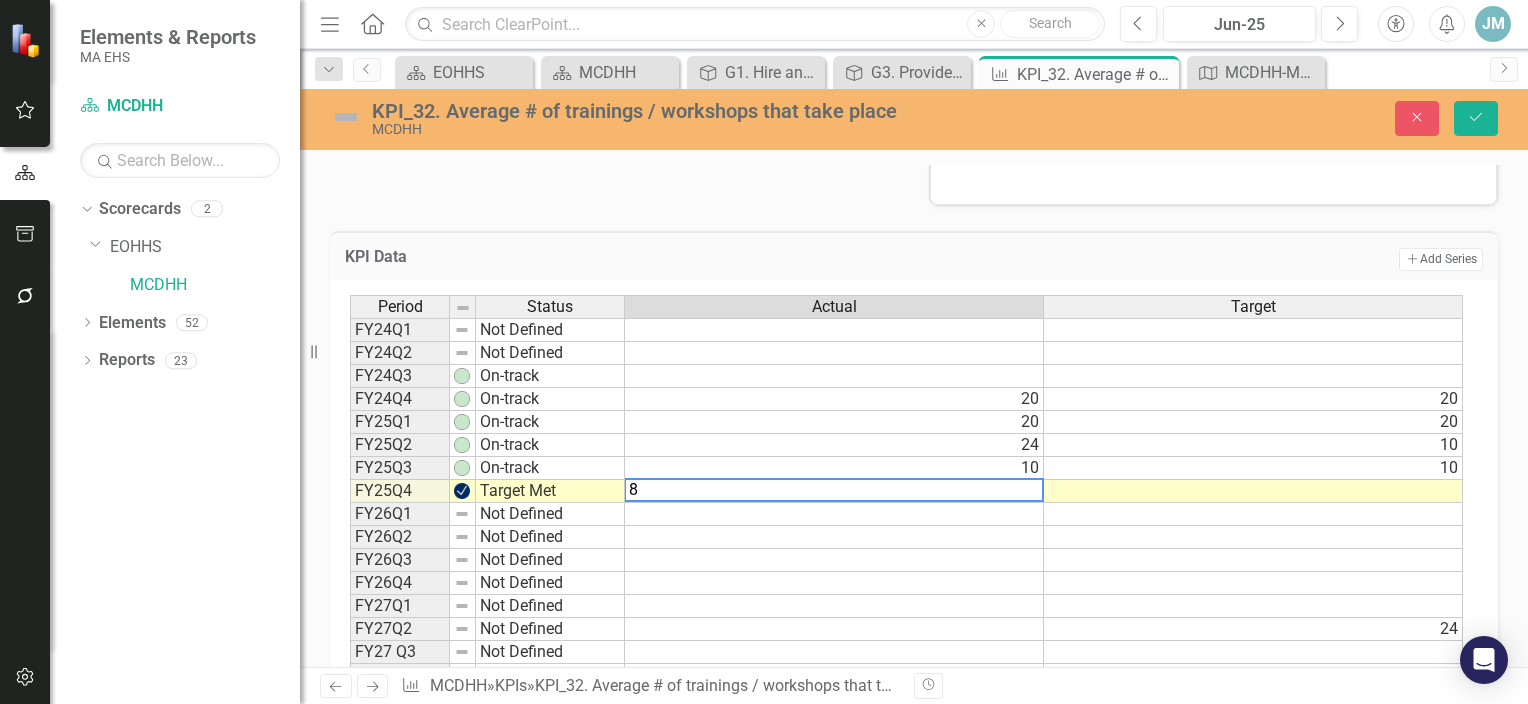 type on "8" 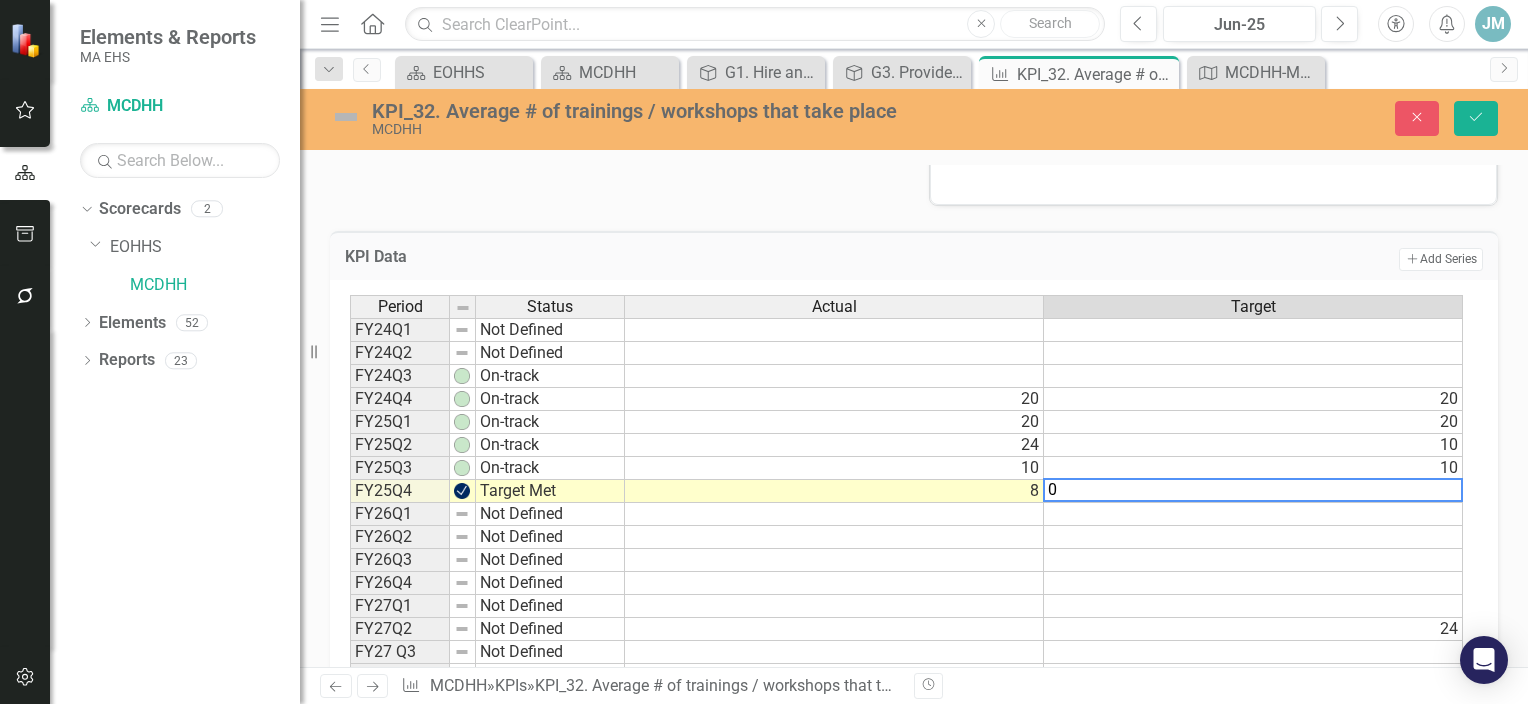 type on "0" 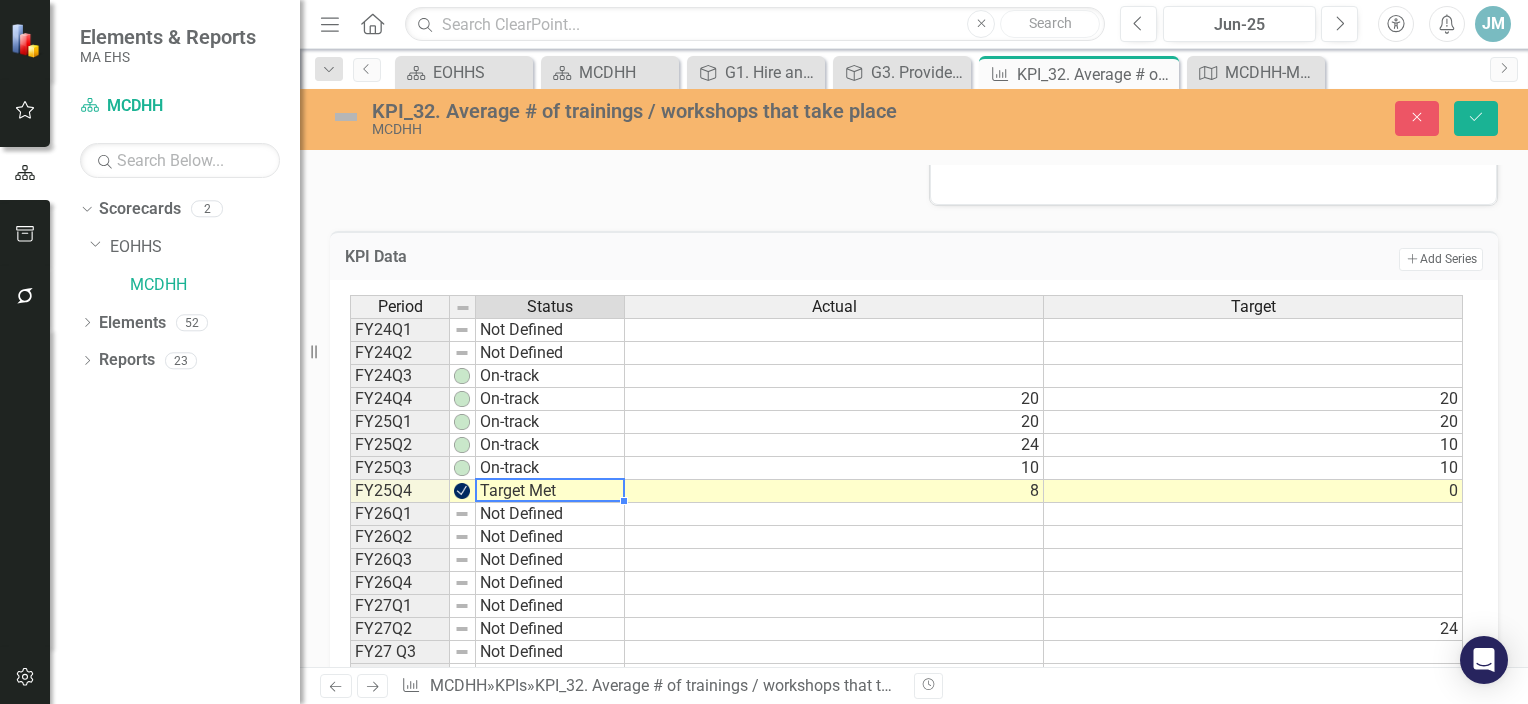 click on "Target Met" at bounding box center [550, 491] 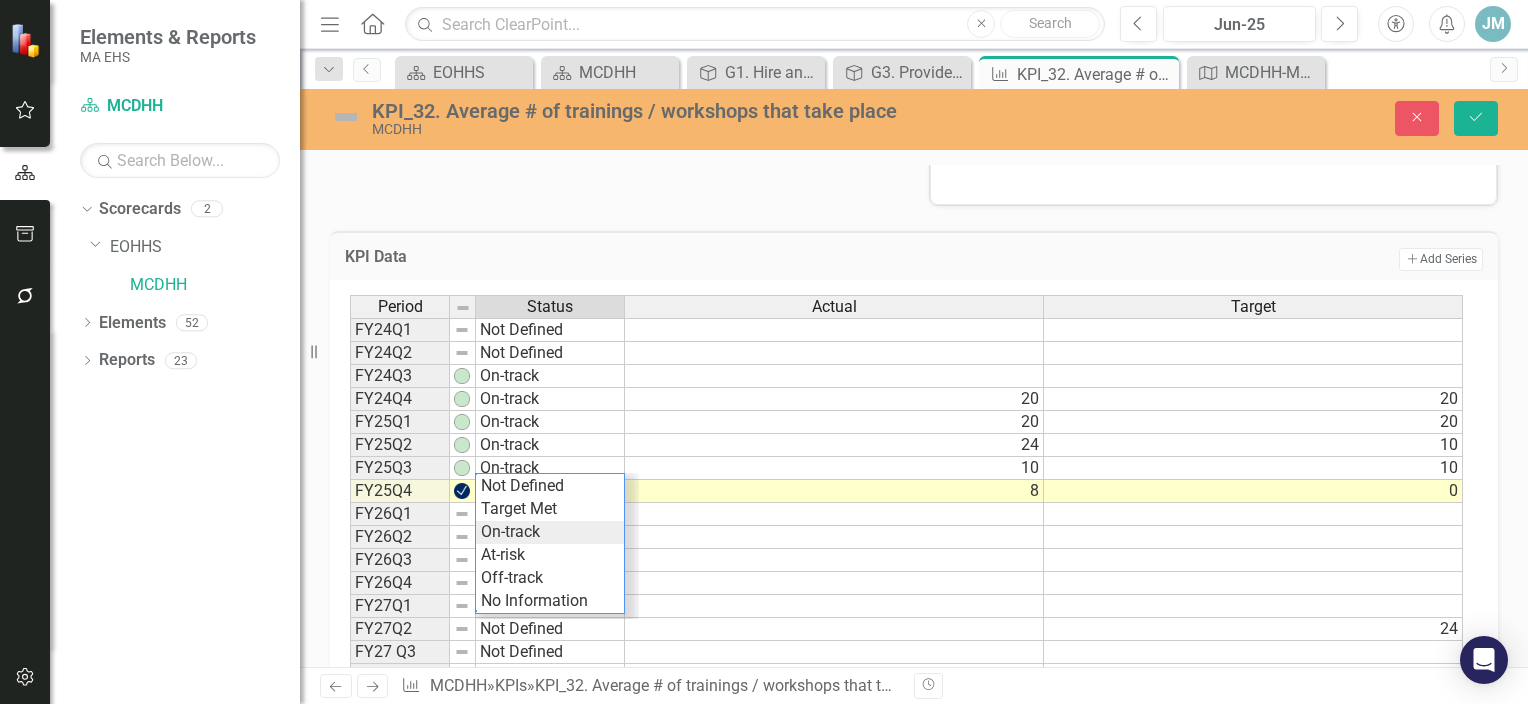 click on "Period Status Actual Target FY24Q1 Not Defined FY24Q2 Not Defined FY24Q3 On-track FY24Q4 On-track 20 20 FY25Q1 On-track 20 20 FY25Q2 On-track 24 10 FY25Q3 On-track 10 10 FY25Q4 Target Met 8 0 FY26Q1 Not Defined FY26Q2 Not Defined FY26Q3 Not Defined FY26Q4 Not Defined FY27Q1 Not Defined FY27Q2 Not Defined 24 FY27 Q3 Not Defined FY27Q4 Not Defined Period Status Actual Target Period Status FY24Q1 Not Defined FY24Q2 Not Defined FY24Q3 On-track FY24Q4 On-track FY25Q1 On-track FY25Q2 On-track FY25Q3 On-track FY25Q4 Target Met FY26Q1 Not Defined FY26Q2 Not Defined FY26Q3 Not Defined FY26Q4 Not Defined FY27Q1 Not Defined FY27Q2 Not Defined FY27 Q3 Not Defined FY27Q4 Not Defined Period Status On-track Not Defined Target Met On-track At-risk Off-track No Information" at bounding box center [906, 491] 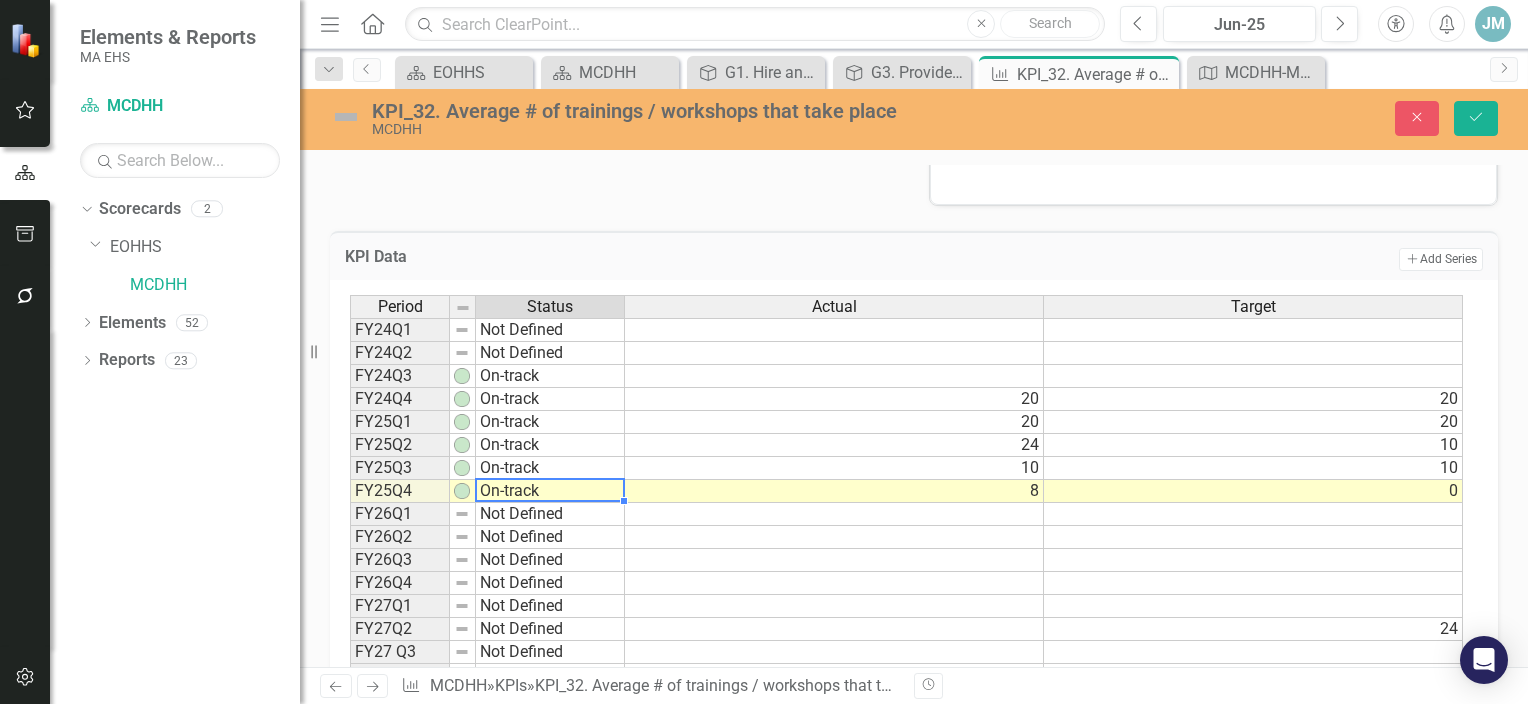type on "On-track" 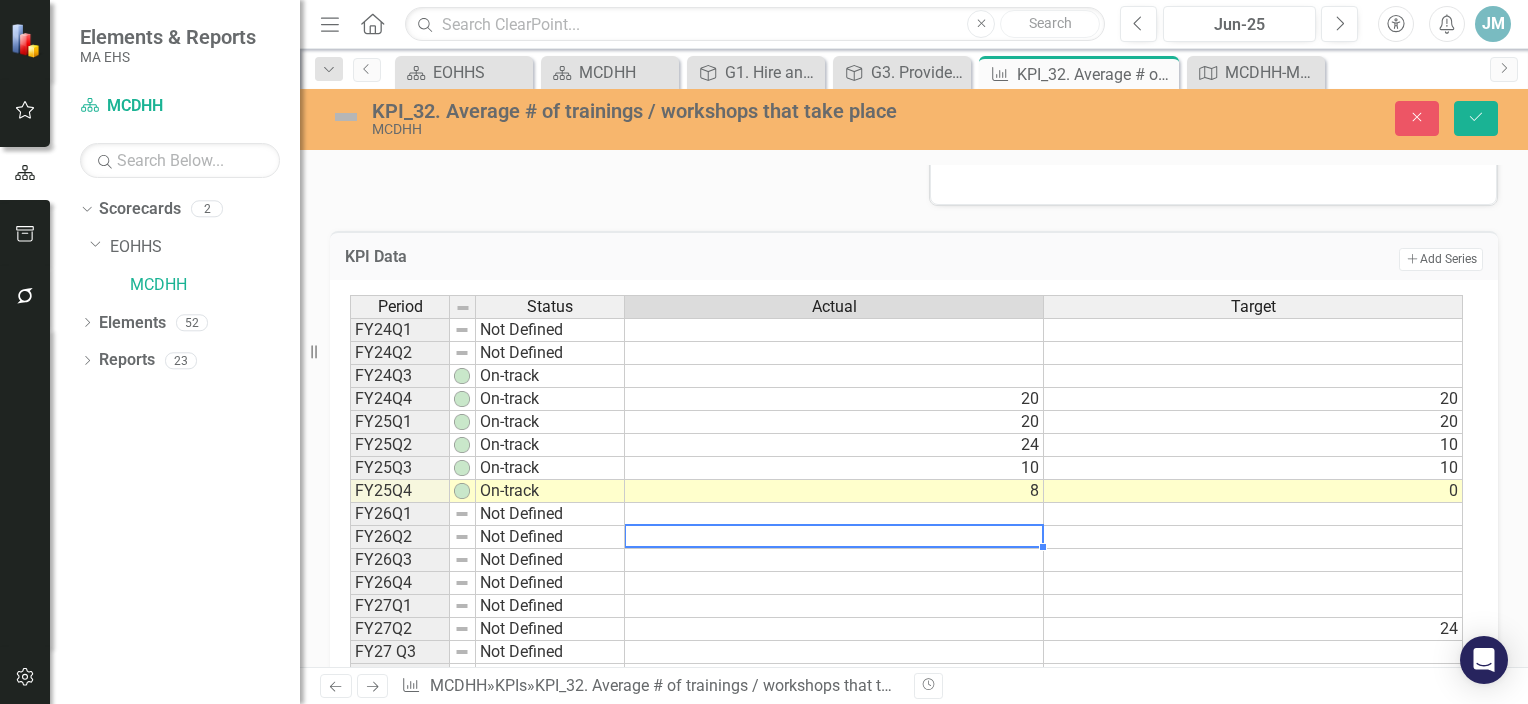 click at bounding box center (834, 537) 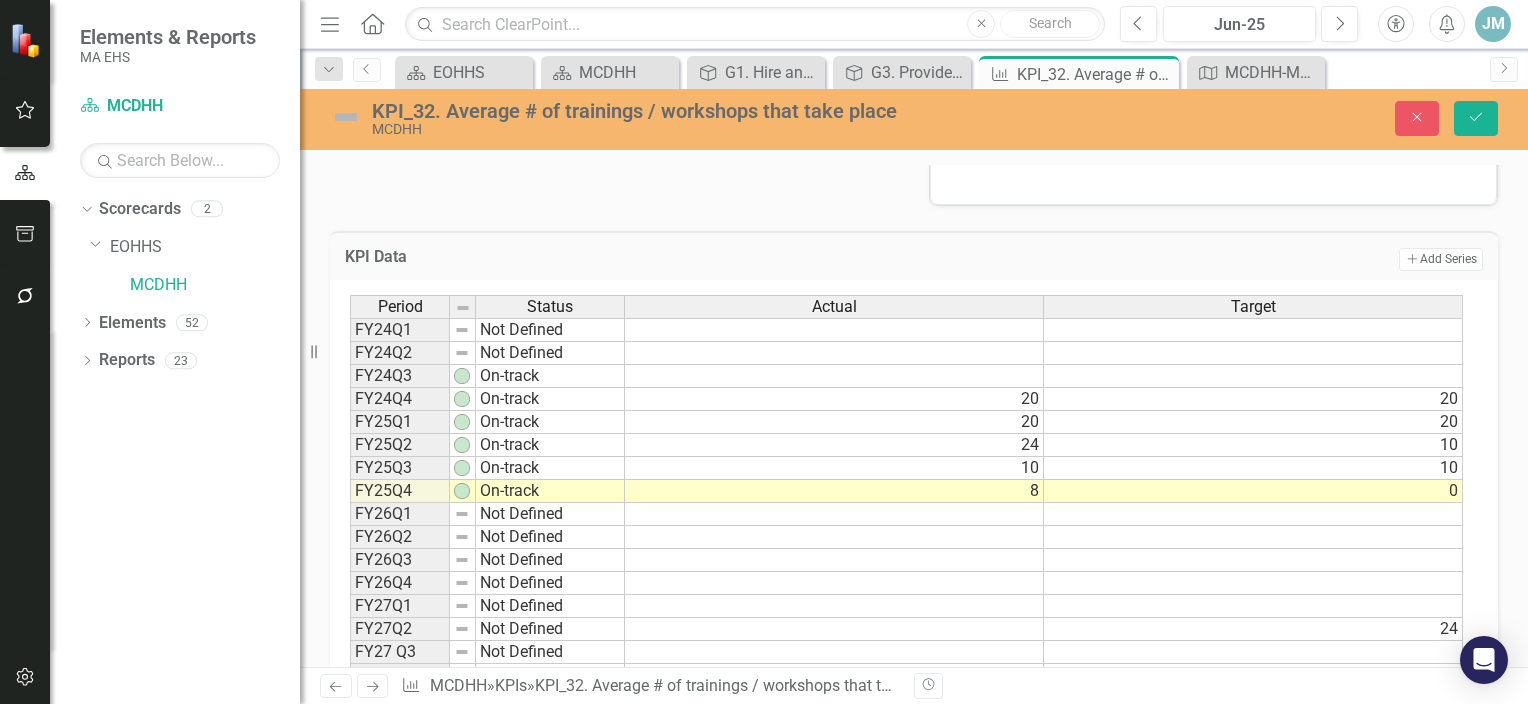 scroll, scrollTop: 681, scrollLeft: 0, axis: vertical 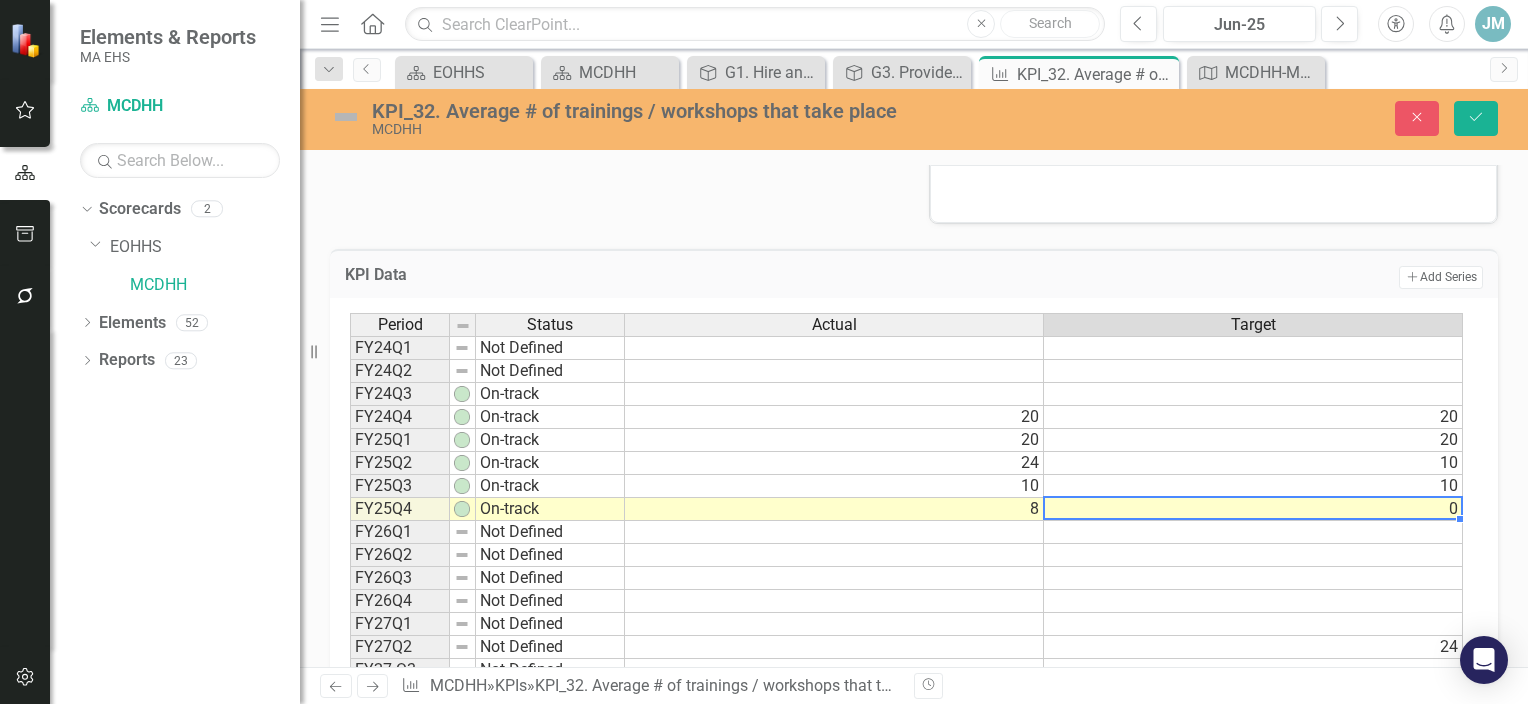 click on "0" at bounding box center (1253, 509) 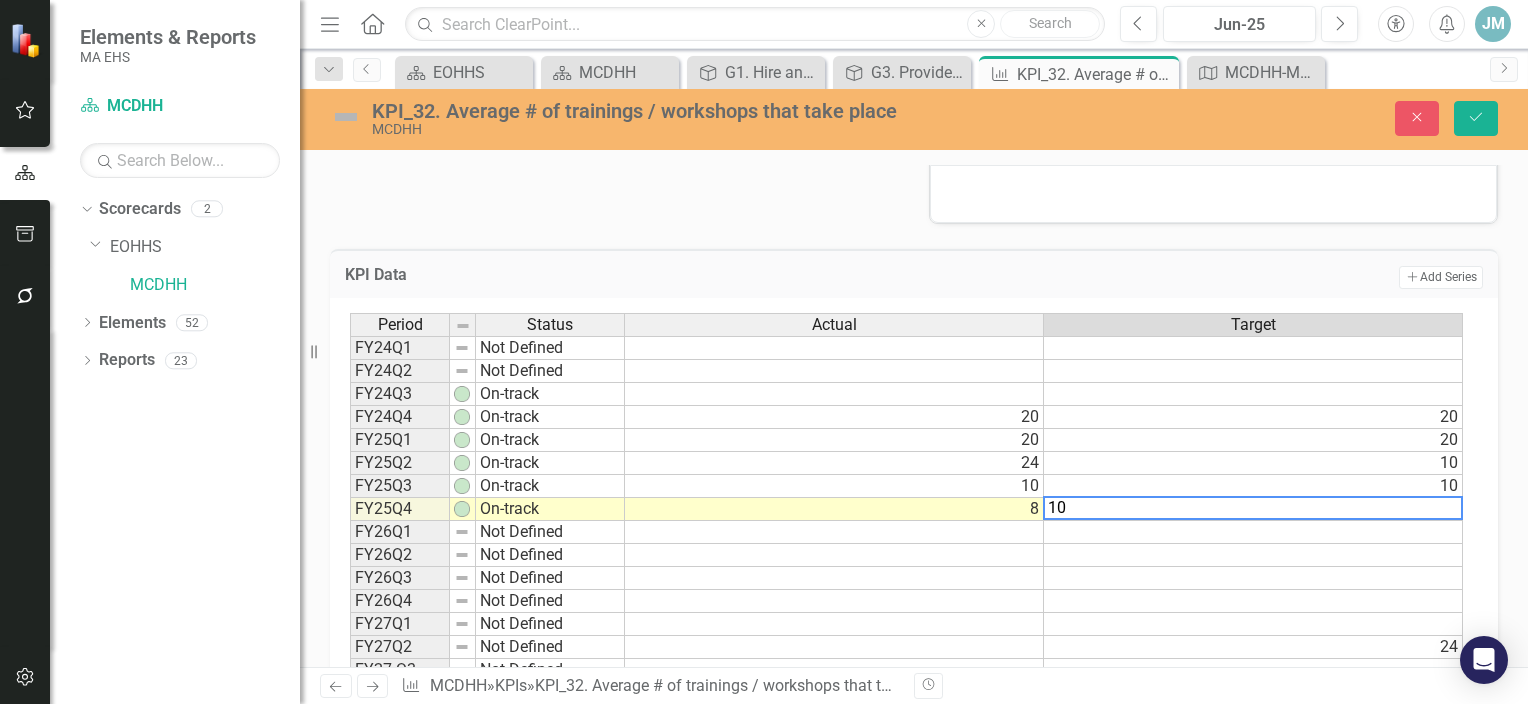 type on "10" 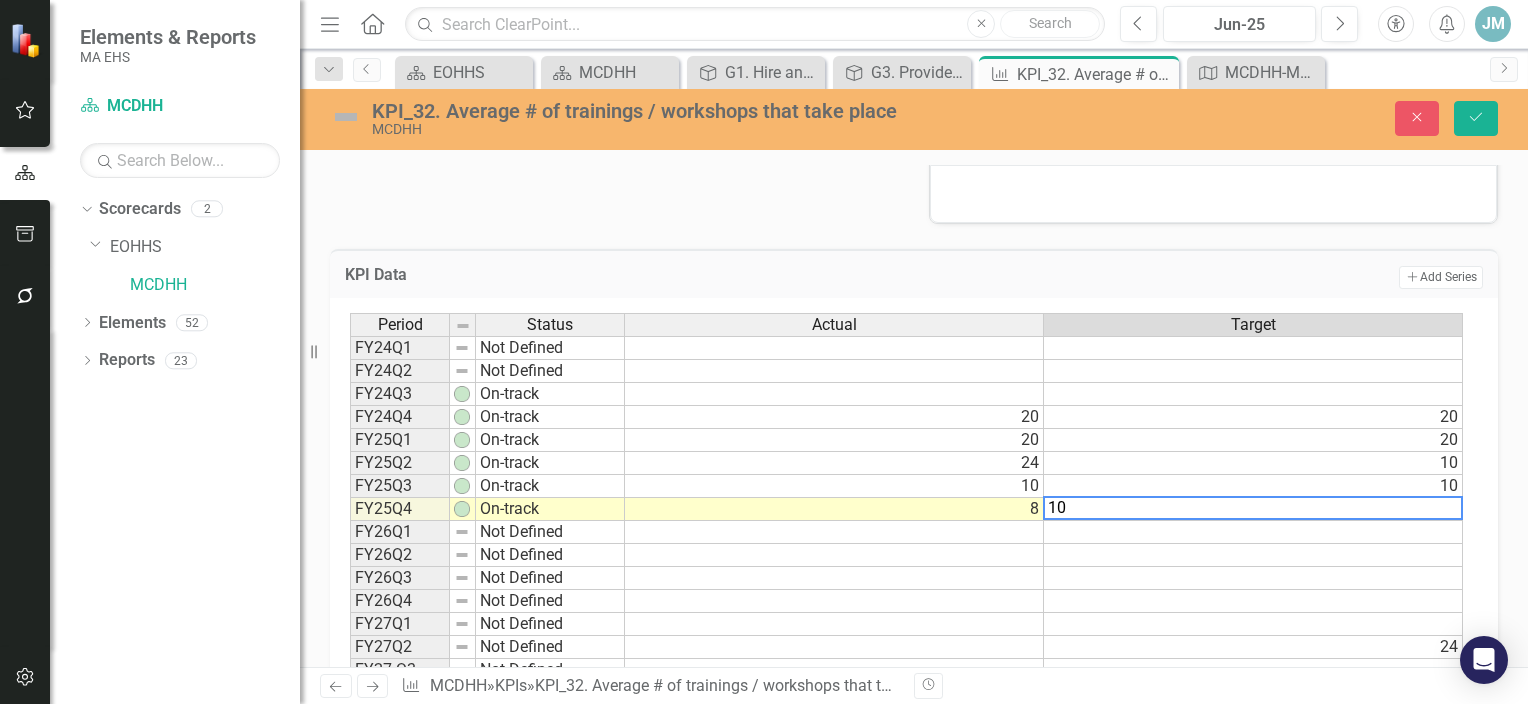 click on "Polarity High Commentary Jun-25 KPI_32. # of trainings / workshops available to MCDHH staff Chart Bar chart with 2 data series. KPI_32. # of trainings / workshops available to MCDHH staff (Chart Type: Column)
Plot Bands
FY24Q1
Actual: No Value	Target: No Value
FY24Q2
Actual: No Value	Target: No Value
FY24Q3
Actual: No Value	Target: No Value
FY24Q4
Actual: 20	Target: 20
FY25Q1
Actual: 20	Target: 20
FY25Q2
Actual: 24	Target: 10
FY25Q3
Actual: 10	Target: 10
FY25Q4
Actual: No Value	Target: No Value
FY26Q1
Actual: No Value	Target: No Value
FY26Q2
Actual: No Value	Target: No Value
FY26Q3
Actual: No Value	Target: No Value
FY26Q4
Actual: No Value	Target: No Value
FY27Q1
Actual: No Value	Target: No Value
FY27Q2
Actual: No Value	Target: 24
FY27 Q3
Actual: No Value	Target: No Value
FY27Q4
Actual: No Value	Target: No Value The chart has 1 X axis displaying categories.  The chart has 1 Y axis displaying values. Data ranges from 10 to 24. Chart context menu Actual Target FY24Q1 FY24Q2 FY24Q3 FY24Q4 FY25Q1 FY25Q2 FY25Q3" at bounding box center (914, 148) 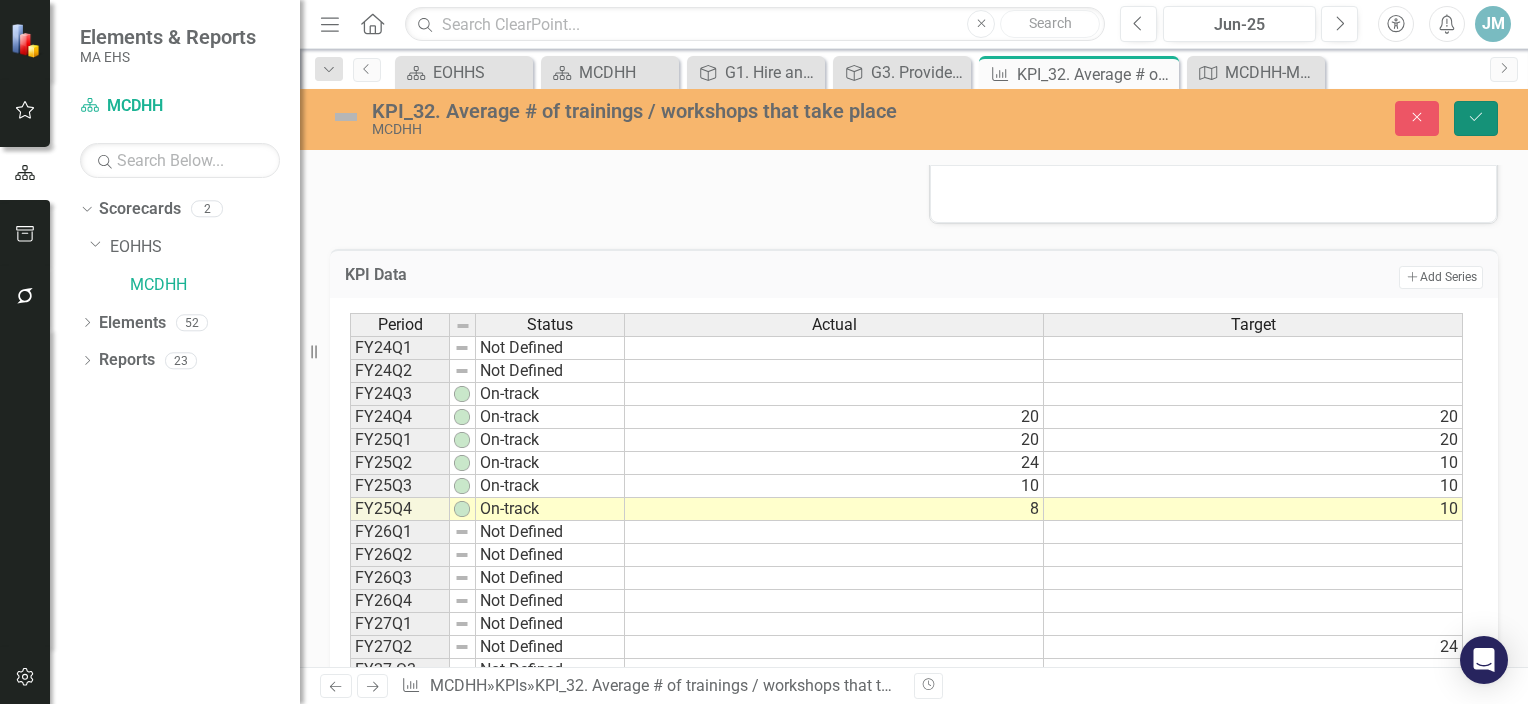 click on "Save" 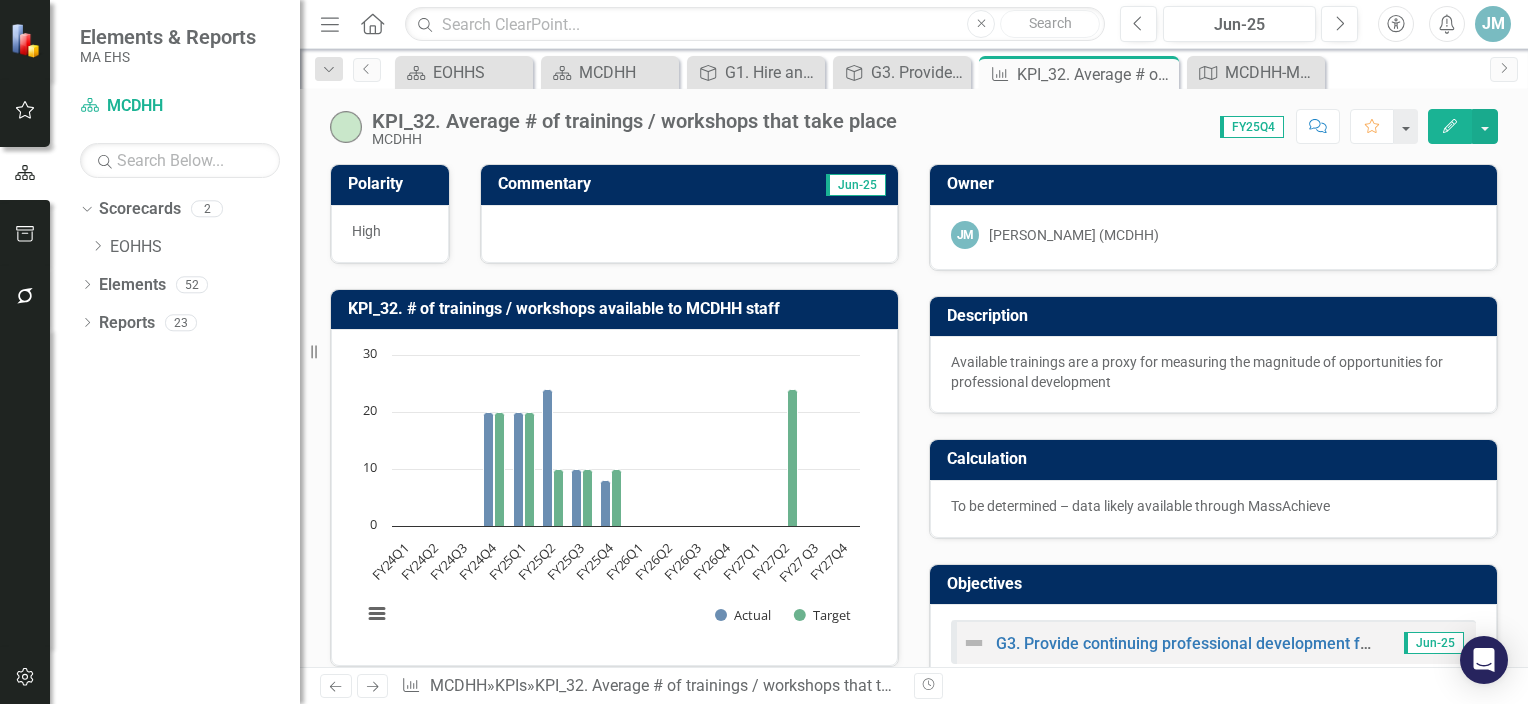 click on "To be determined – data likely available through MassAchieve" at bounding box center [1213, 506] 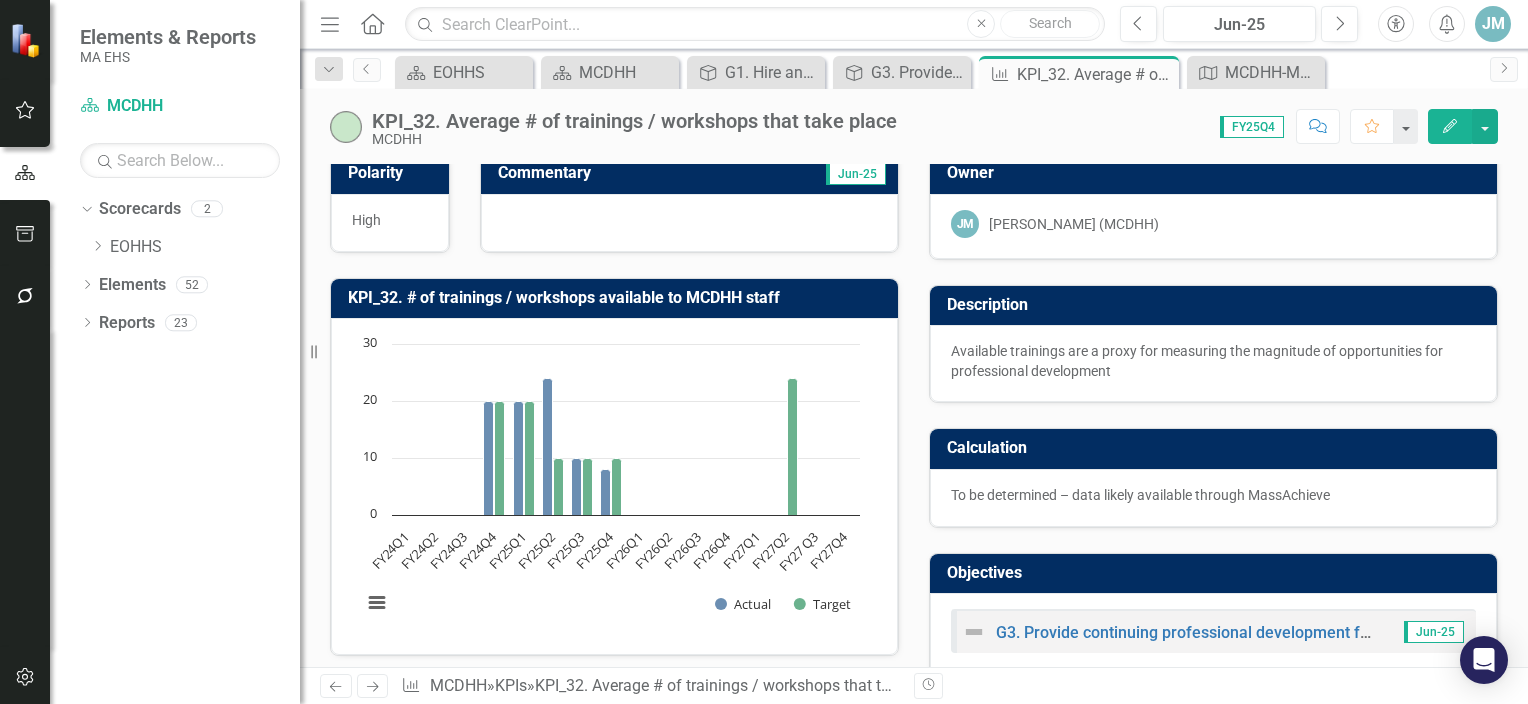 scroll, scrollTop: 0, scrollLeft: 0, axis: both 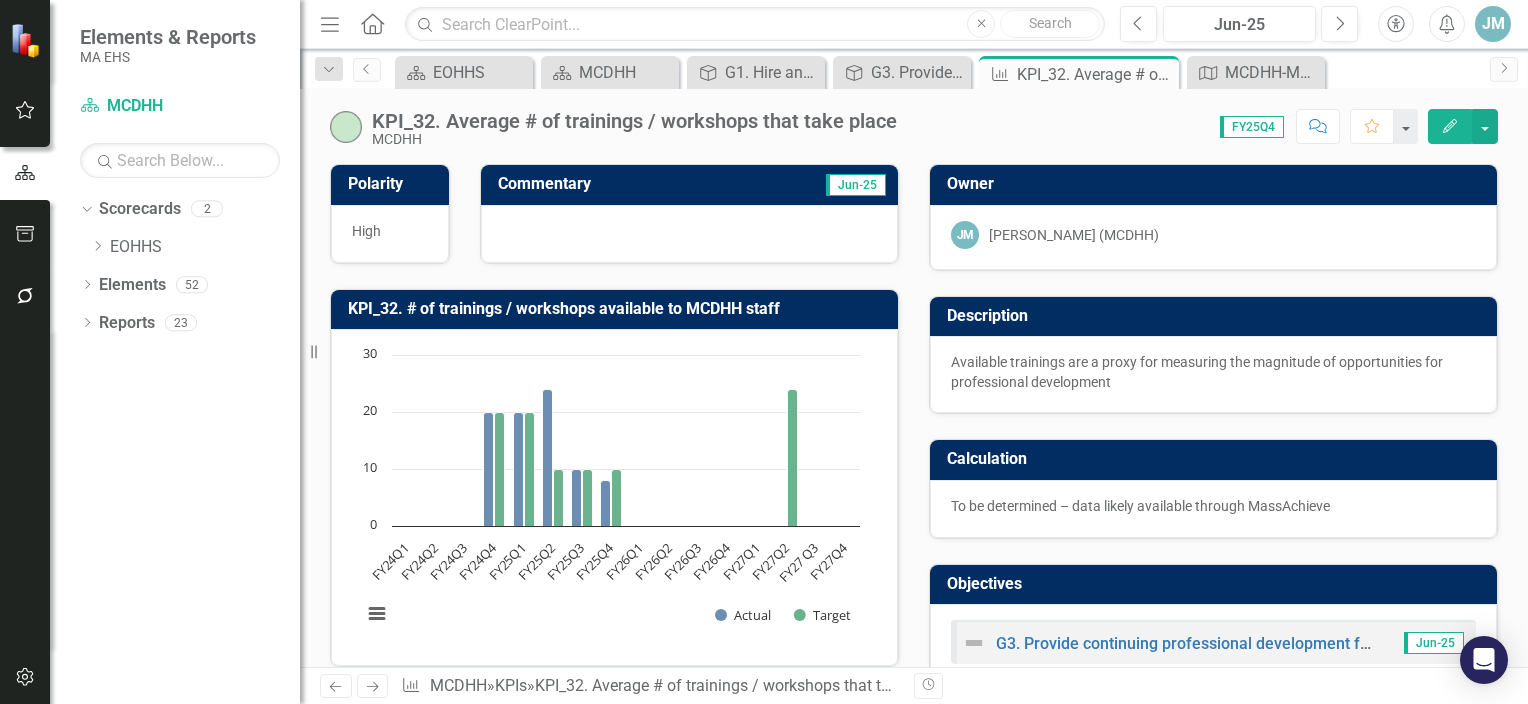 click at bounding box center (689, 234) 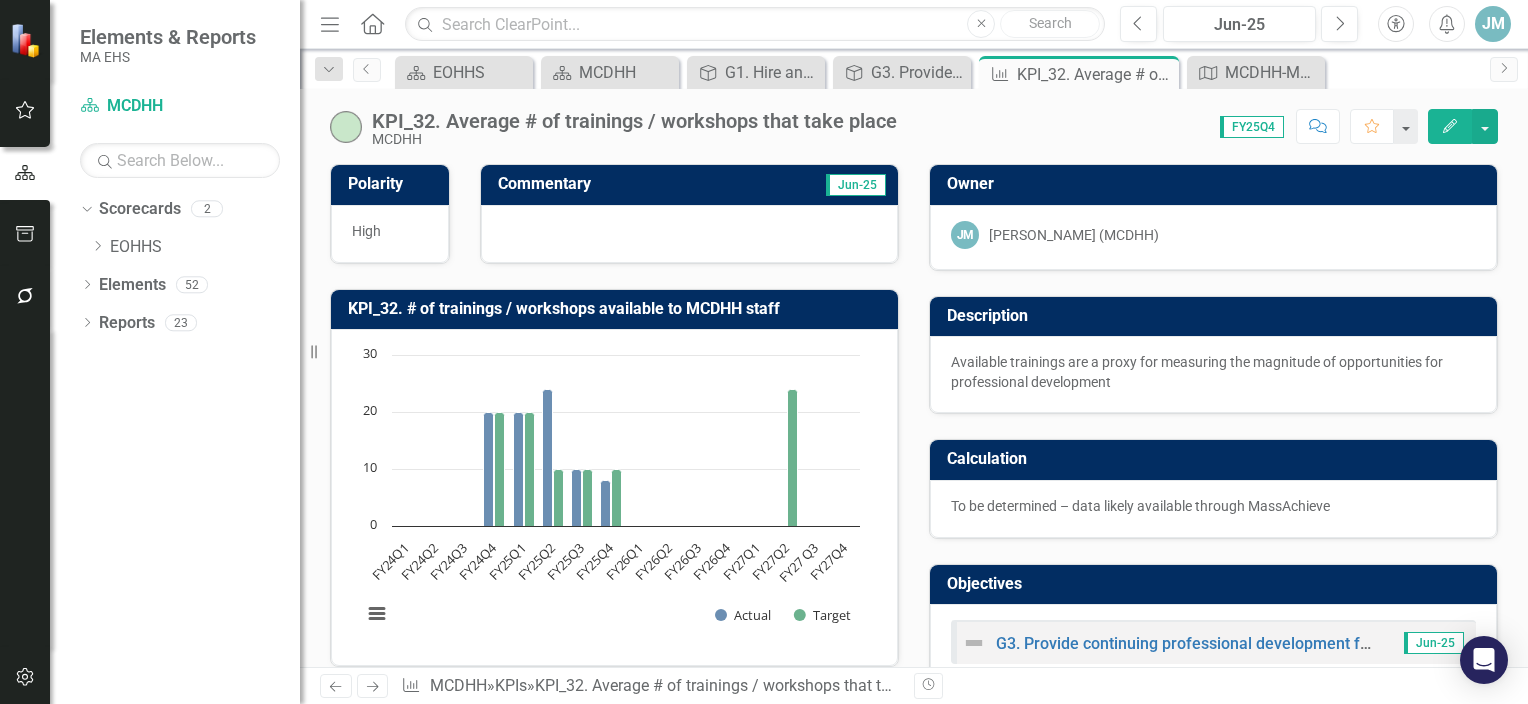 click at bounding box center [689, 234] 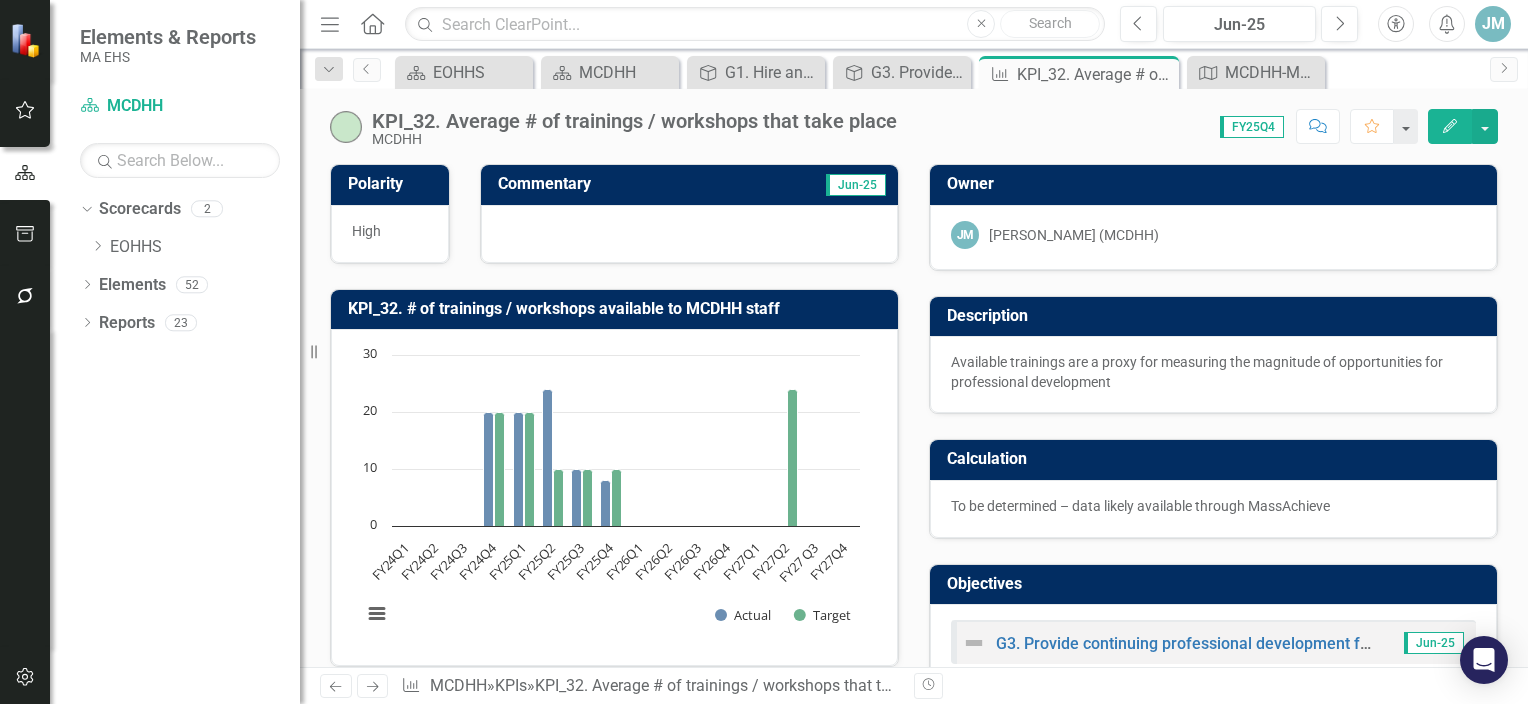 click on "Edit" at bounding box center (1450, 126) 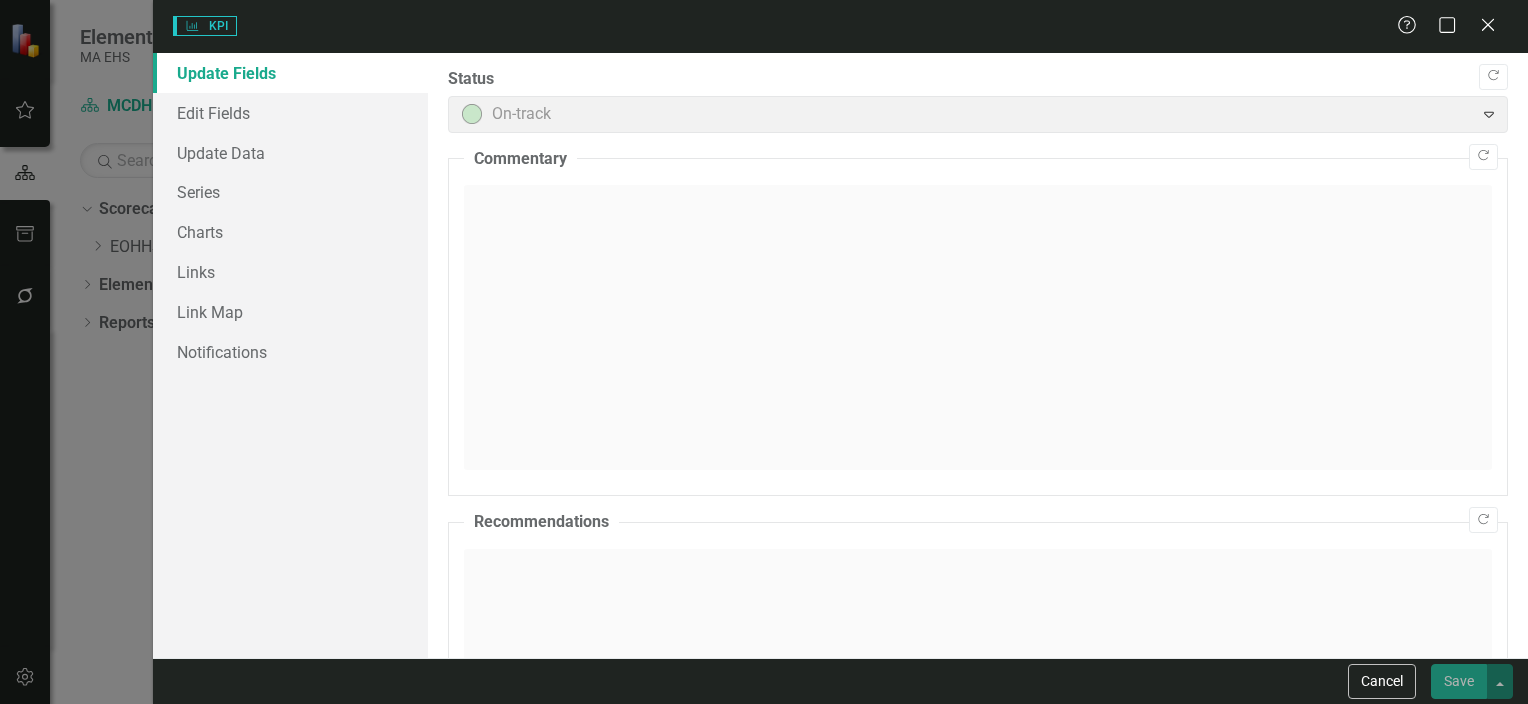click at bounding box center (978, 327) 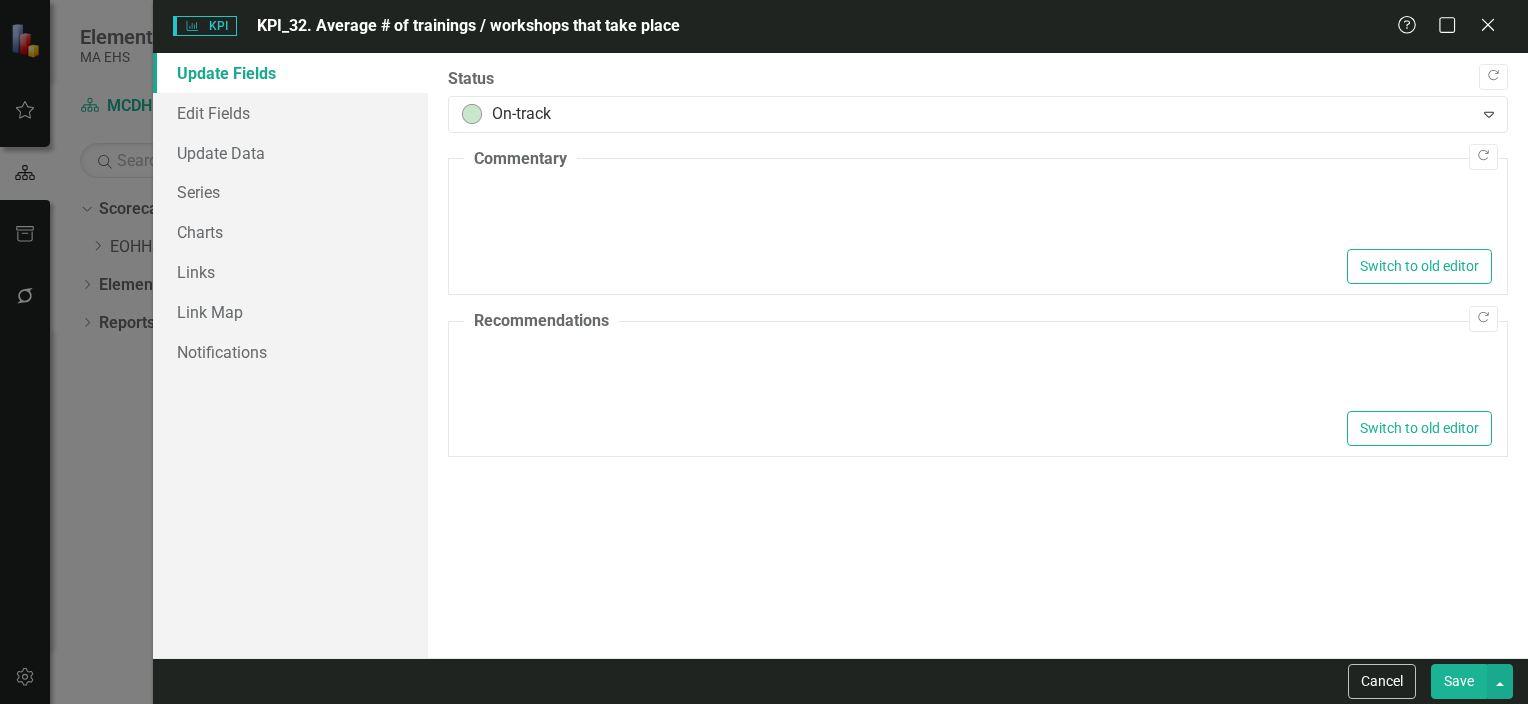 click at bounding box center [978, 212] 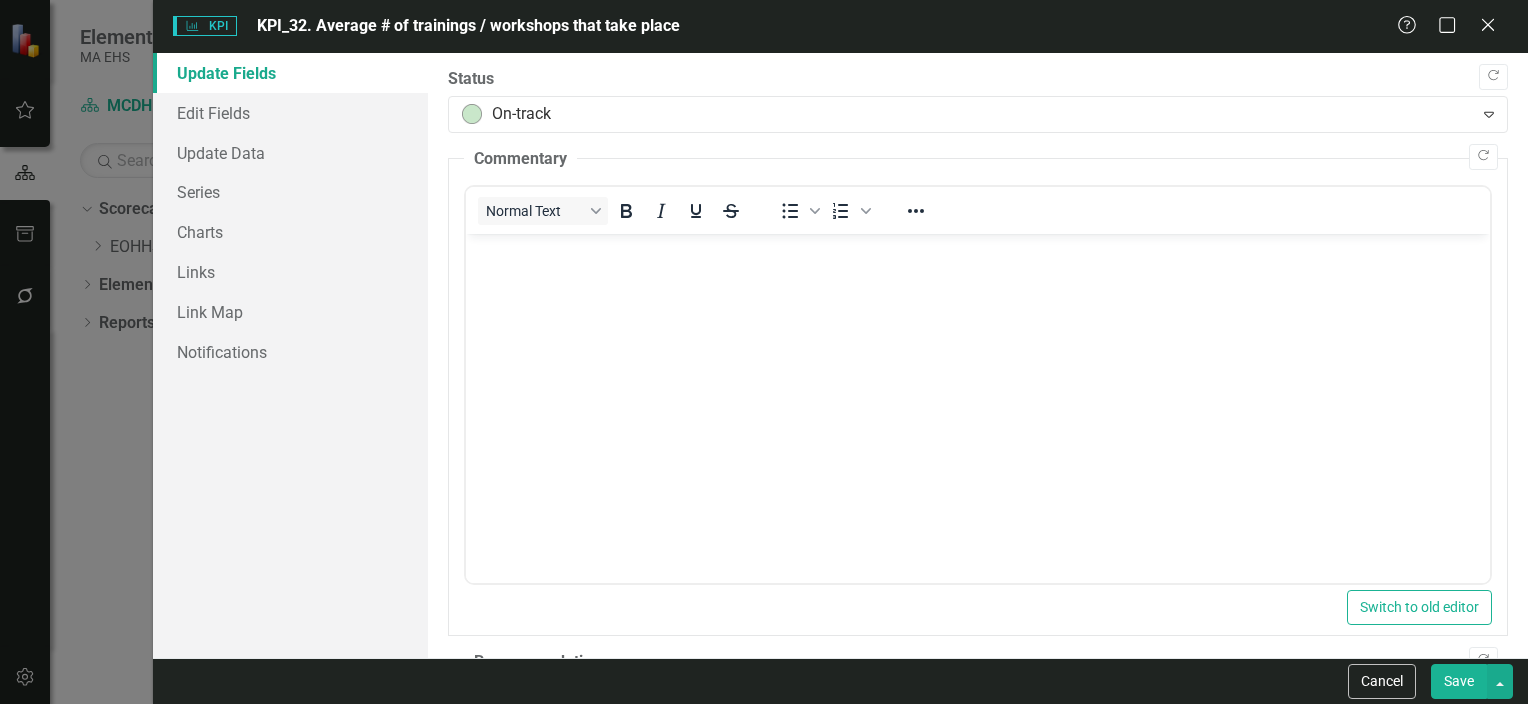 scroll, scrollTop: 0, scrollLeft: 0, axis: both 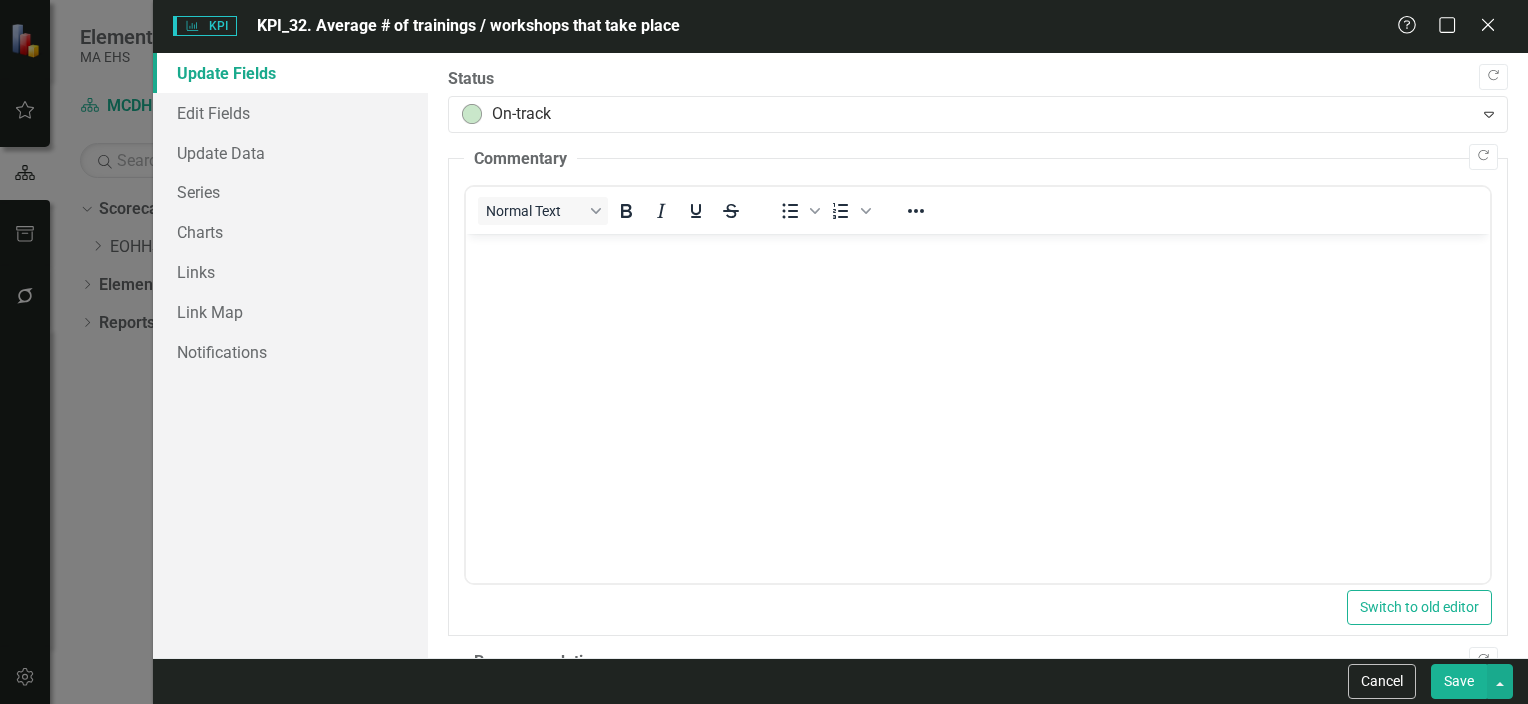 click at bounding box center [977, 384] 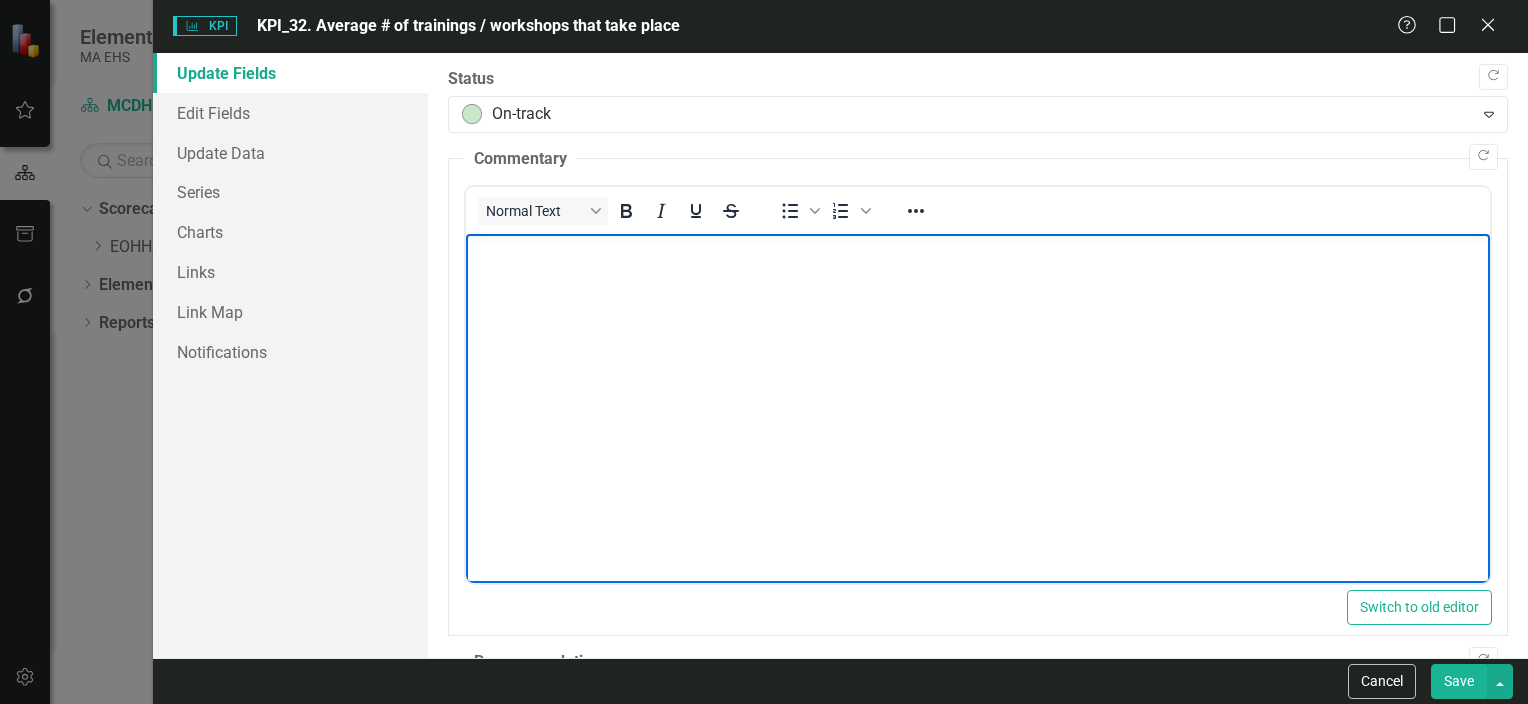 type 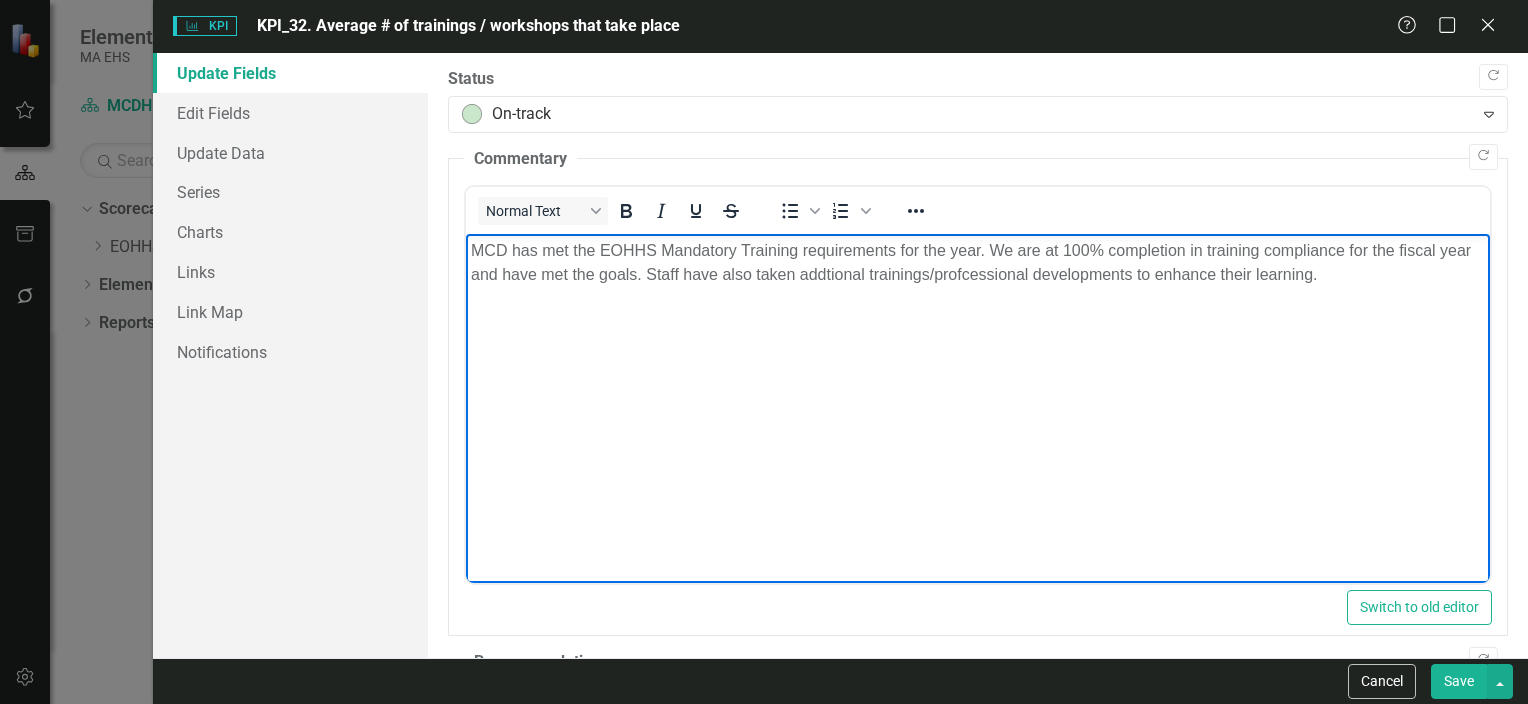 click on "MCD has met the EOHHS Mandatory Training requirements for the year. We are at 100% completion in training compliance for the fiscal year and have met the goals. Staff have also taken addtional trainings/profcessional developments to enhance their learning." at bounding box center [977, 263] 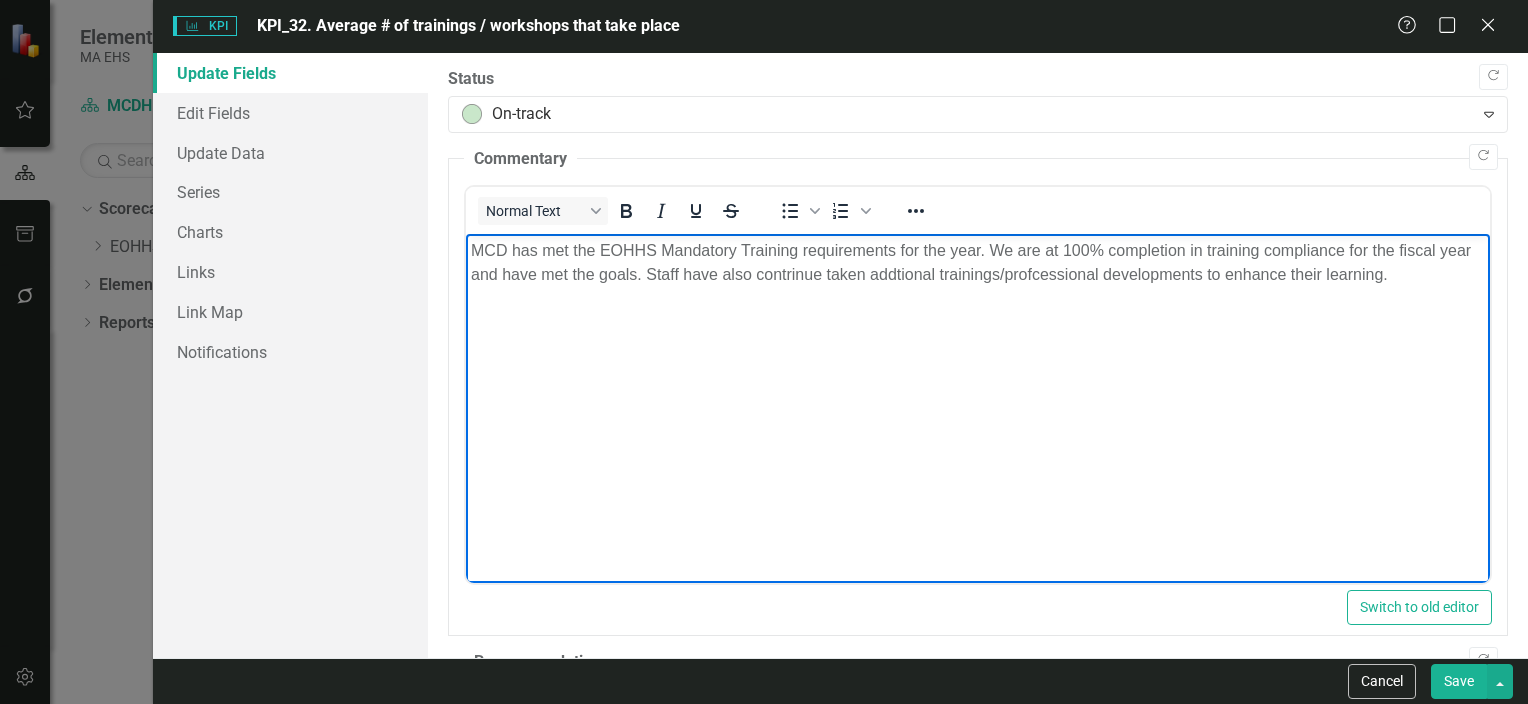 click on "MCD has met the EOHHS Mandatory Training requirements for the year. We are at 100% completion in training compliance for the fiscal year and have met the goals. Staff have also contrinue taken addtional trainings/profcessional developments to enhance their learning." at bounding box center (977, 263) 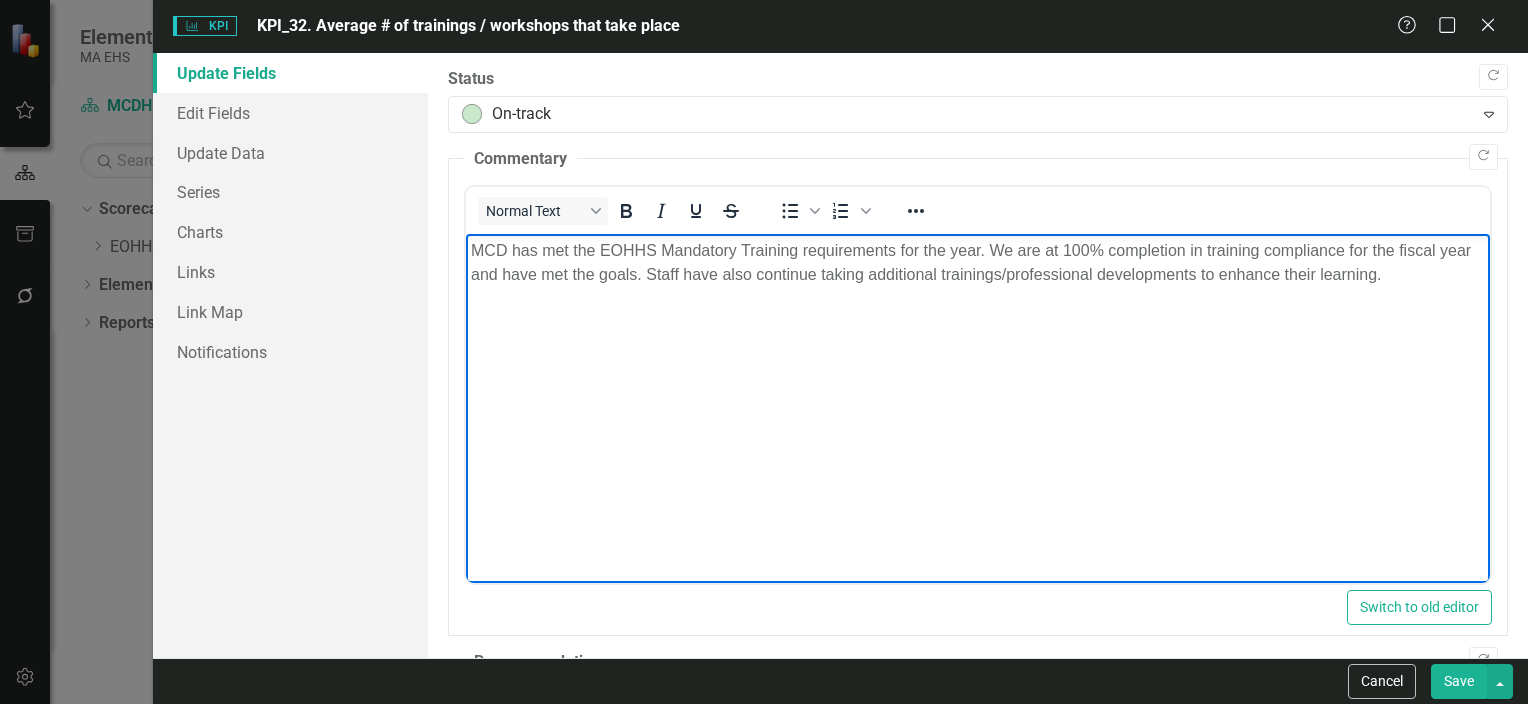 click on "Save" at bounding box center [1459, 681] 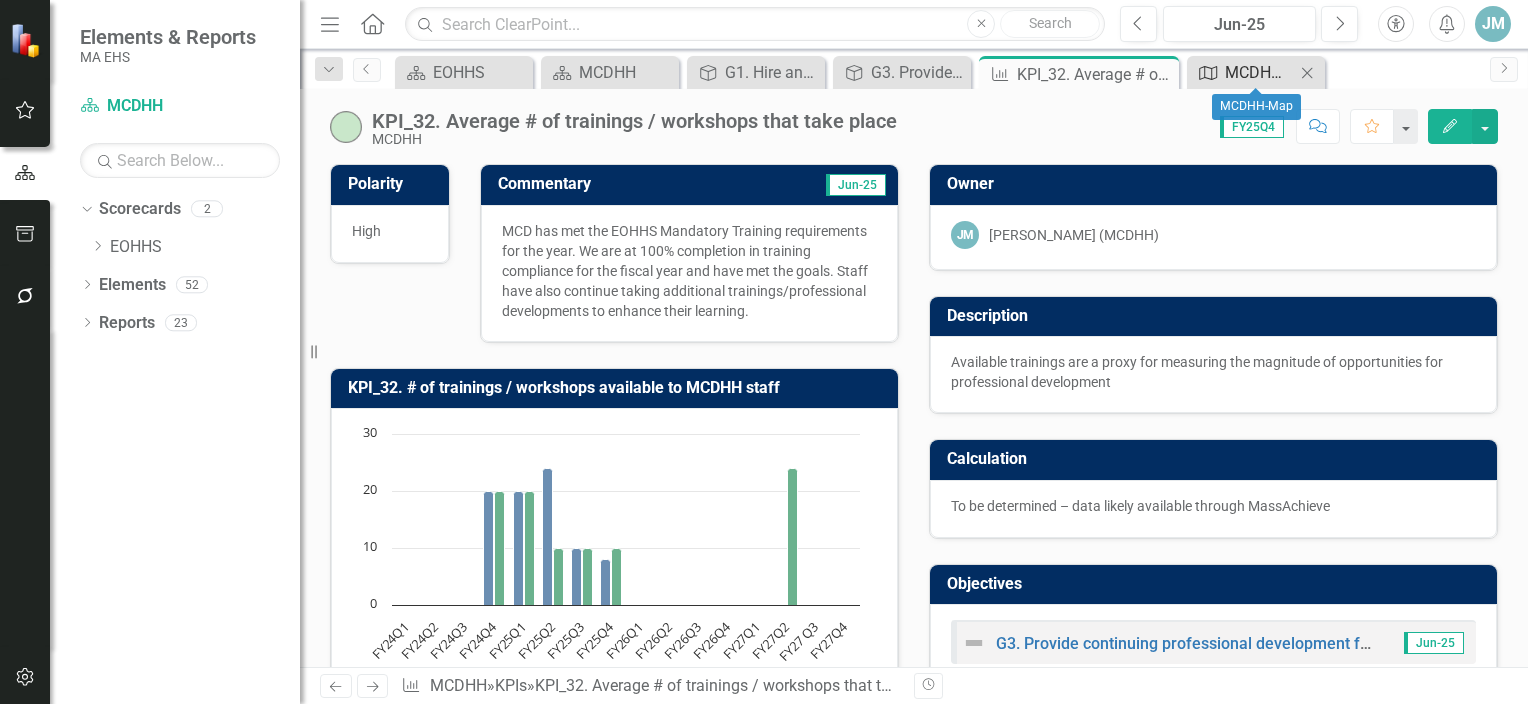 click on "MCDHH-Map" at bounding box center (1260, 72) 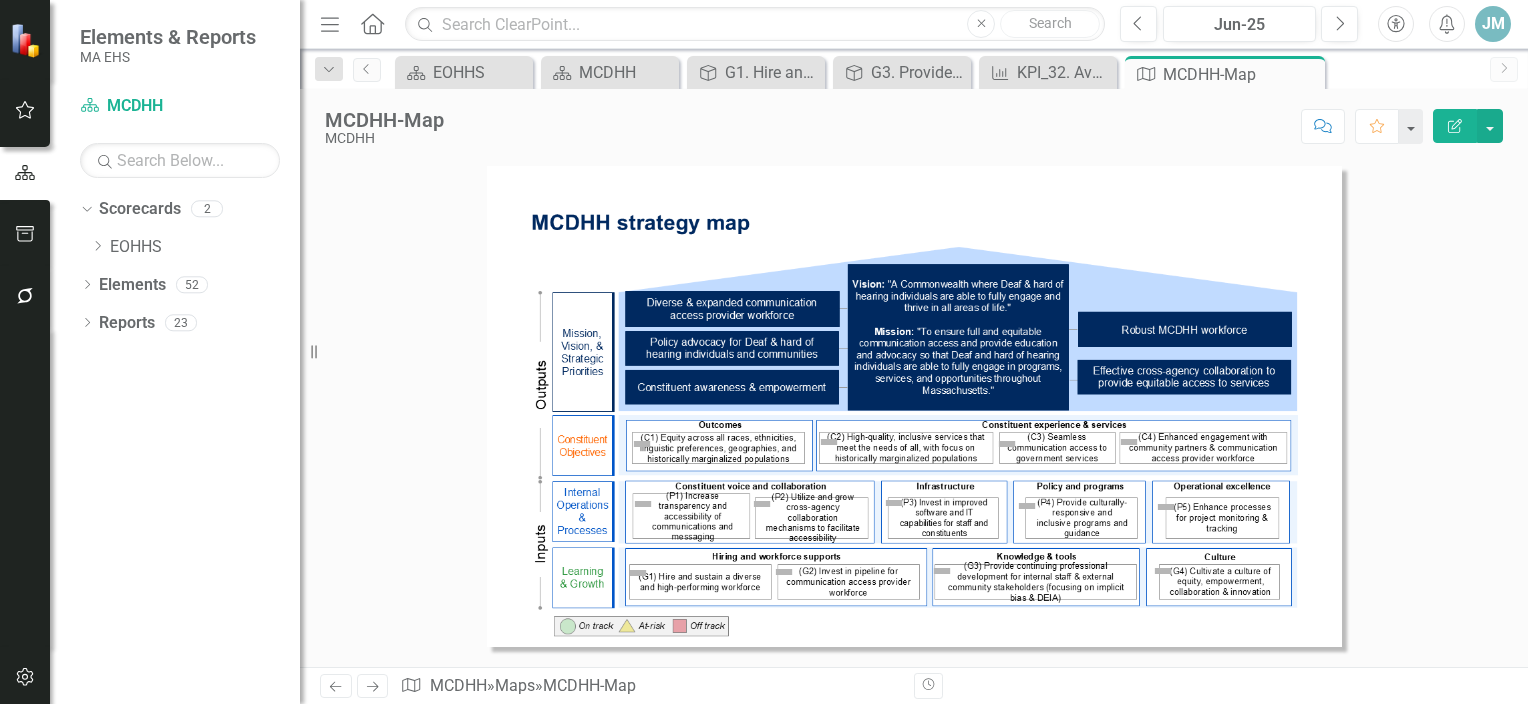 click at bounding box center [914, 406] 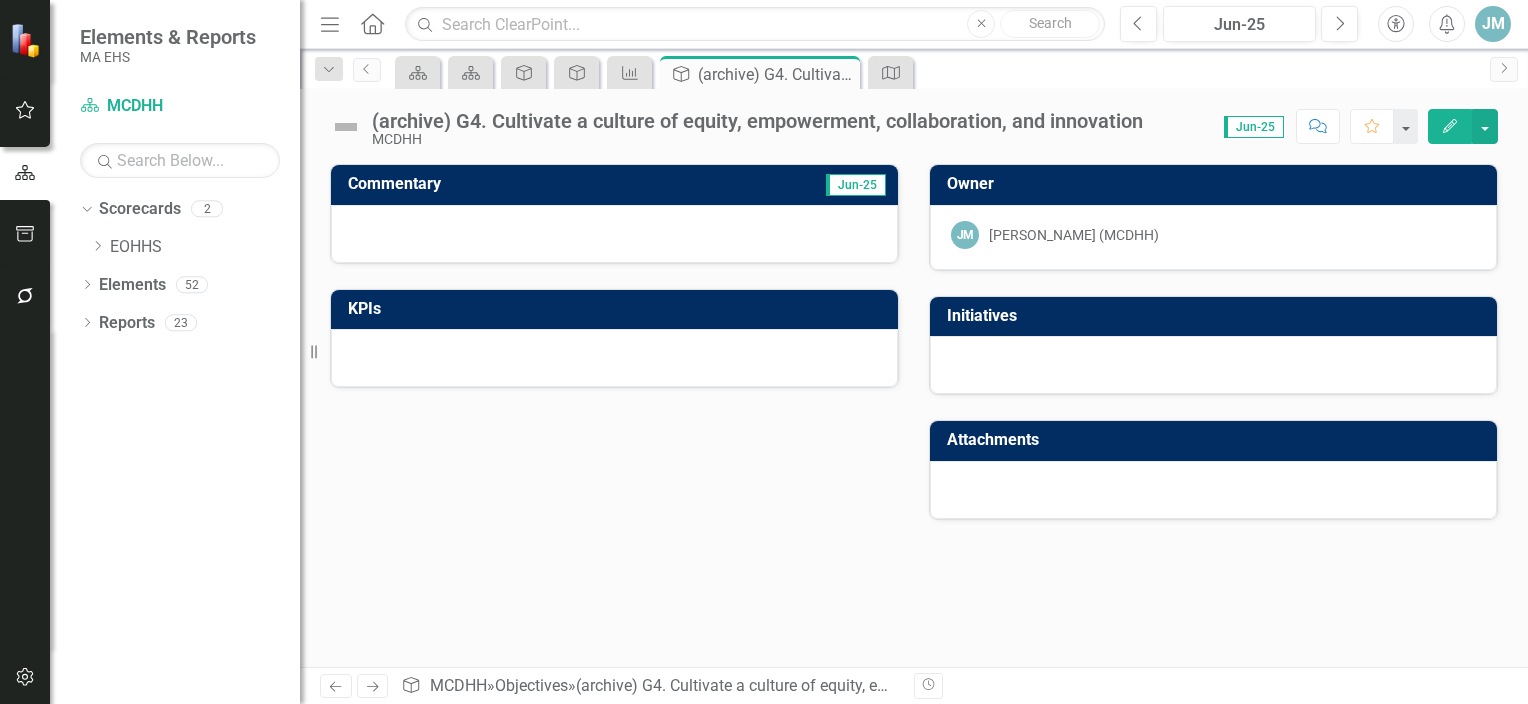 click on "Edit" 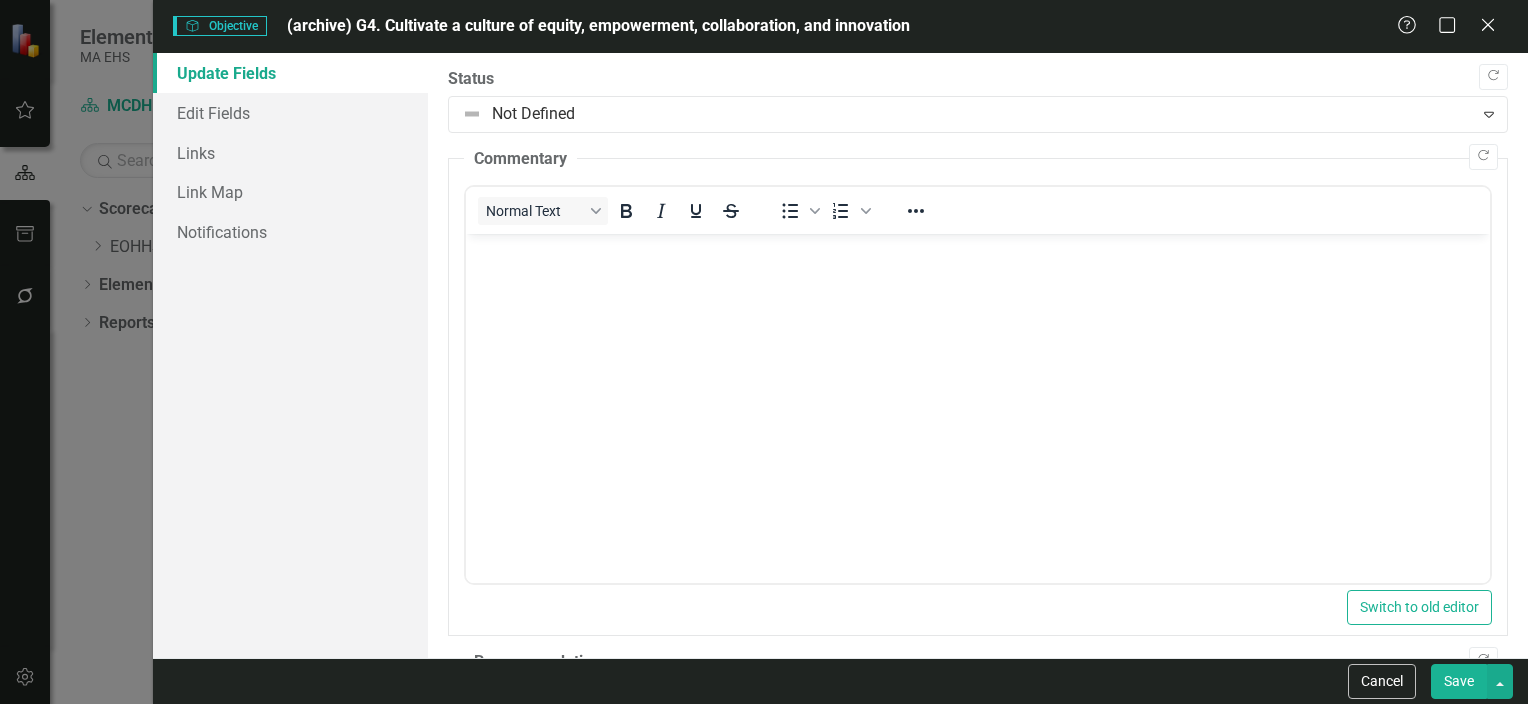 scroll, scrollTop: 0, scrollLeft: 0, axis: both 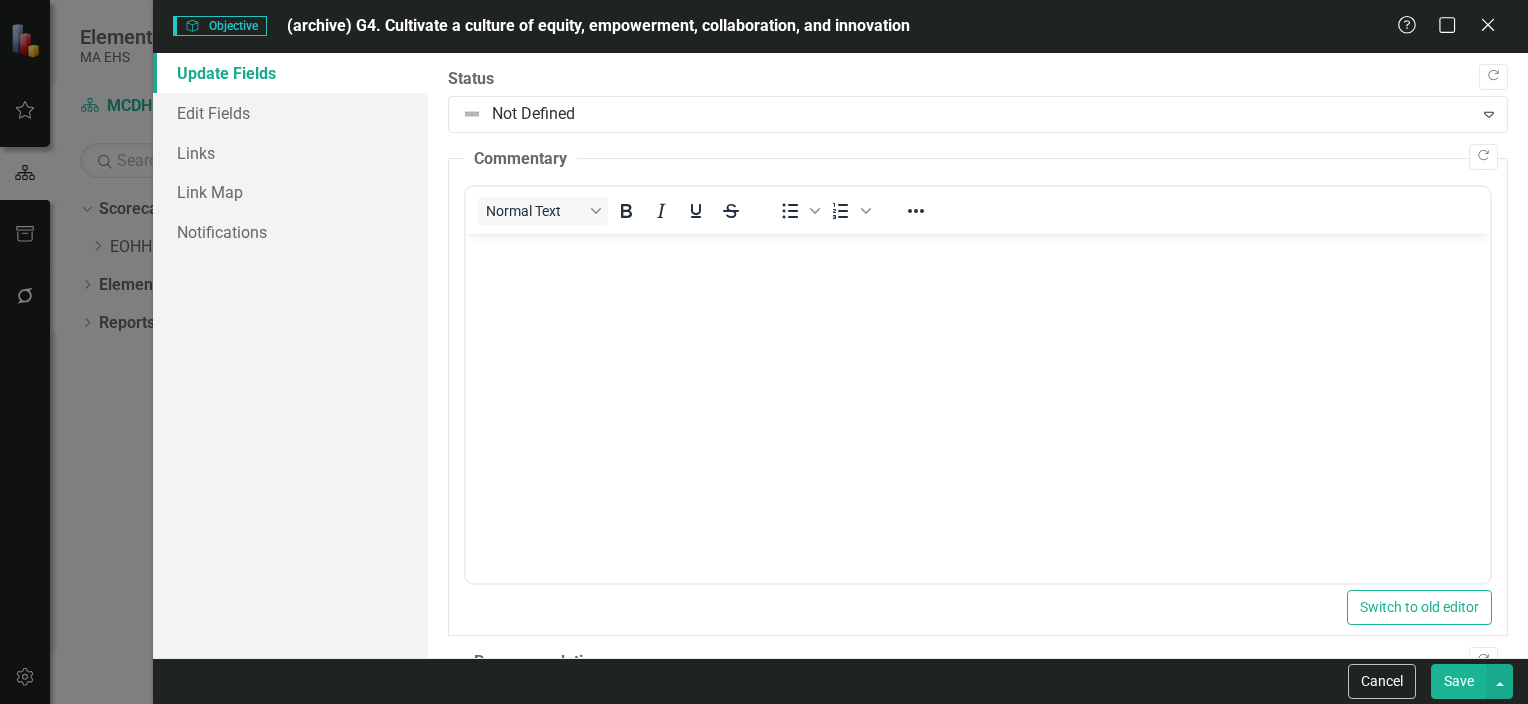 click at bounding box center [977, 384] 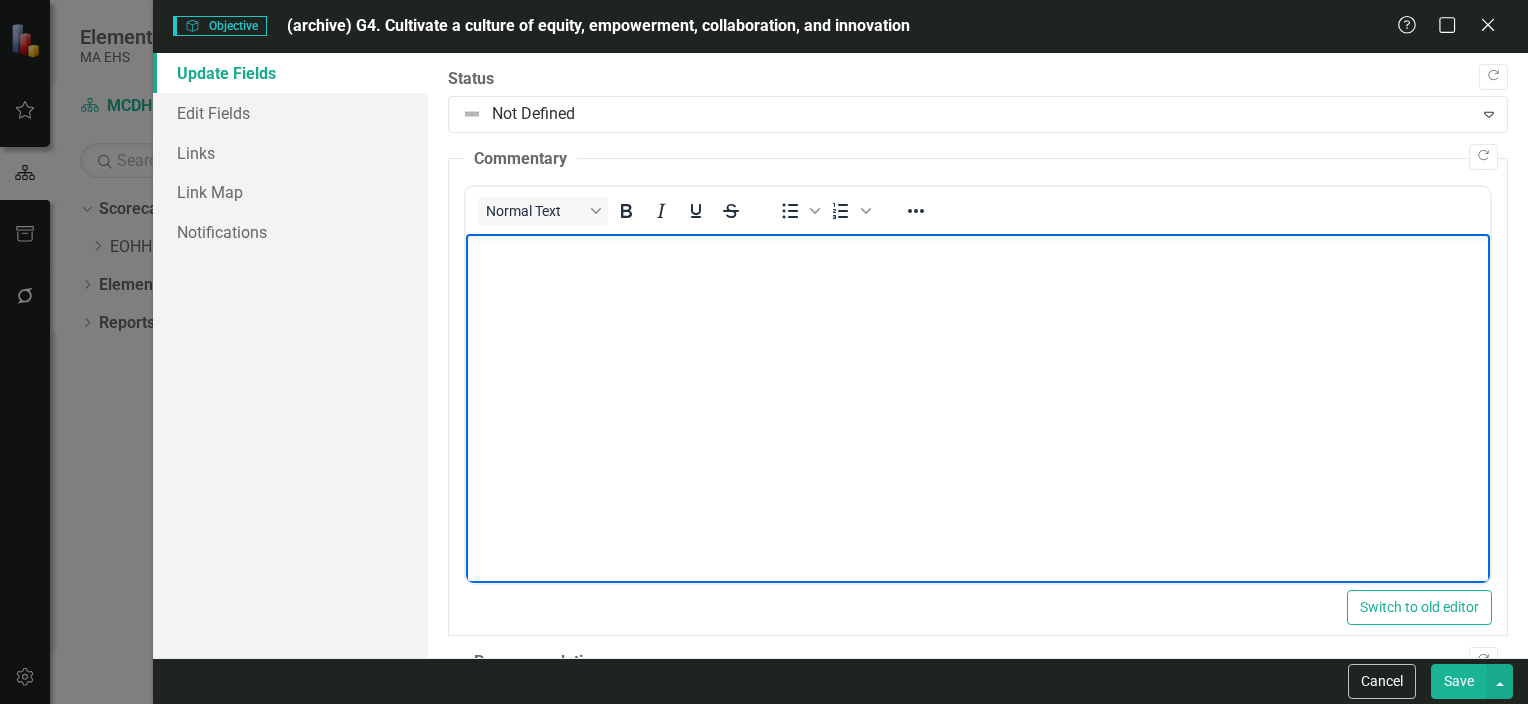 type 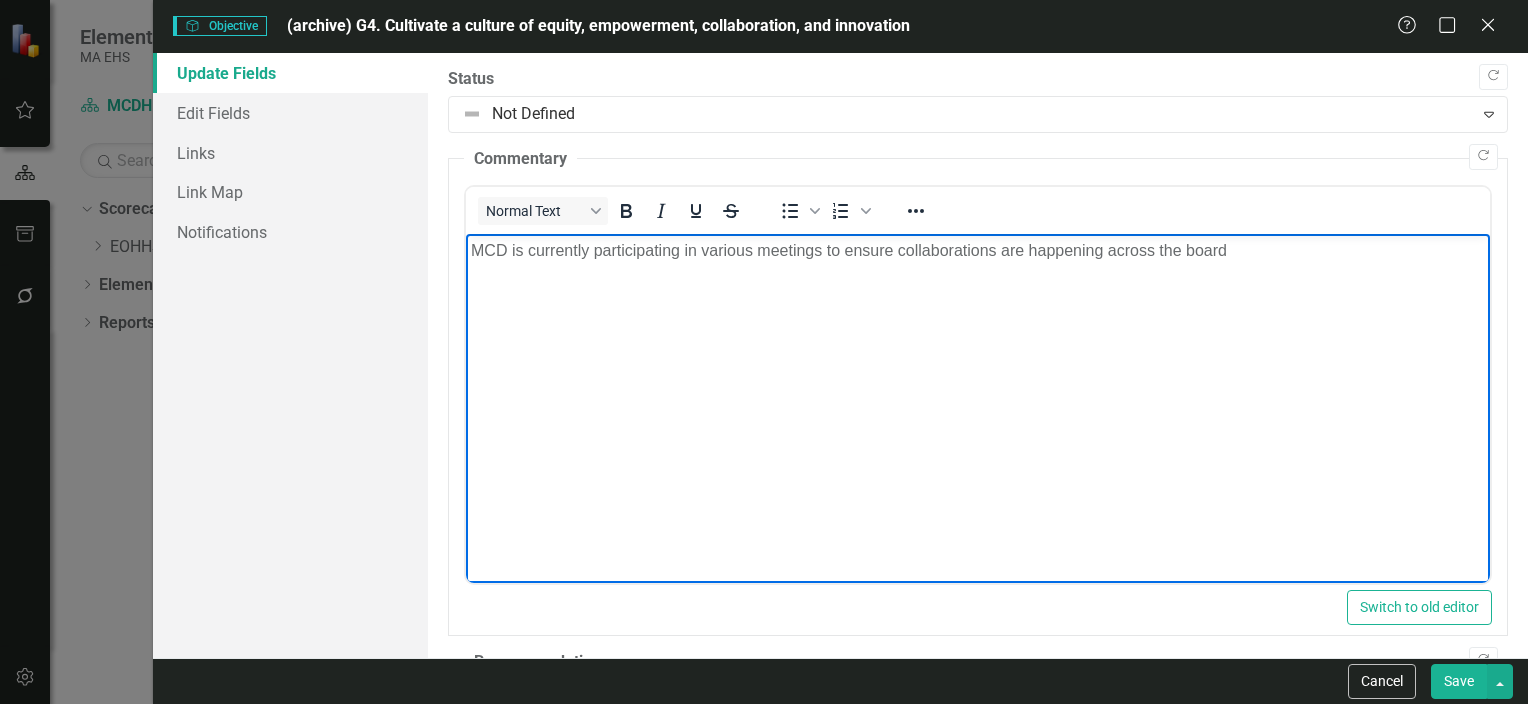 click on "MCD is currently participating in various meetings to ensure collaborations are happening across the board" at bounding box center [977, 251] 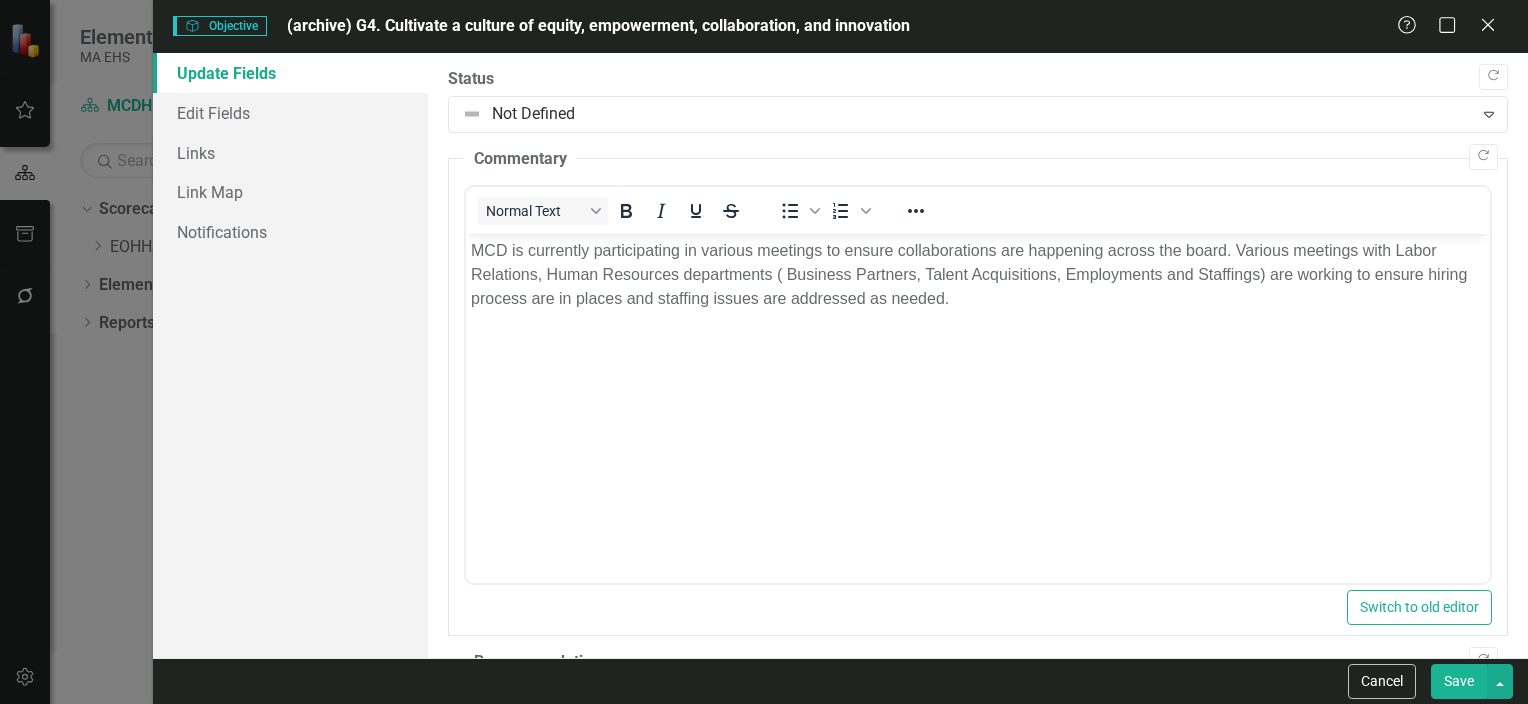 click on "Save" at bounding box center (1459, 681) 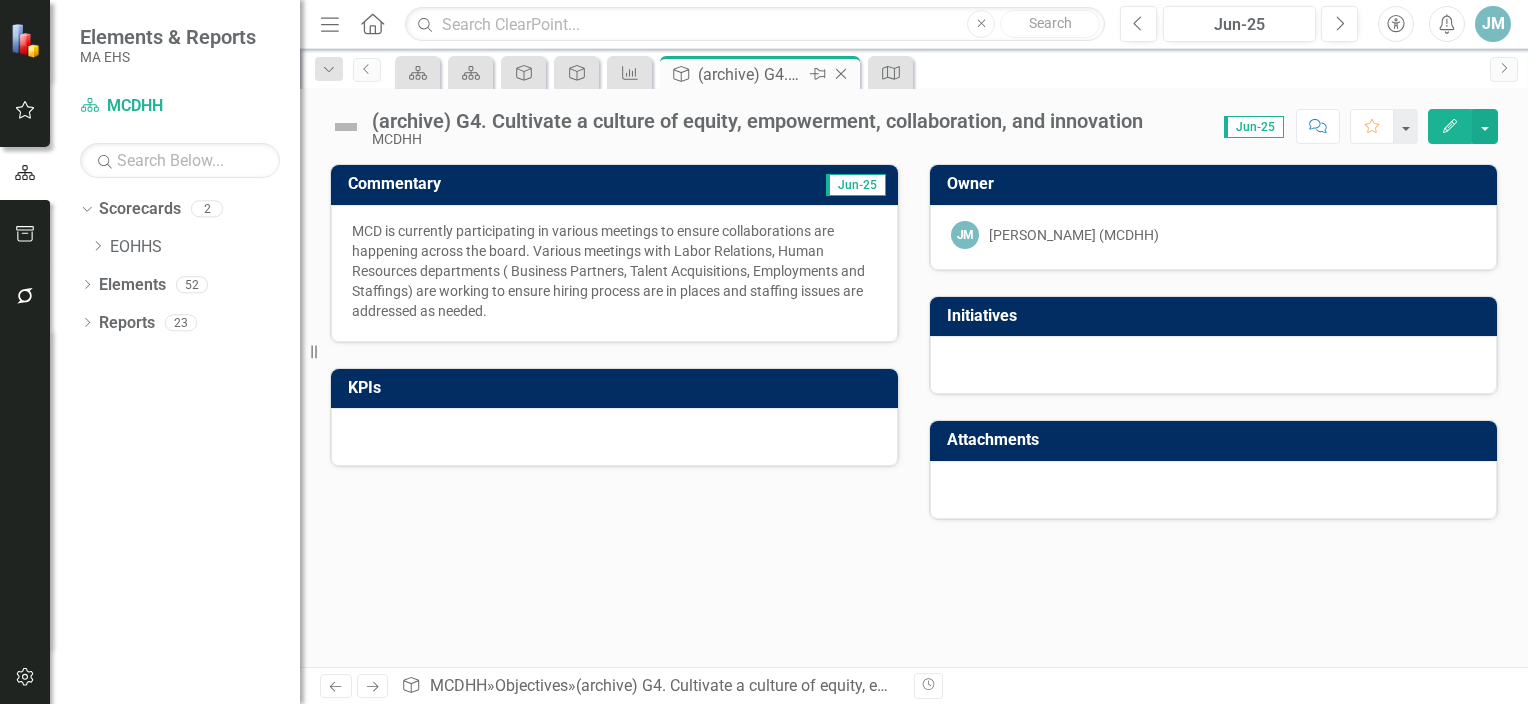 click on "Objective" at bounding box center (677, 74) 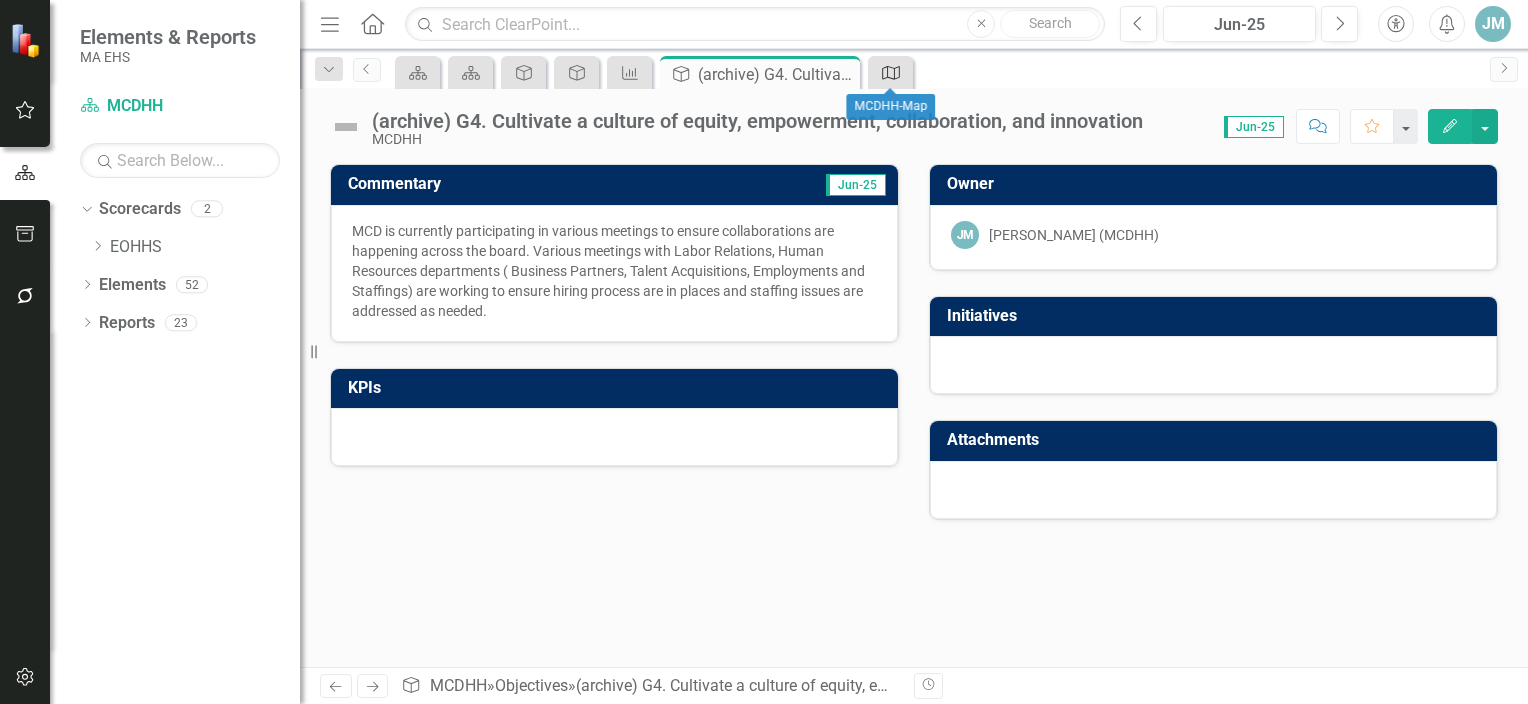 click on "Map" 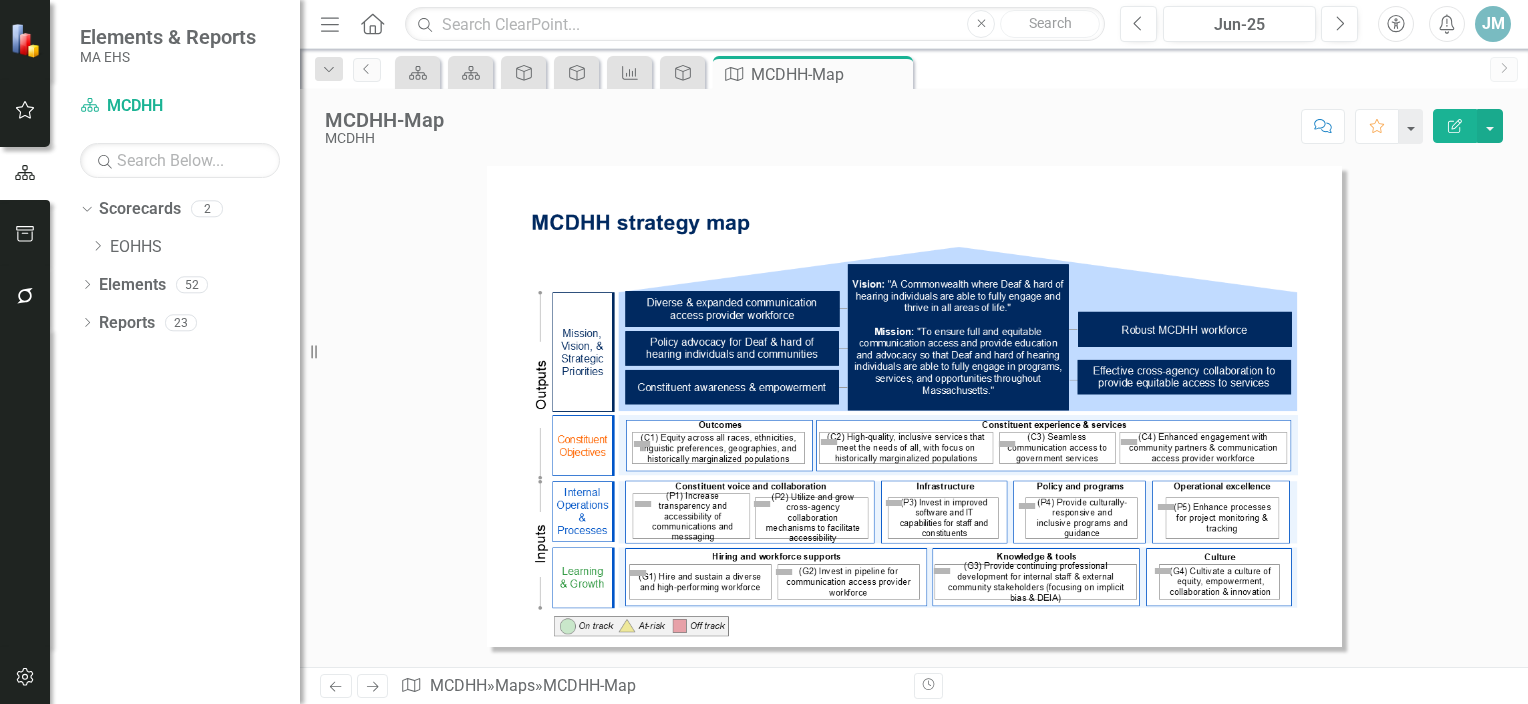 click at bounding box center (914, 406) 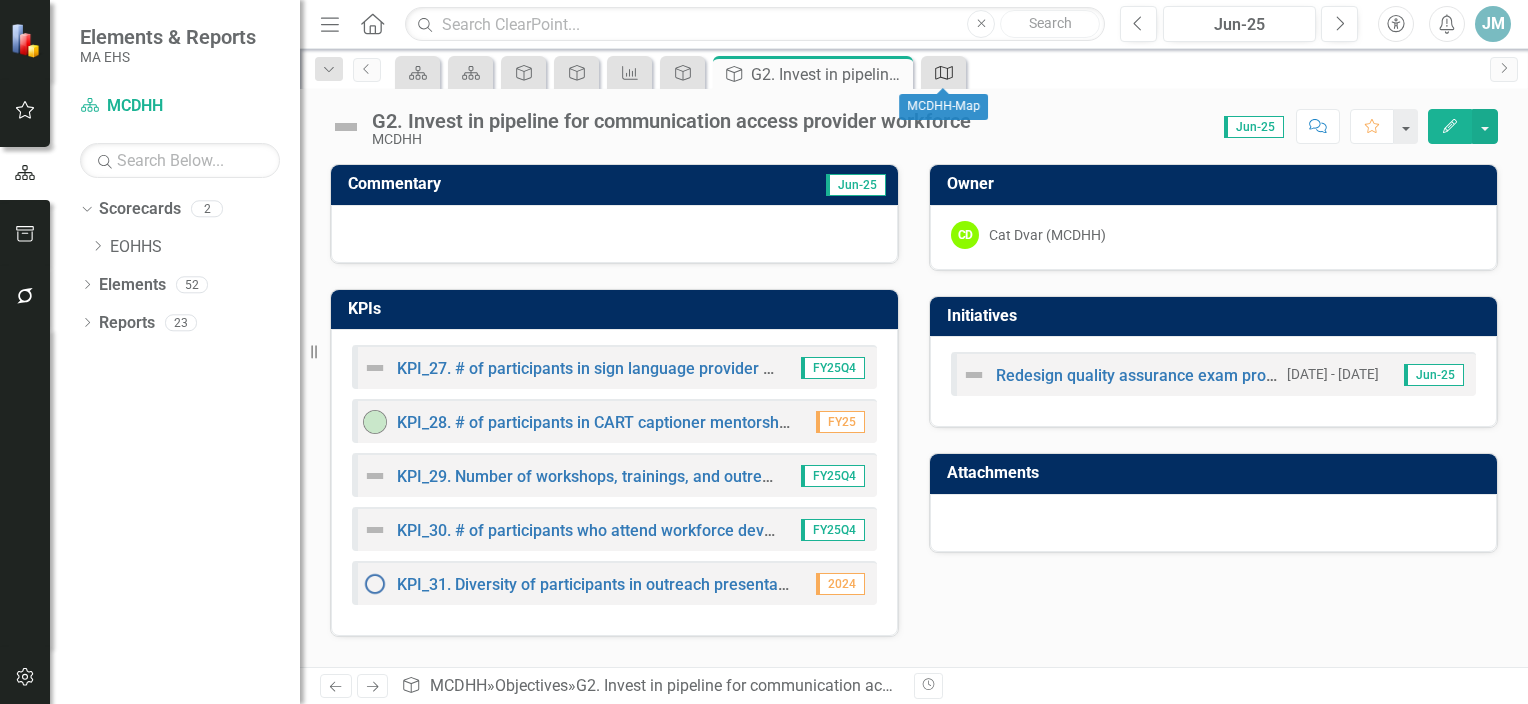 click on "Map" 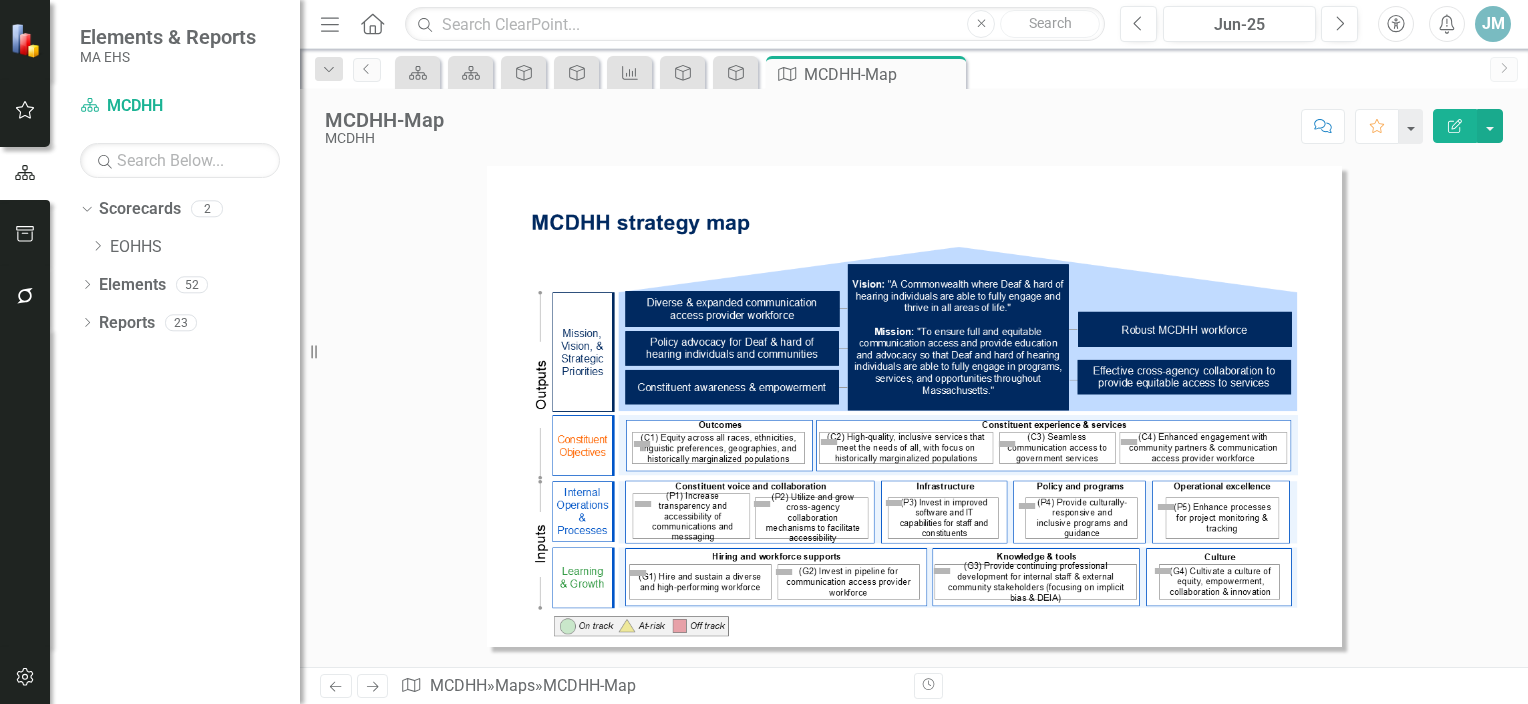click at bounding box center [942, 571] 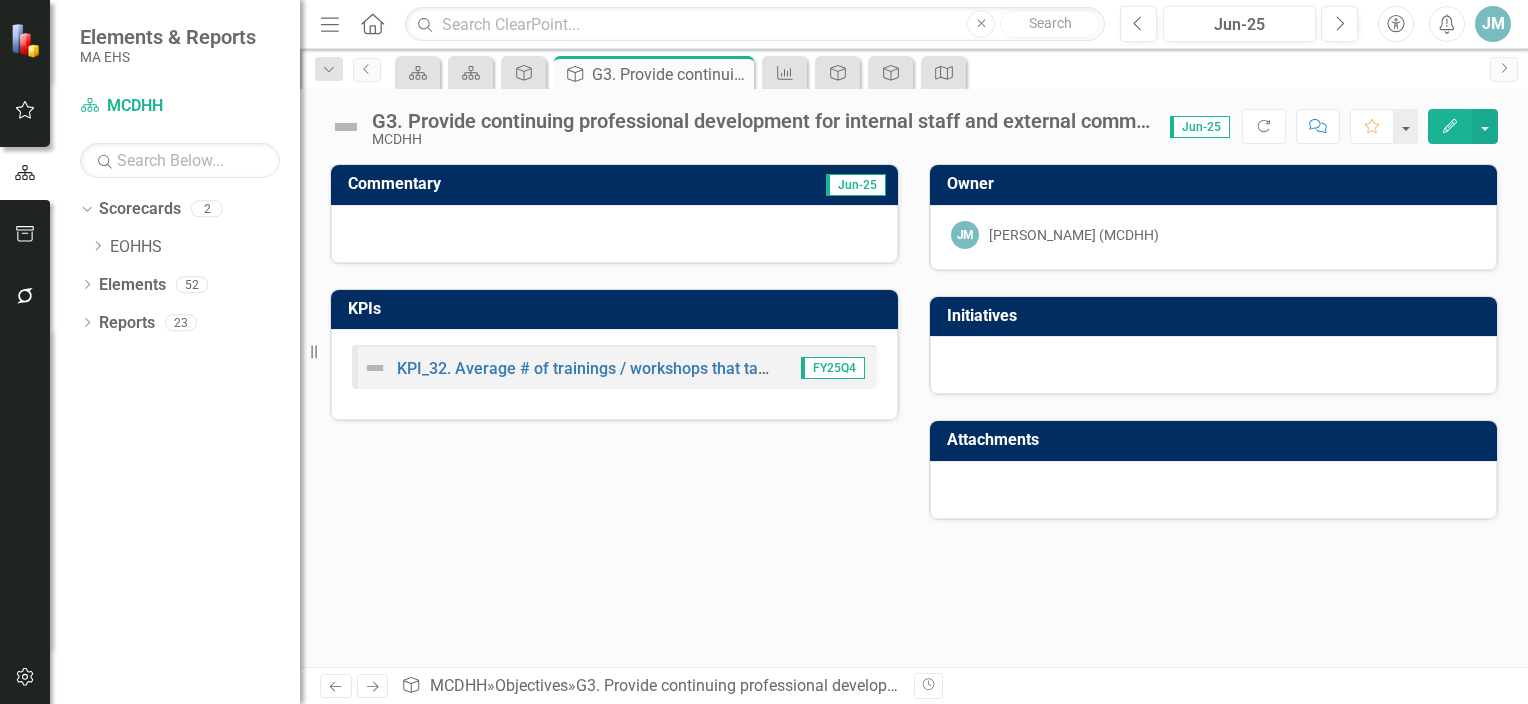 click at bounding box center (614, 234) 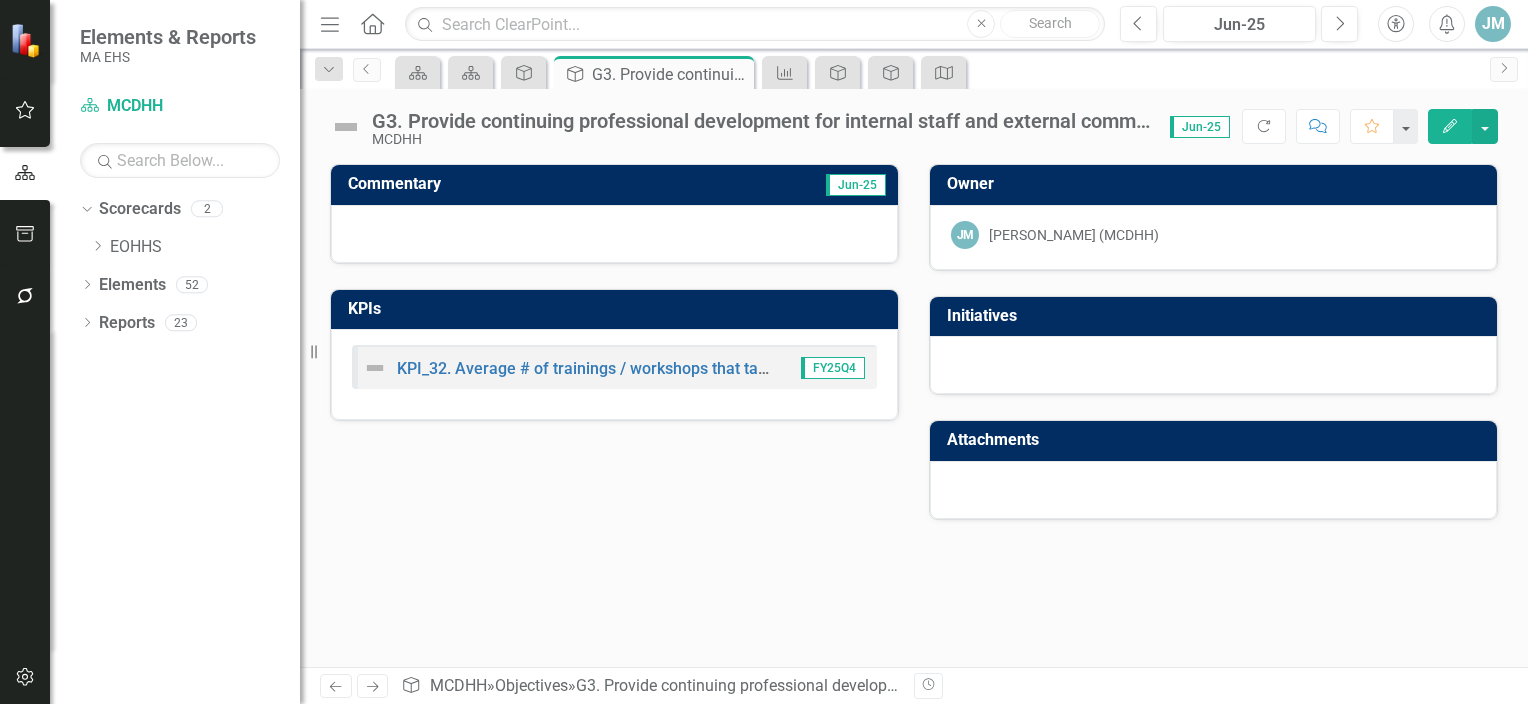 click on "Edit" 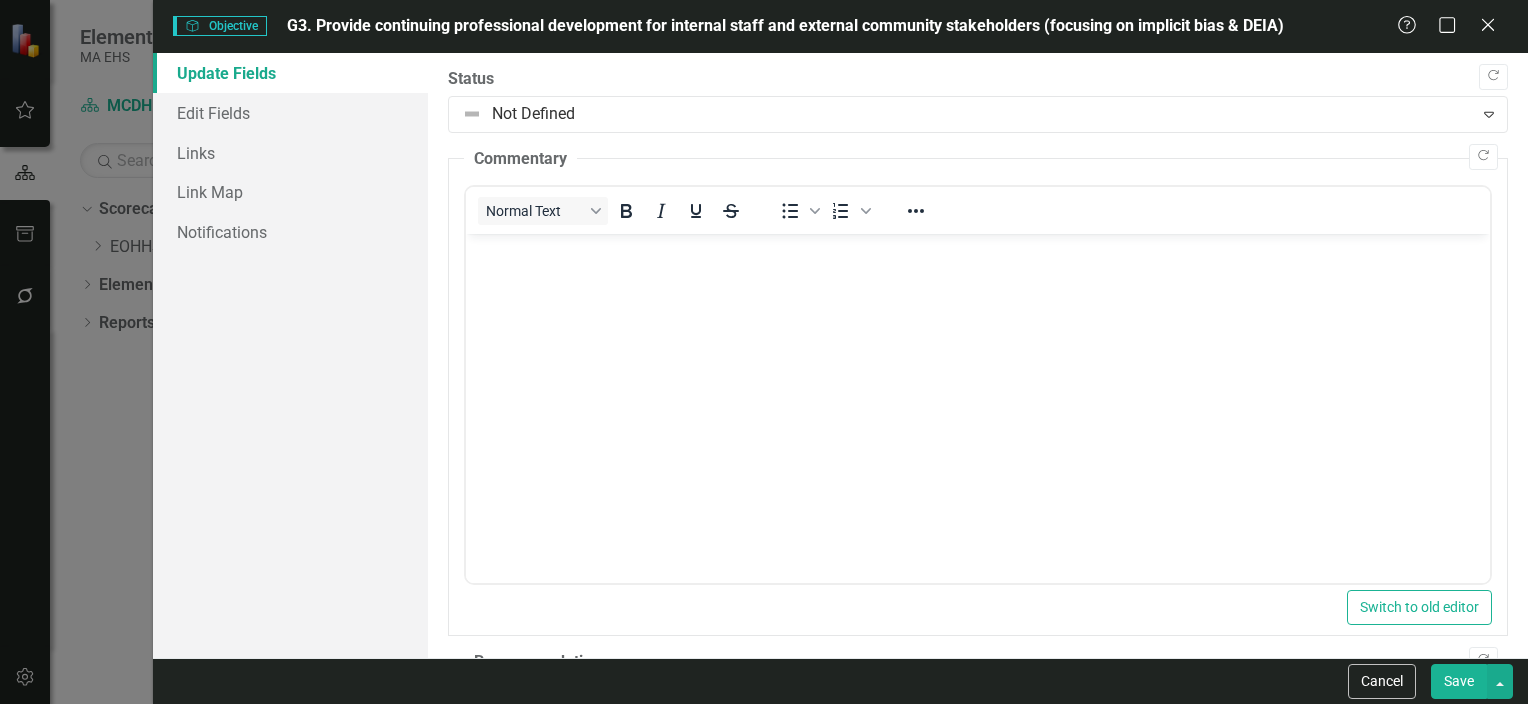scroll, scrollTop: 0, scrollLeft: 0, axis: both 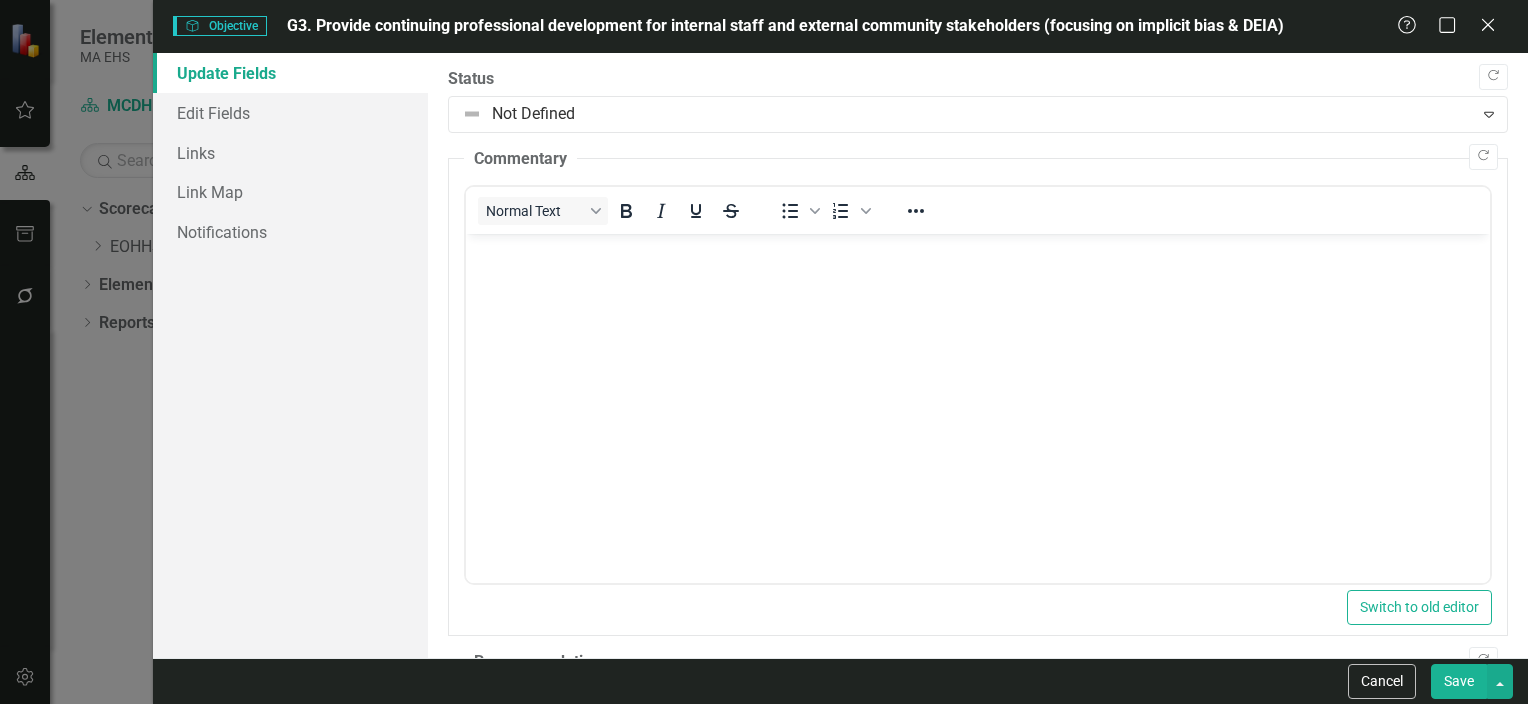 click at bounding box center (977, 384) 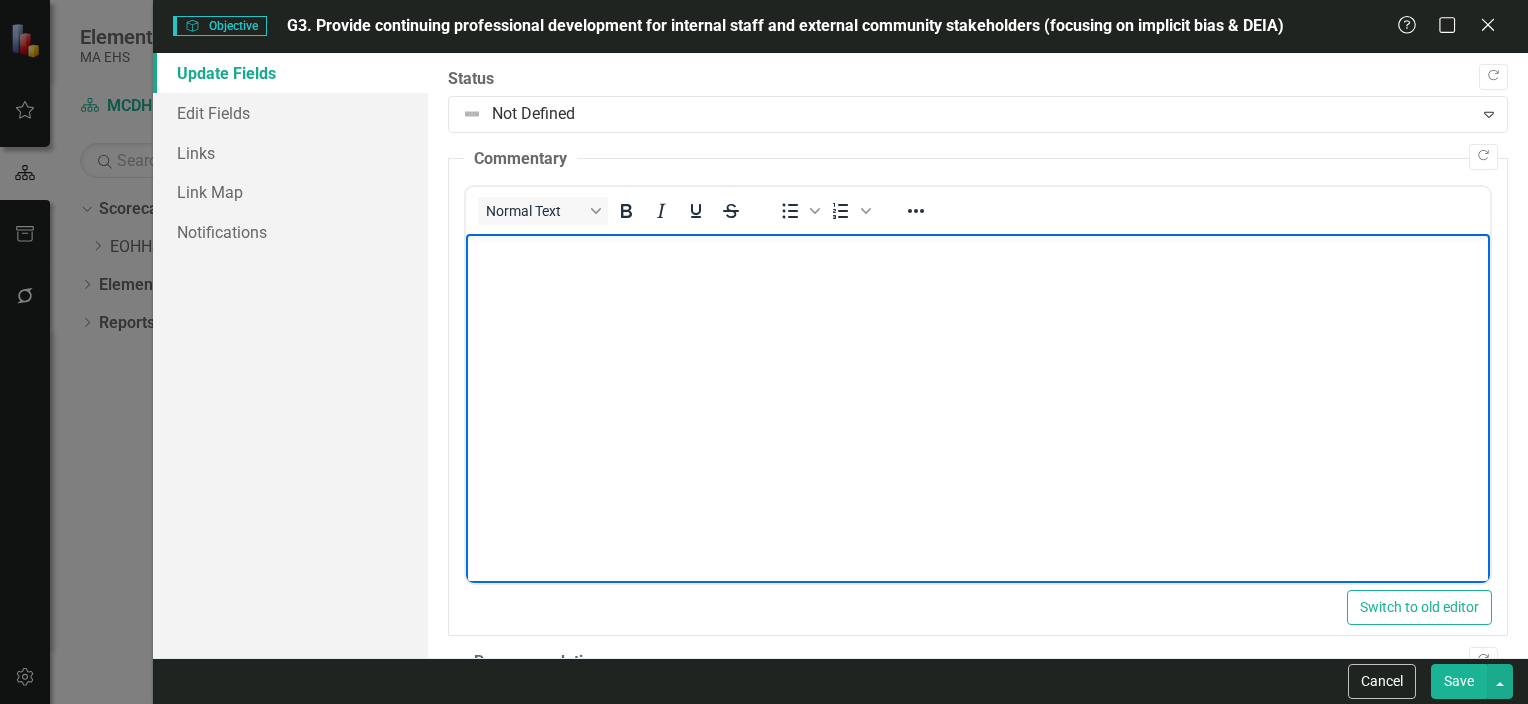 type 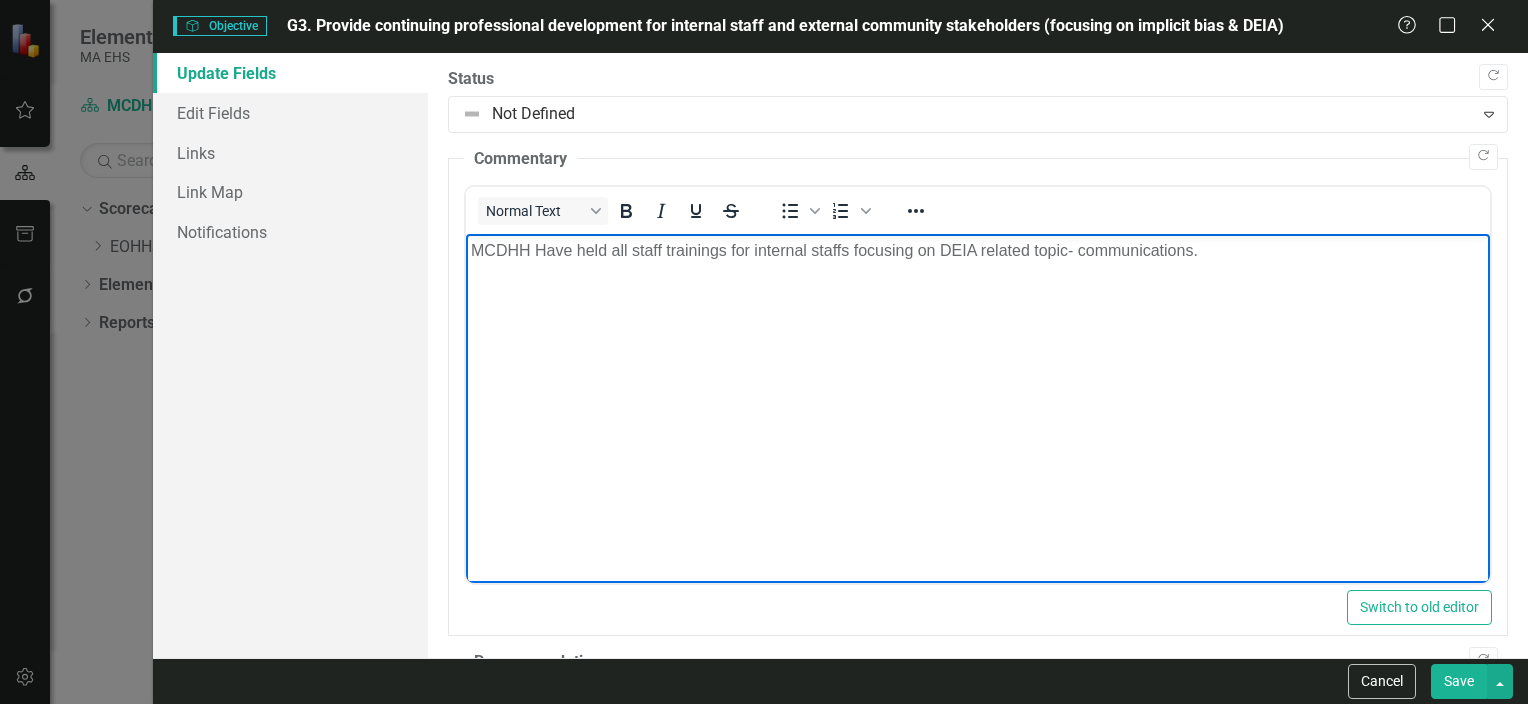 click on "MCDHH Have held all staff trainings for internal staffs focusing on DEIA related topic- communications." at bounding box center [977, 251] 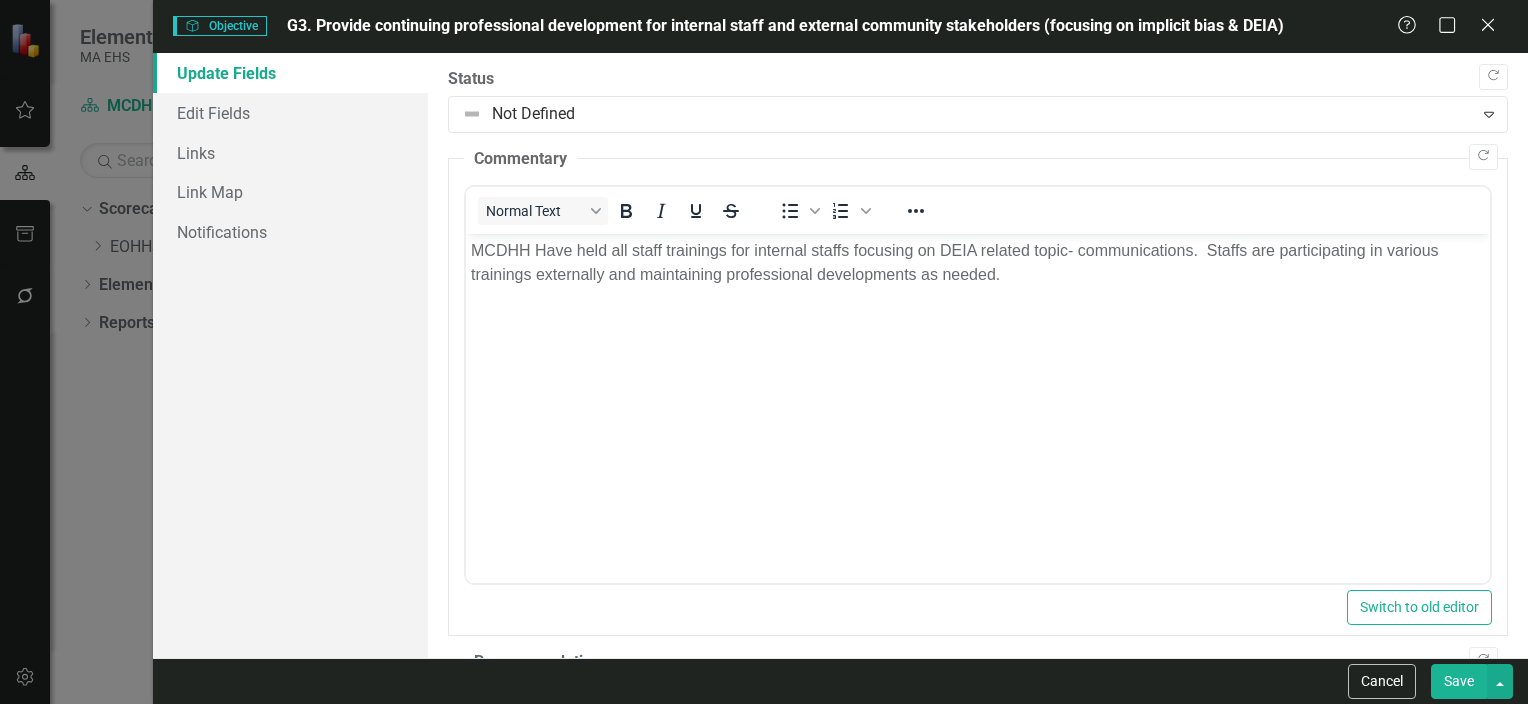 click on "Save" at bounding box center [1459, 681] 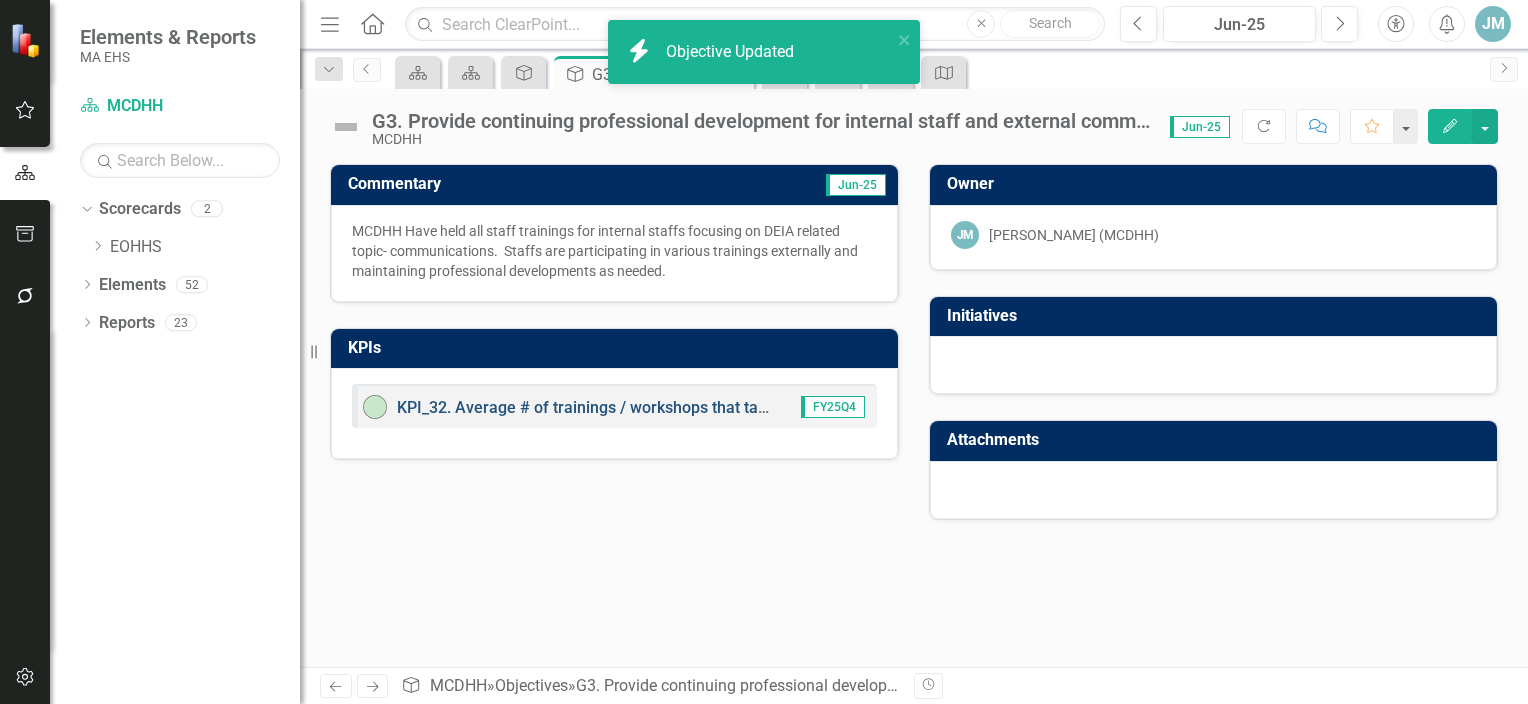 click on "KPI_32. Average # of trainings / workshops that take place" at bounding box center [607, 407] 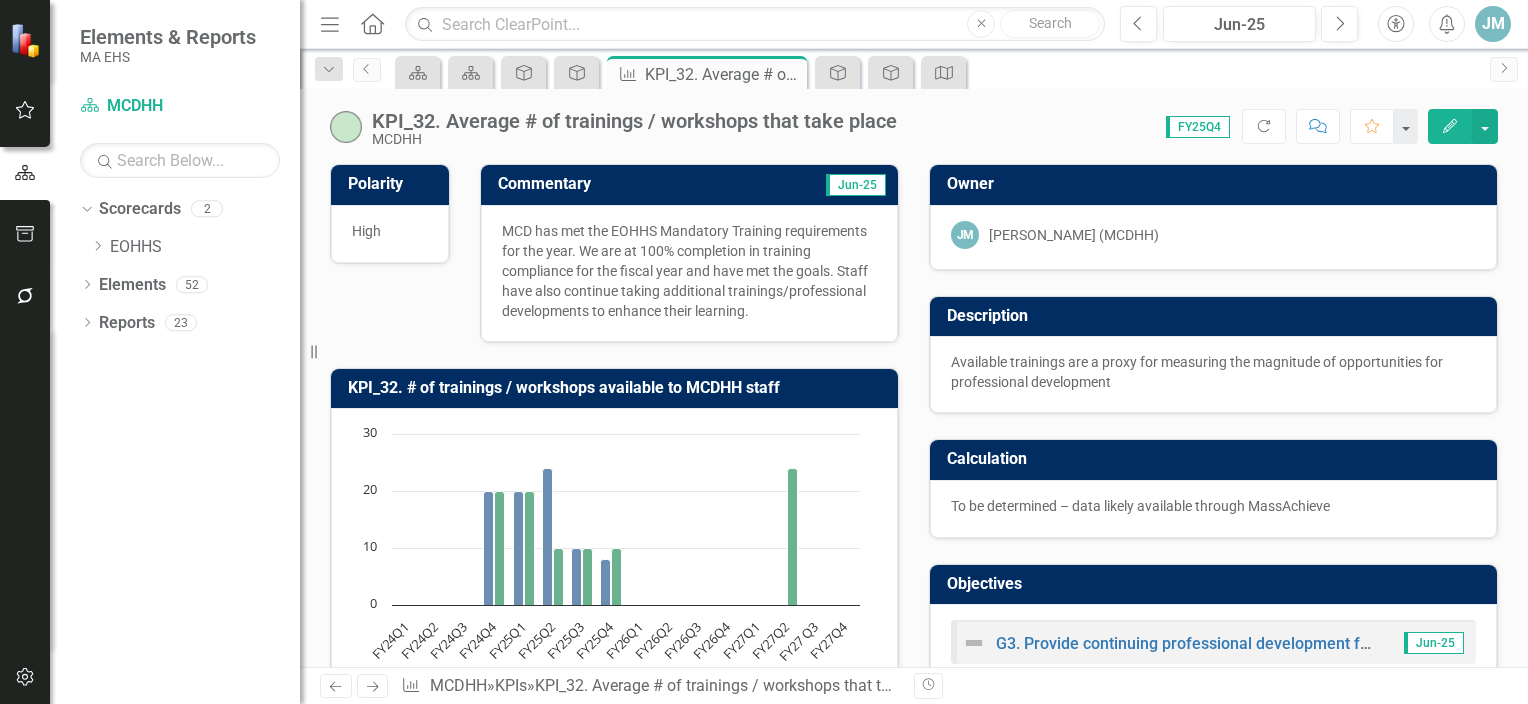 click on "FY27 Q3" 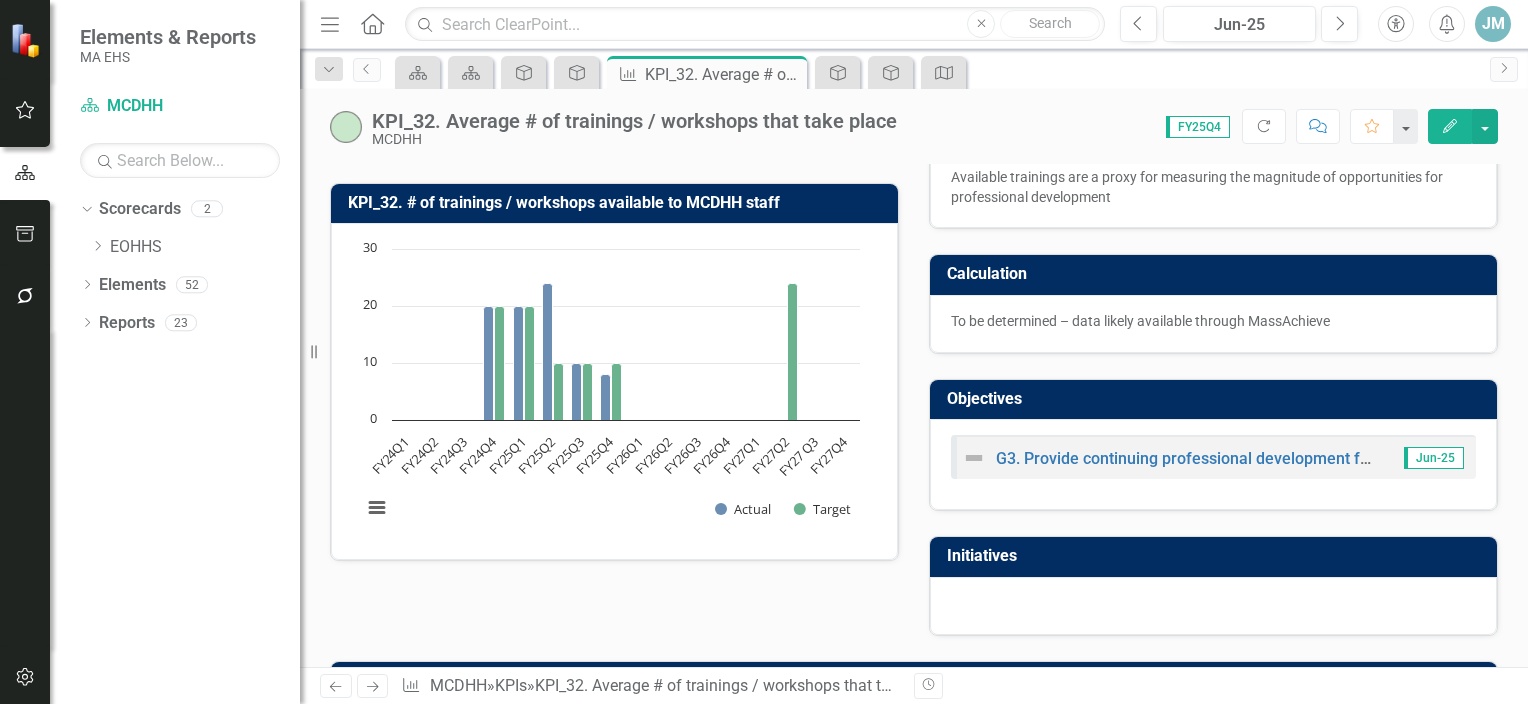 scroll, scrollTop: 71, scrollLeft: 0, axis: vertical 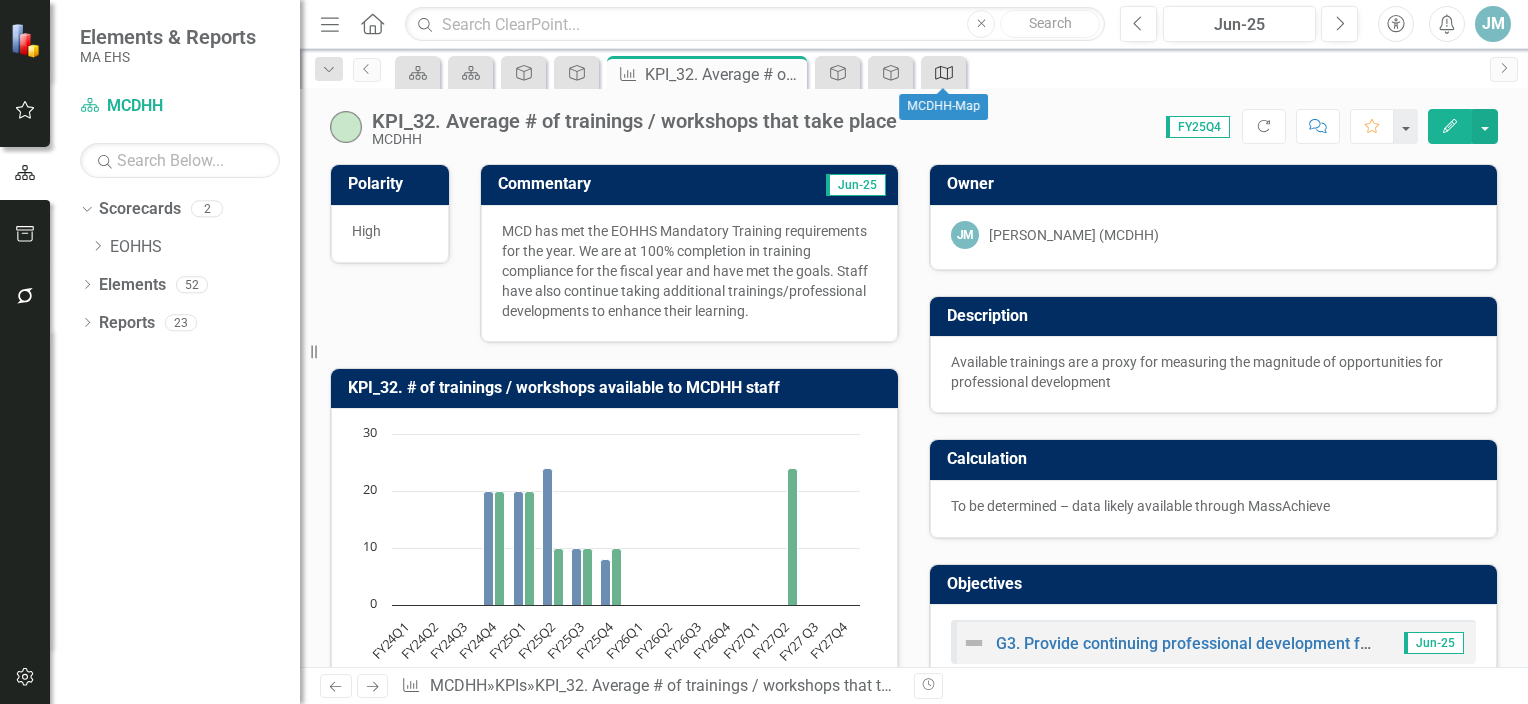 click on "Map" at bounding box center (940, 72) 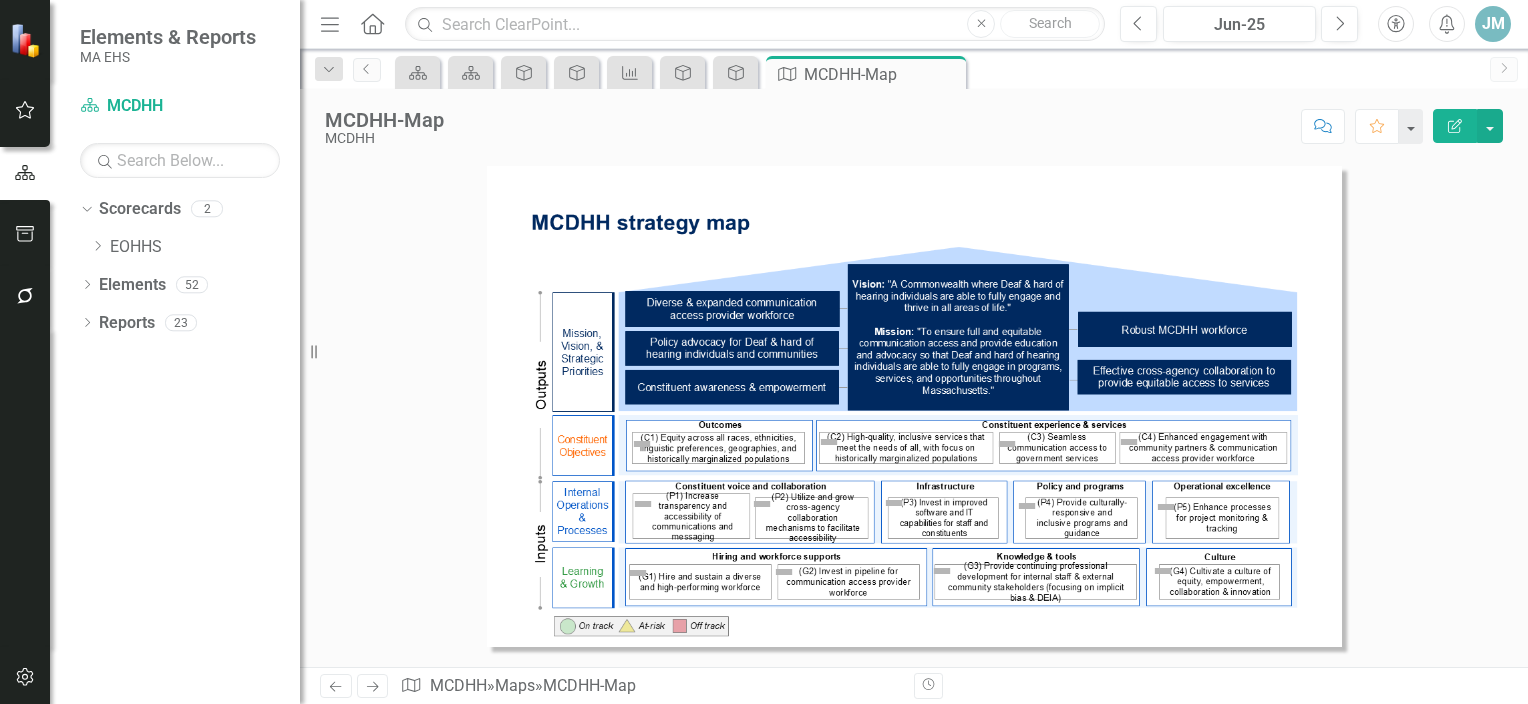 click at bounding box center (914, 406) 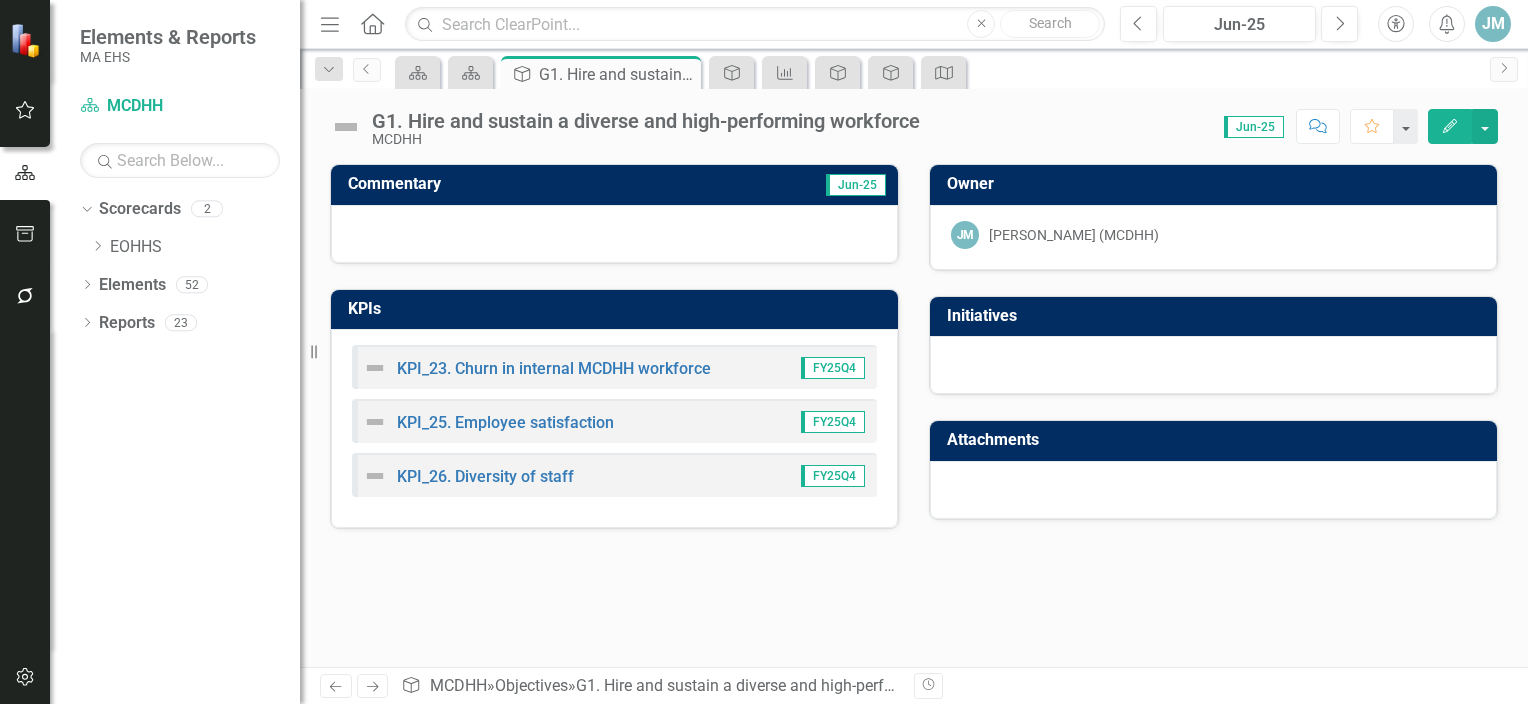 click on "FY25Q4" at bounding box center (833, 368) 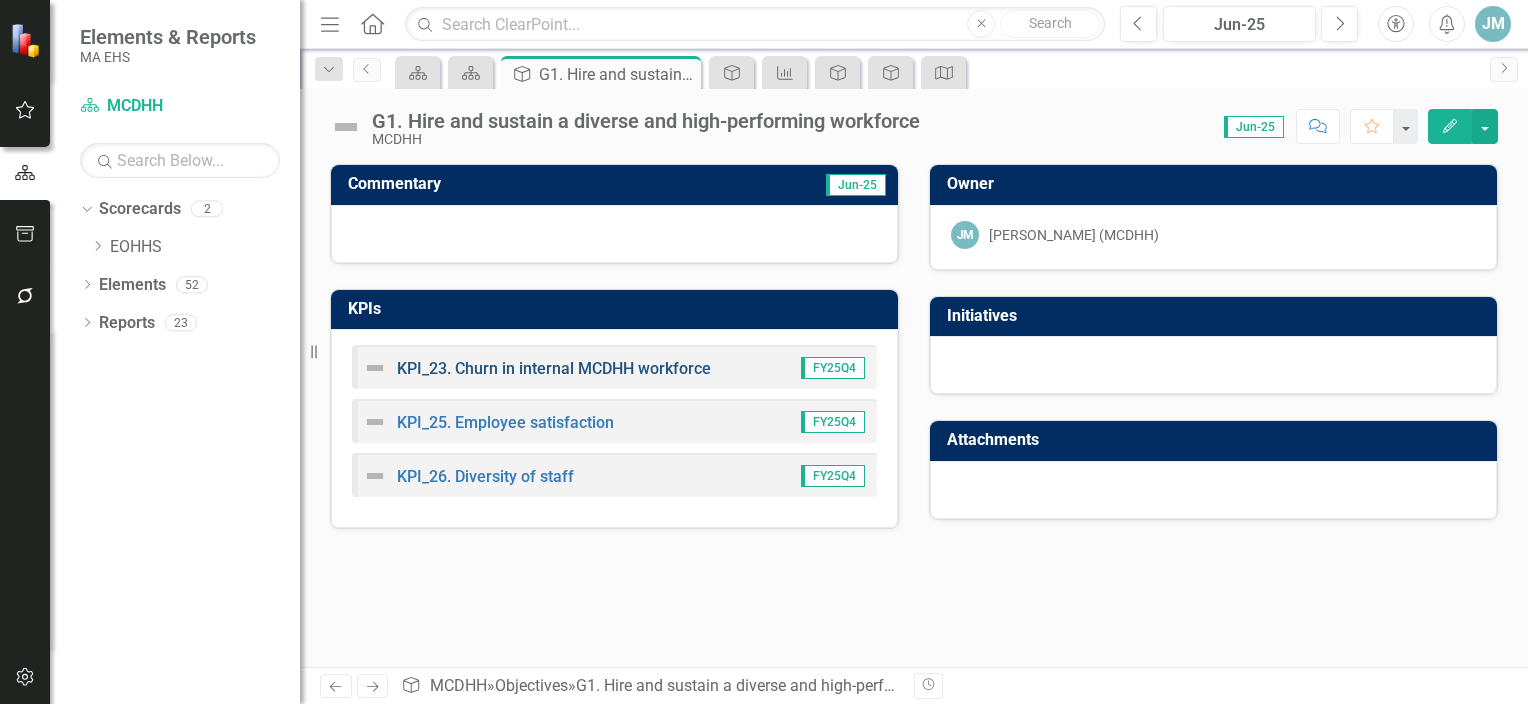 click on "KPI_23. Churn in internal MCDHH workforce" at bounding box center [554, 368] 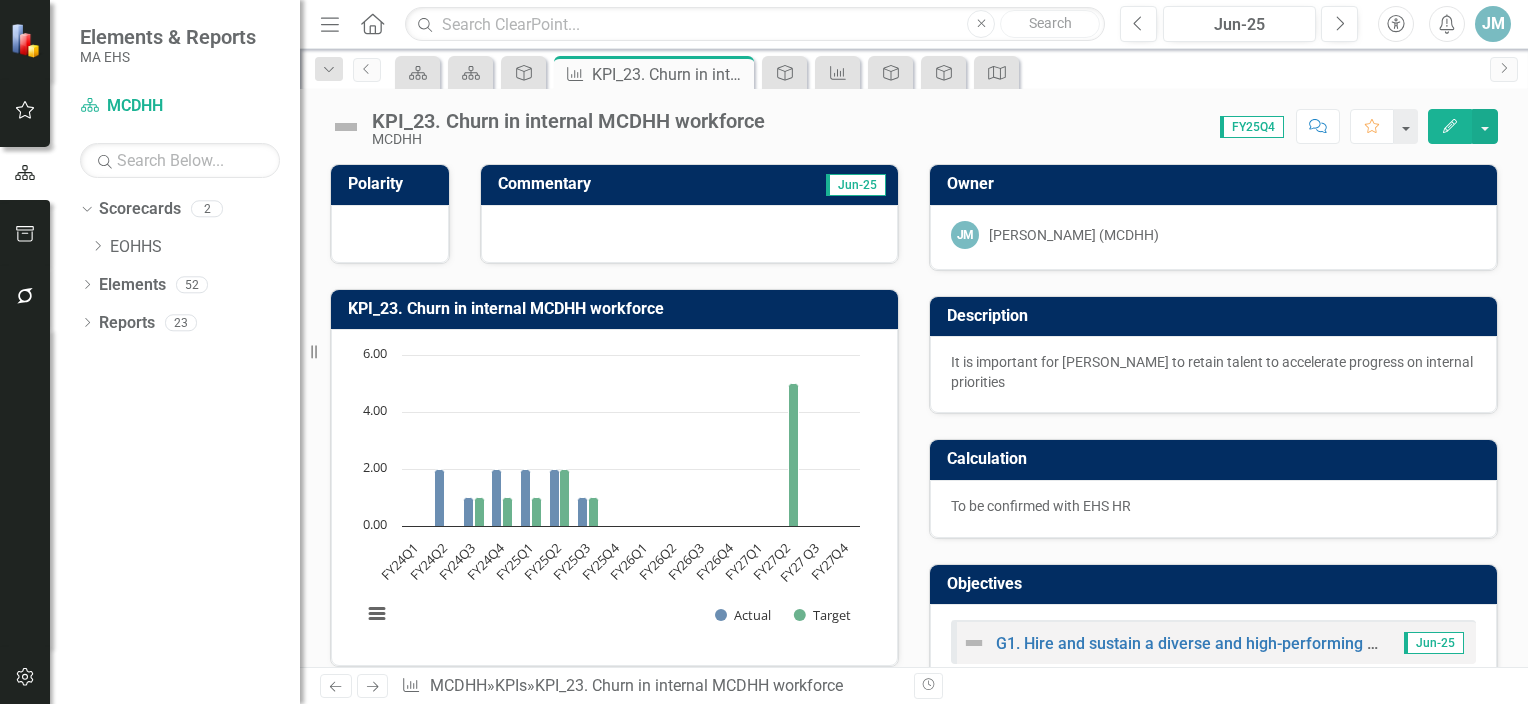 click on "Edit" at bounding box center (1450, 126) 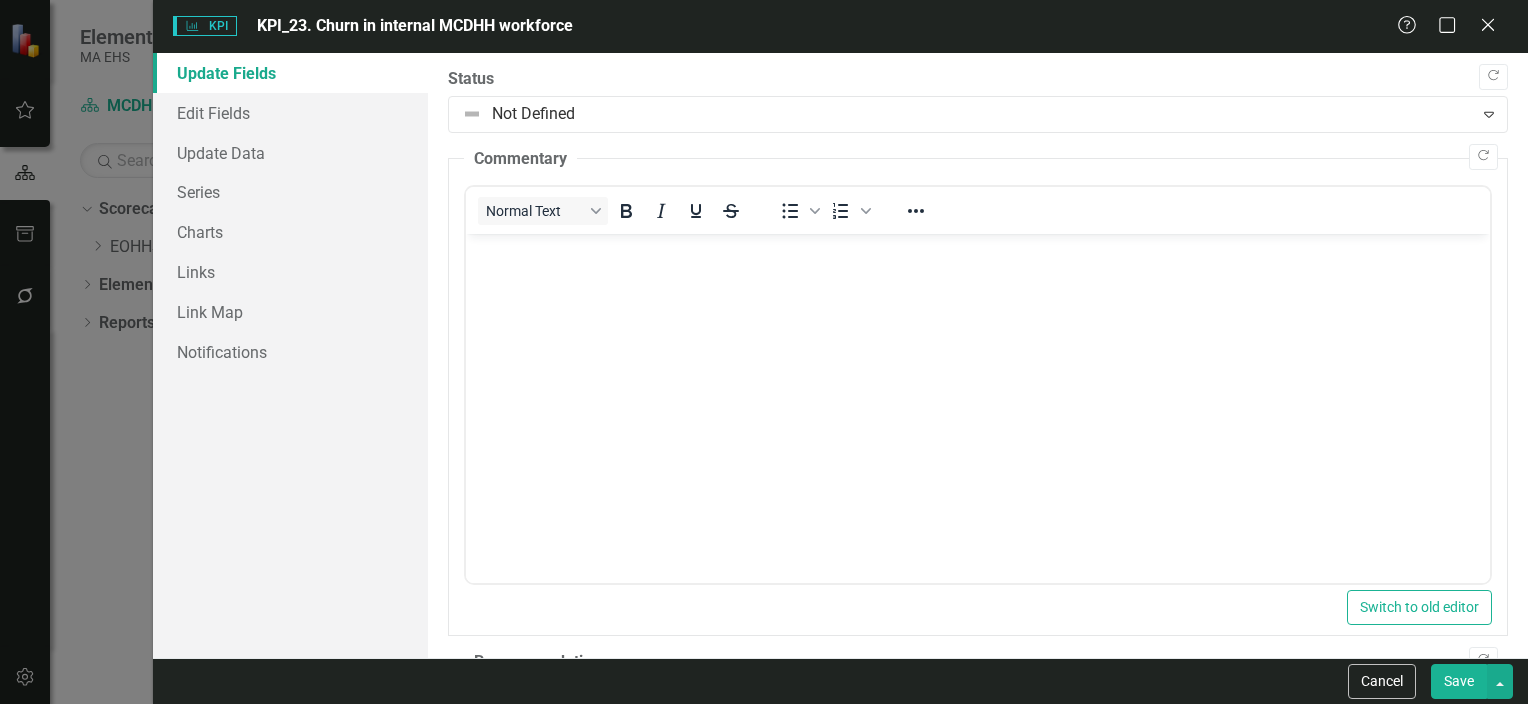 scroll, scrollTop: 0, scrollLeft: 0, axis: both 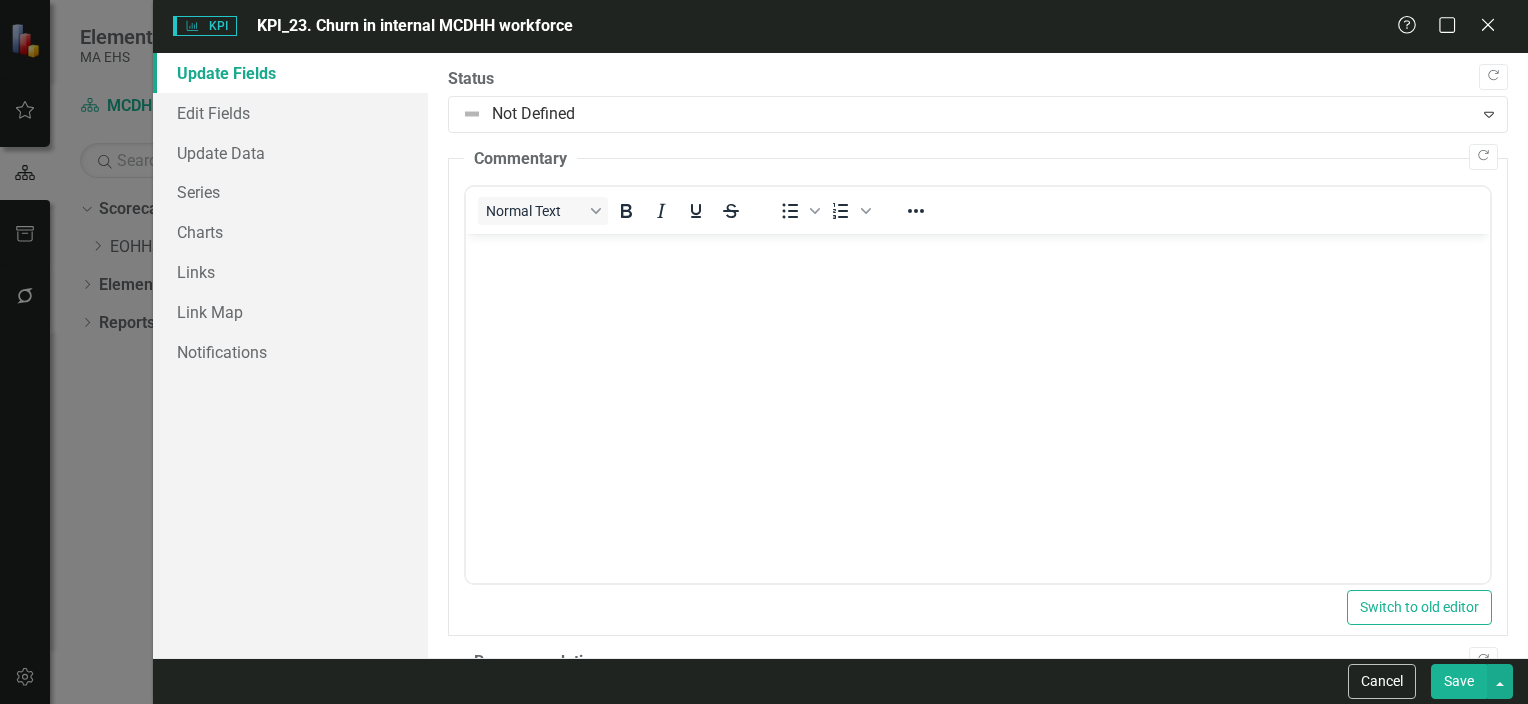 click at bounding box center (977, 384) 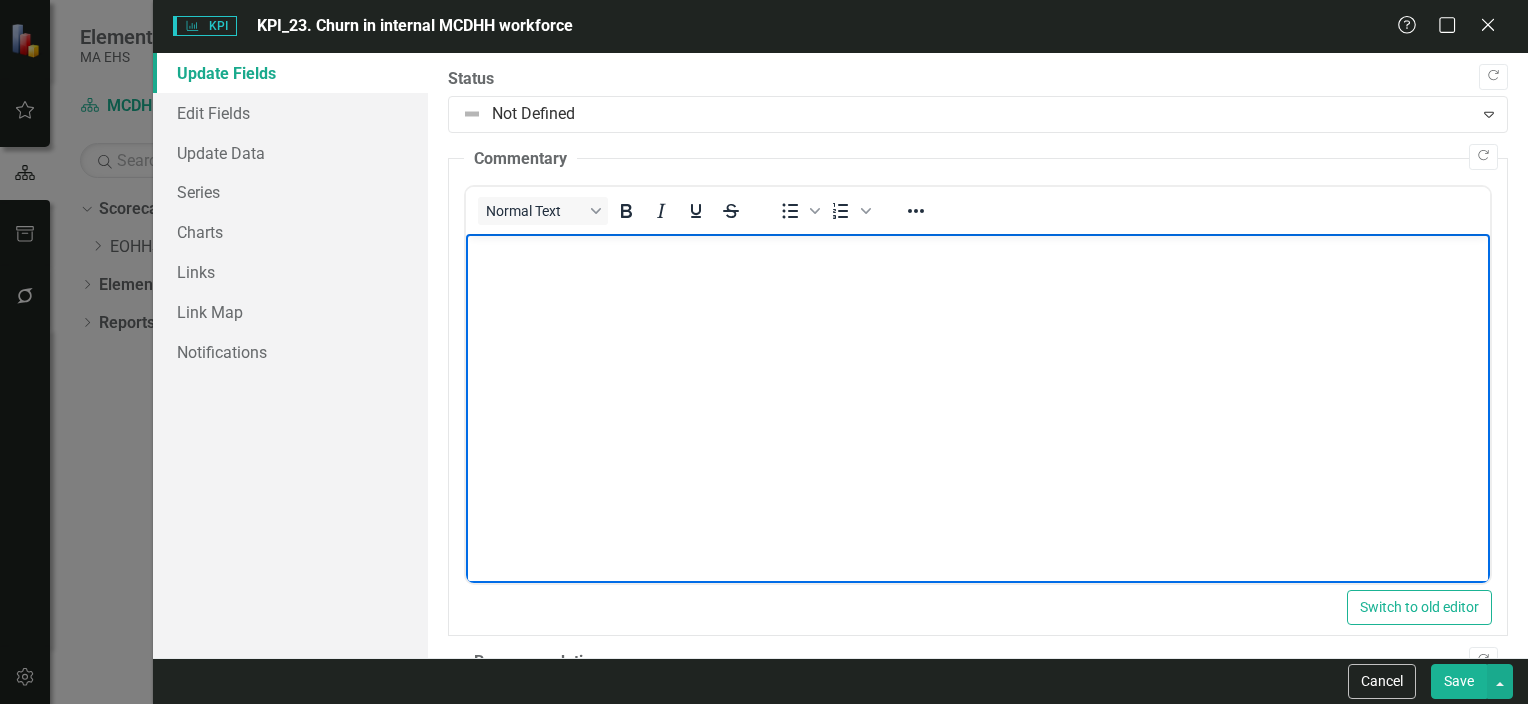 type 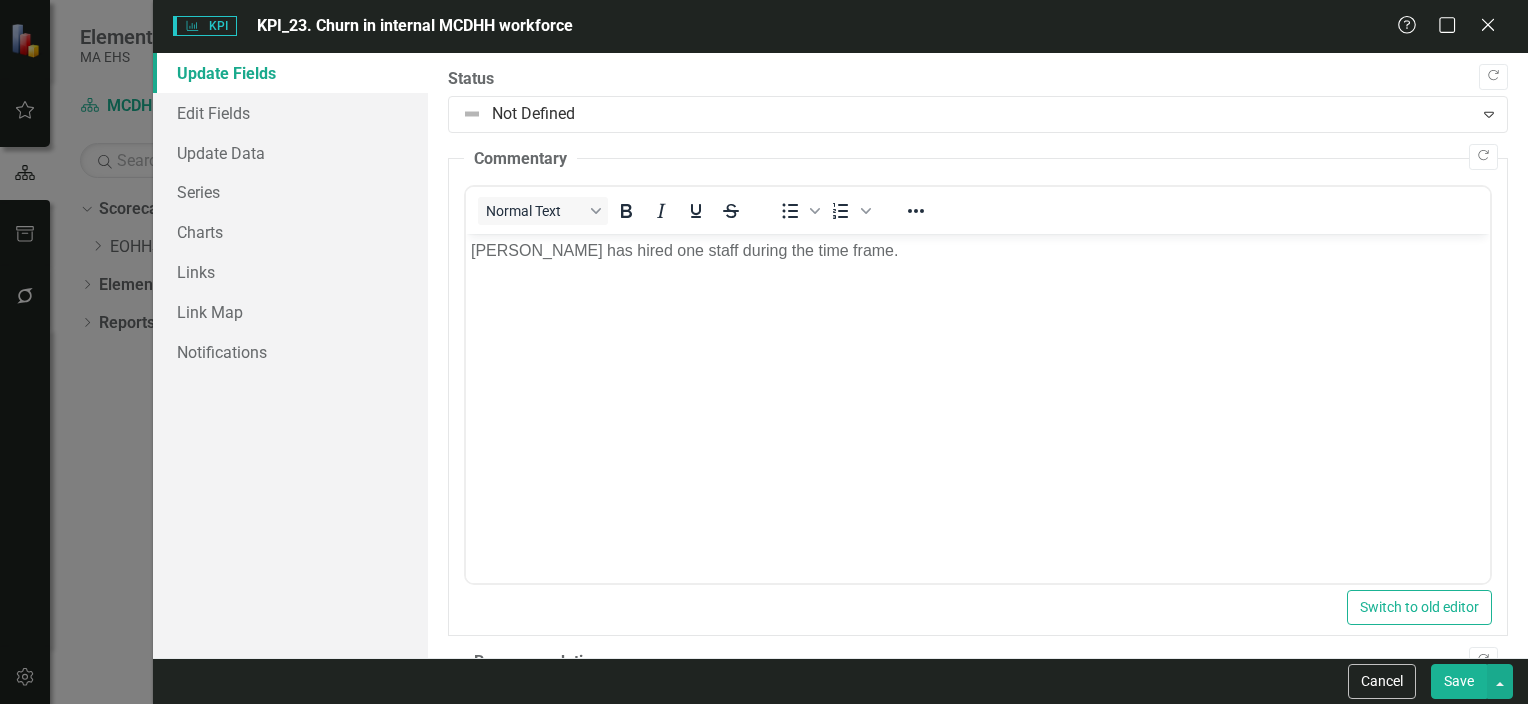click on "Save" at bounding box center (1459, 681) 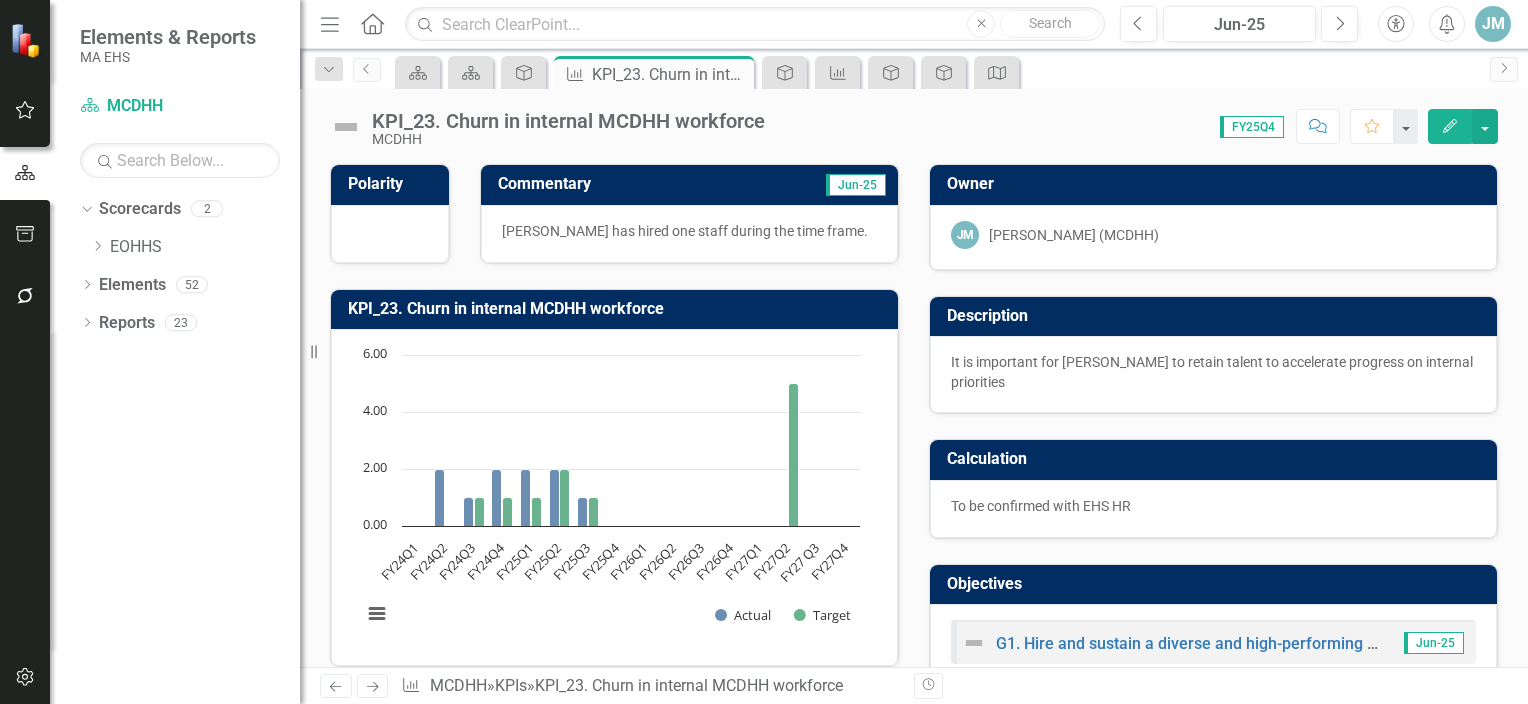 click on "FY25Q4" 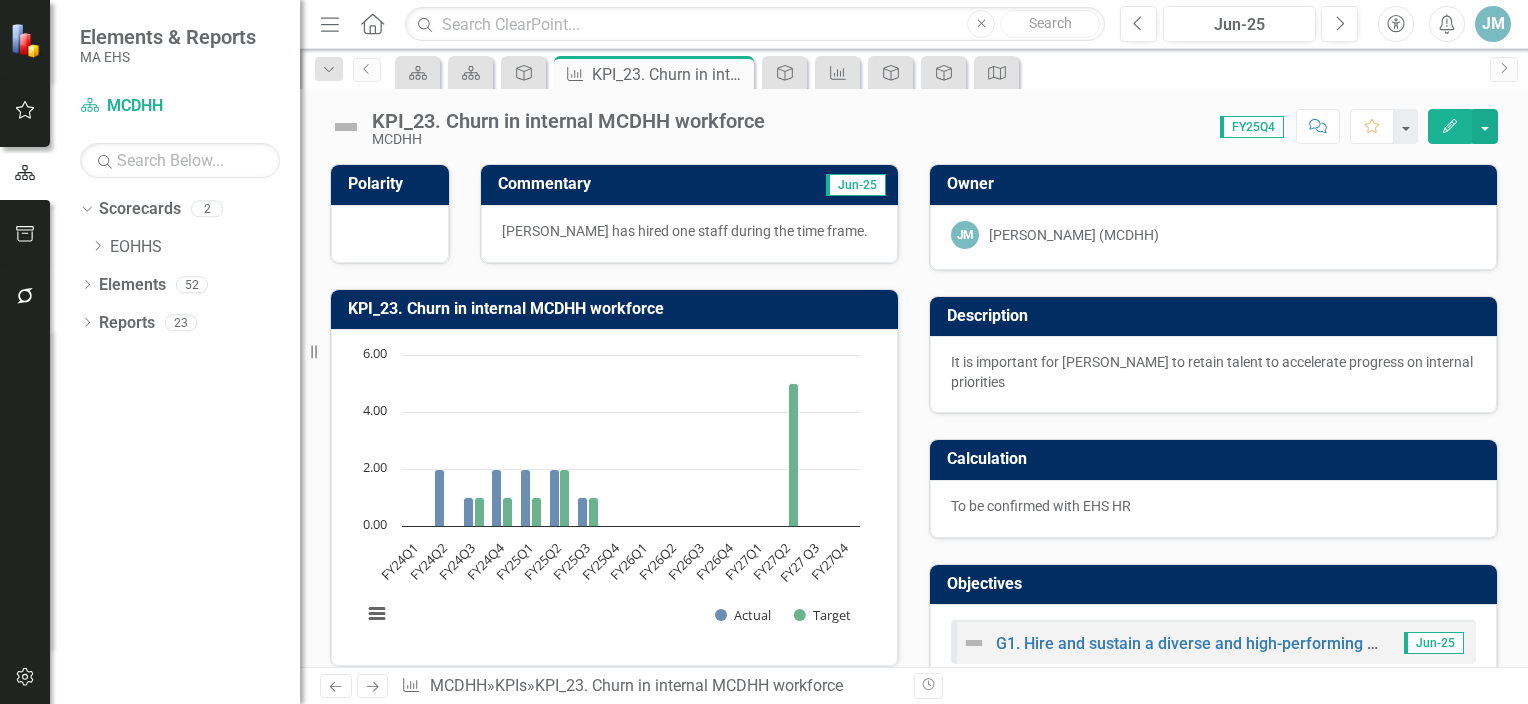 click on "Edit" at bounding box center (1450, 126) 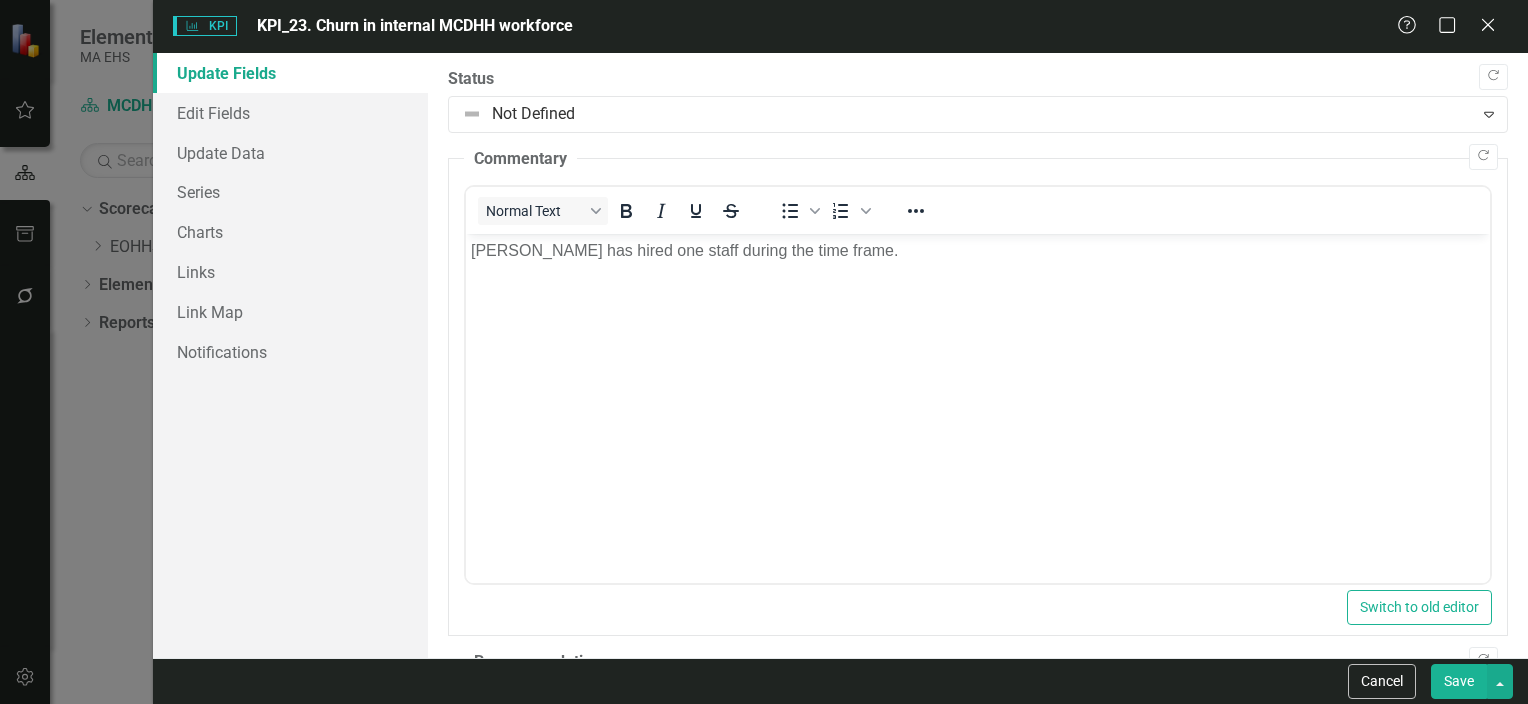 scroll, scrollTop: 0, scrollLeft: 0, axis: both 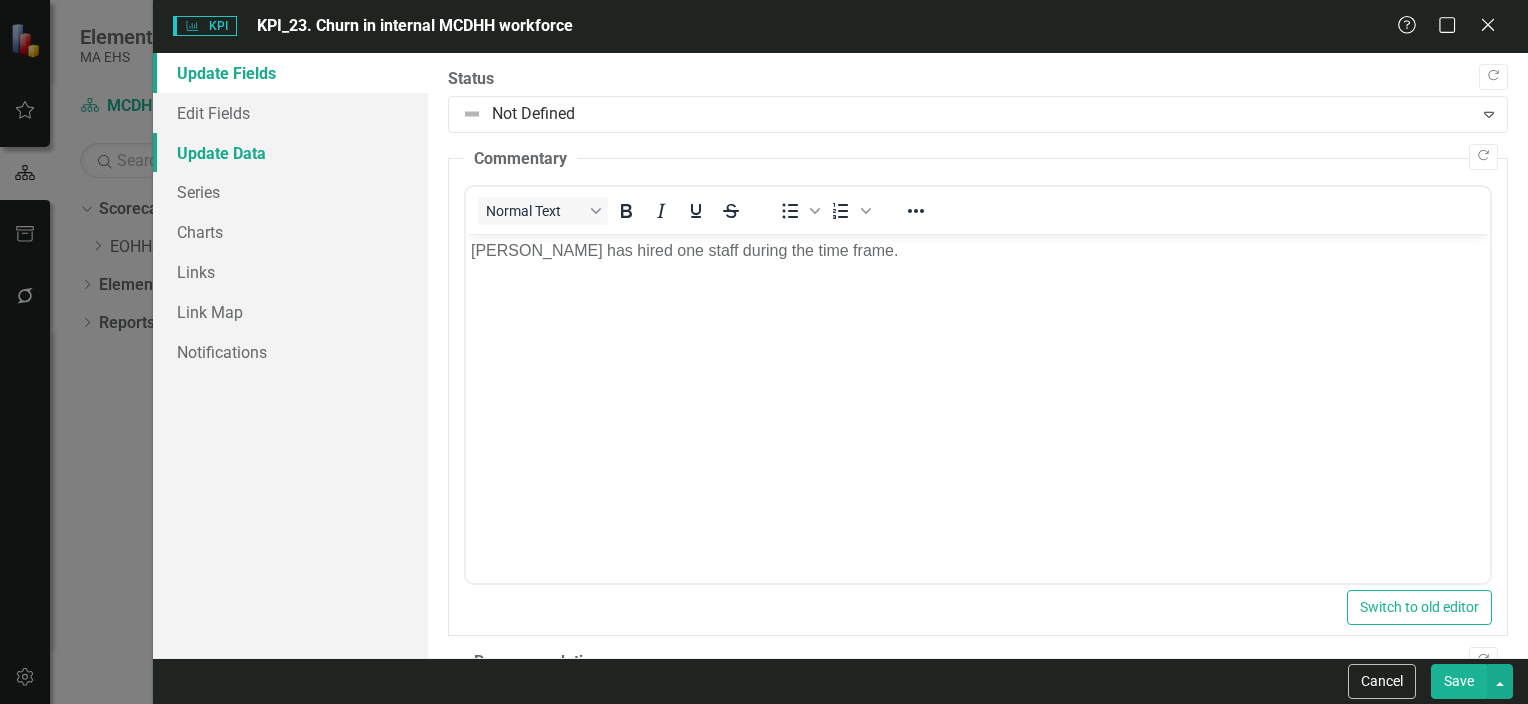 click on "Update  Data" at bounding box center (290, 153) 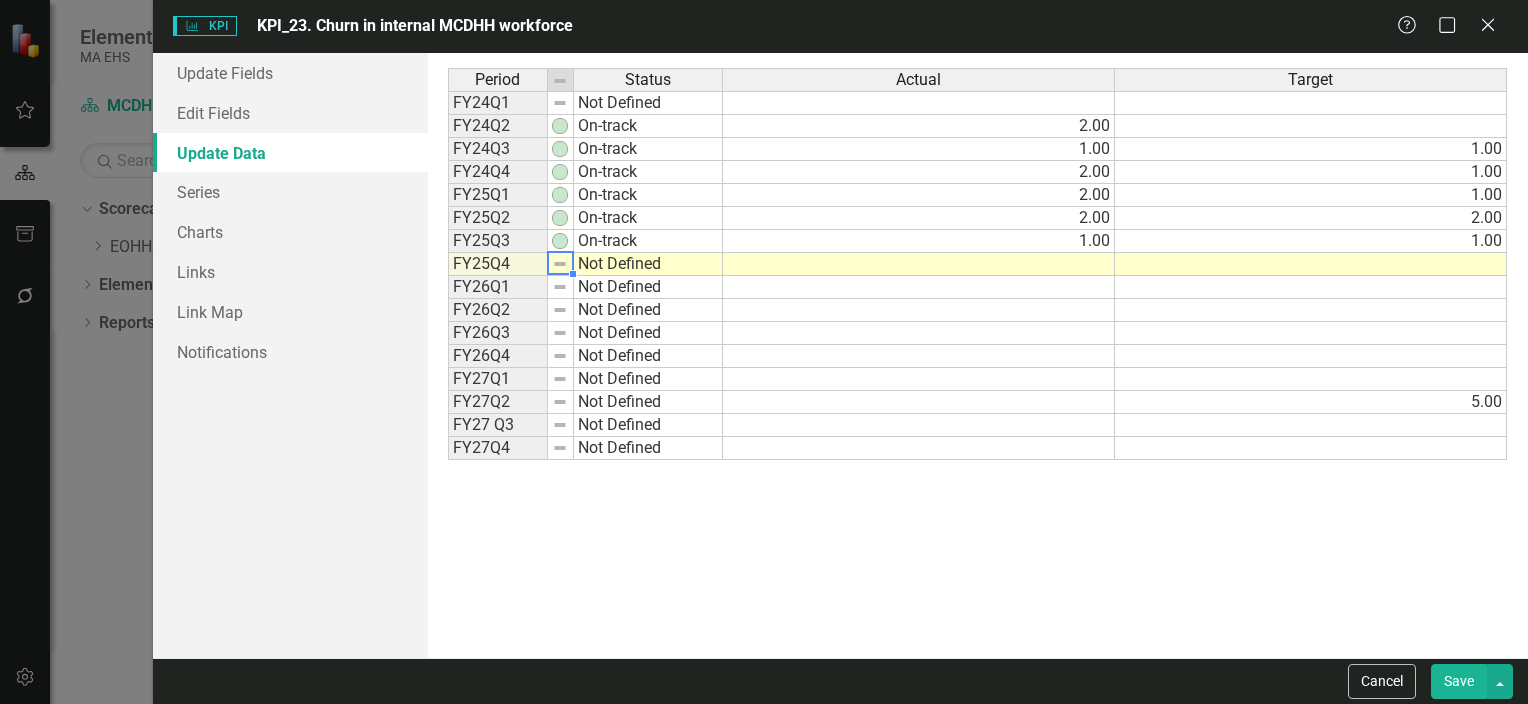 click on "Not Defined" at bounding box center (648, 264) 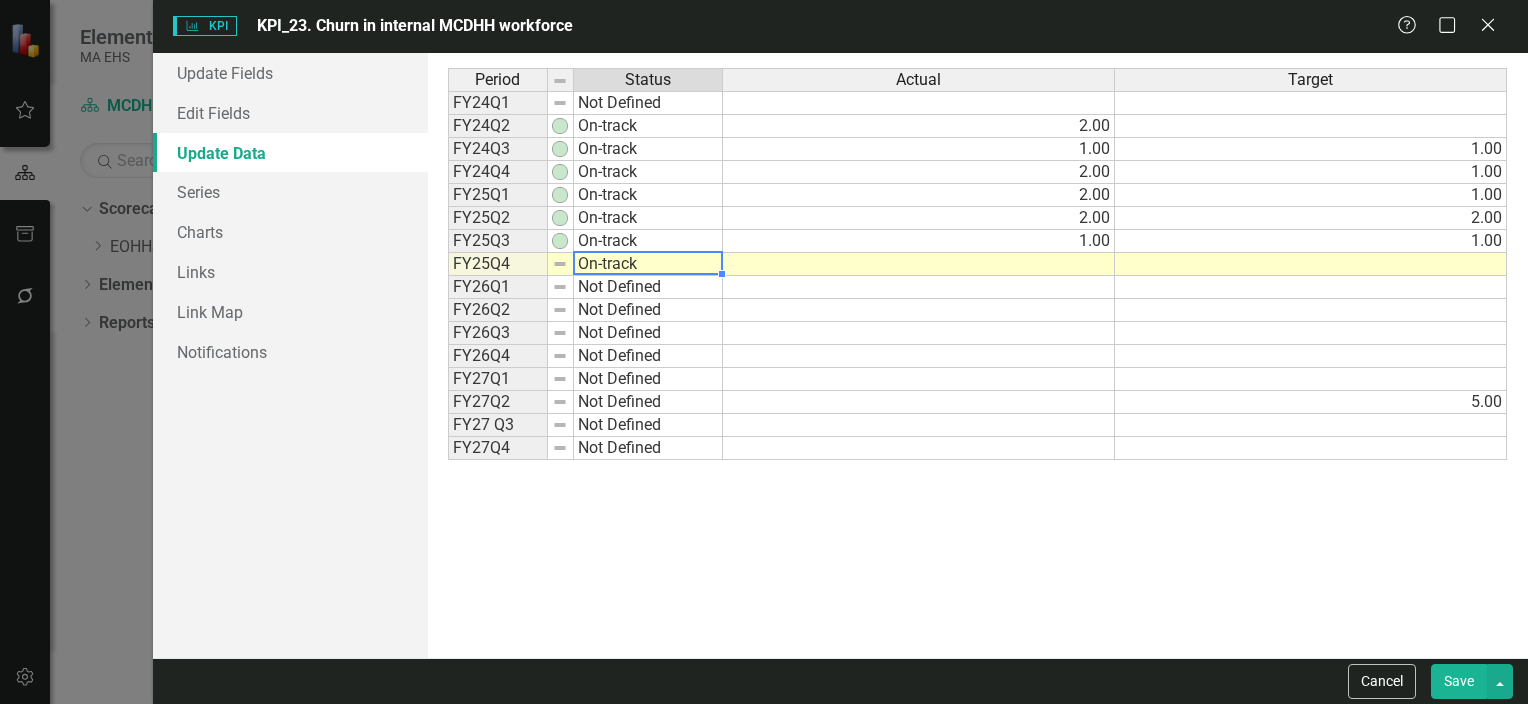 click on "Period Status Actual Target FY24Q1 Not Defined FY24Q2 On-track 2.00 FY24Q3 On-track 1.00 1.00 FY24Q4 On-track 2.00 1.00 FY25Q1 On-track 2.00 1.00 FY25Q2 On-track 2.00 2.00 FY25Q3 On-track 1.00 1.00 FY25Q4 On-track FY26Q1 Not Defined FY26Q2 Not Defined FY26Q3 Not Defined FY26Q4 Not Defined FY27Q1 Not Defined FY27Q2 Not Defined 5.00 FY27 Q3 Not Defined FY27Q4 Not Defined Period Status Actual Target Period Status FY24Q1 Not Defined FY24Q2 On-track FY24Q3 On-track FY24Q4 On-track FY25Q1 On-track FY25Q2 On-track FY25Q3 On-track FY25Q4 On-track FY26Q1 Not Defined FY26Q2 Not Defined FY26Q3 Not Defined FY26Q4 Not Defined FY27Q1 Not Defined FY27Q2 Not Defined FY27 Q3 Not Defined FY27Q4 Not Defined Period Status On-track Not Defined Target Met On -track At-risk Off-track No Informati on" at bounding box center (978, 355) 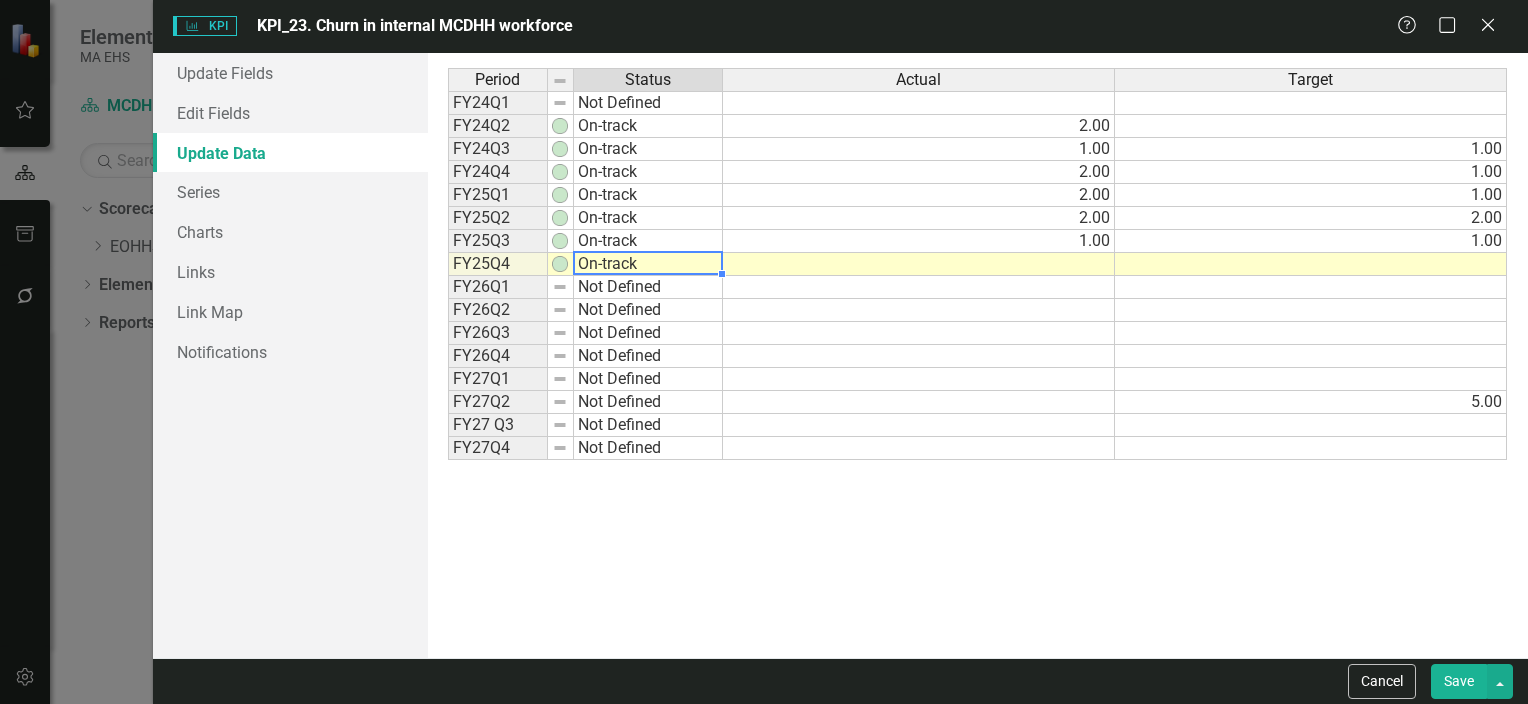 type on "On-track" 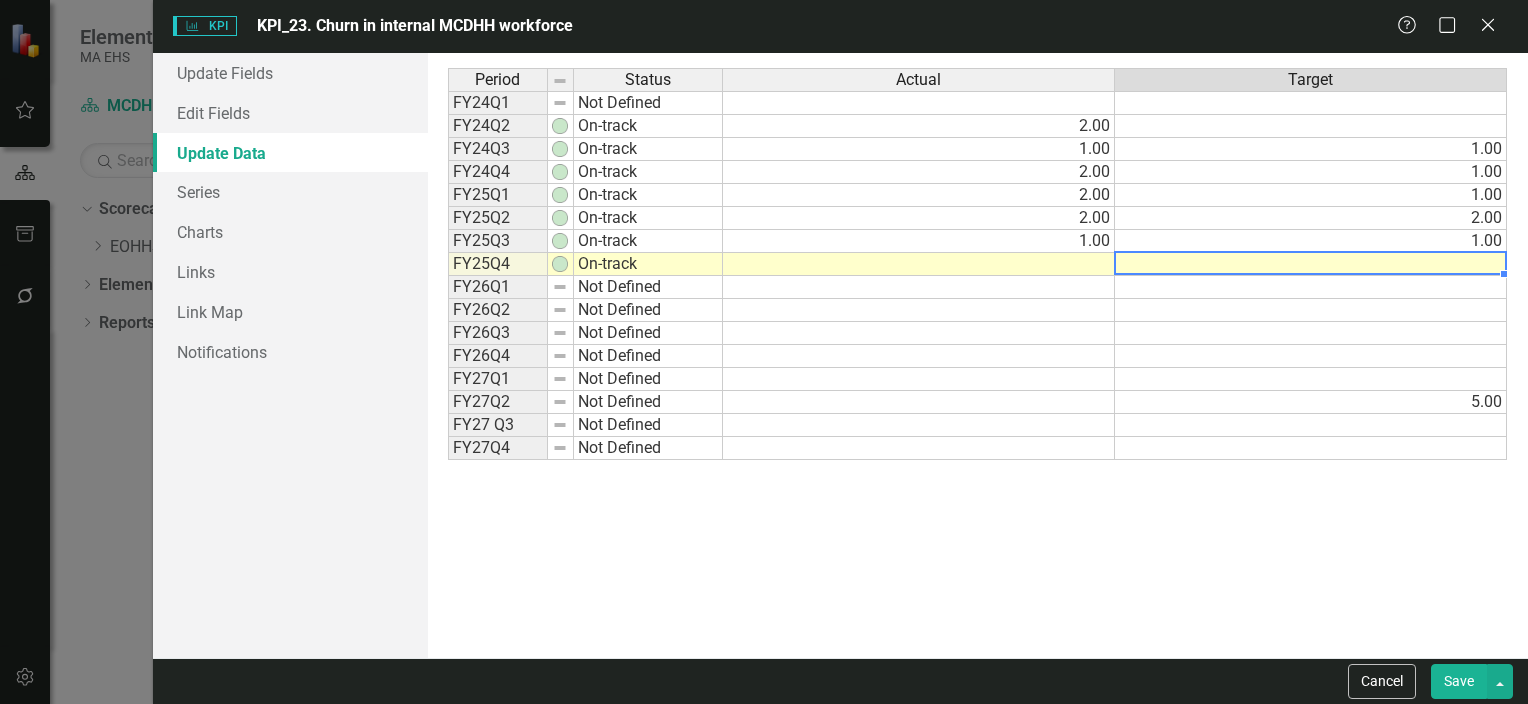 click at bounding box center (919, 264) 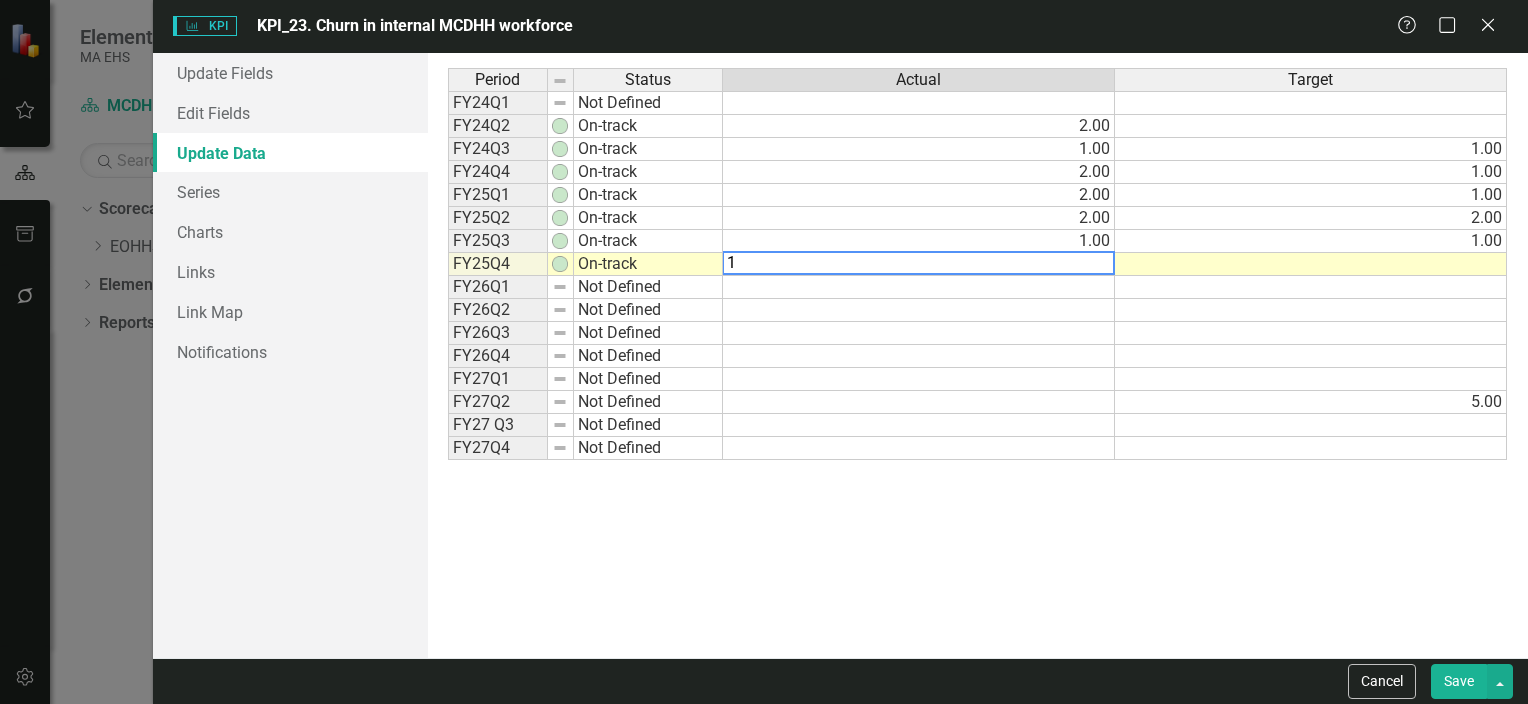 type on "1" 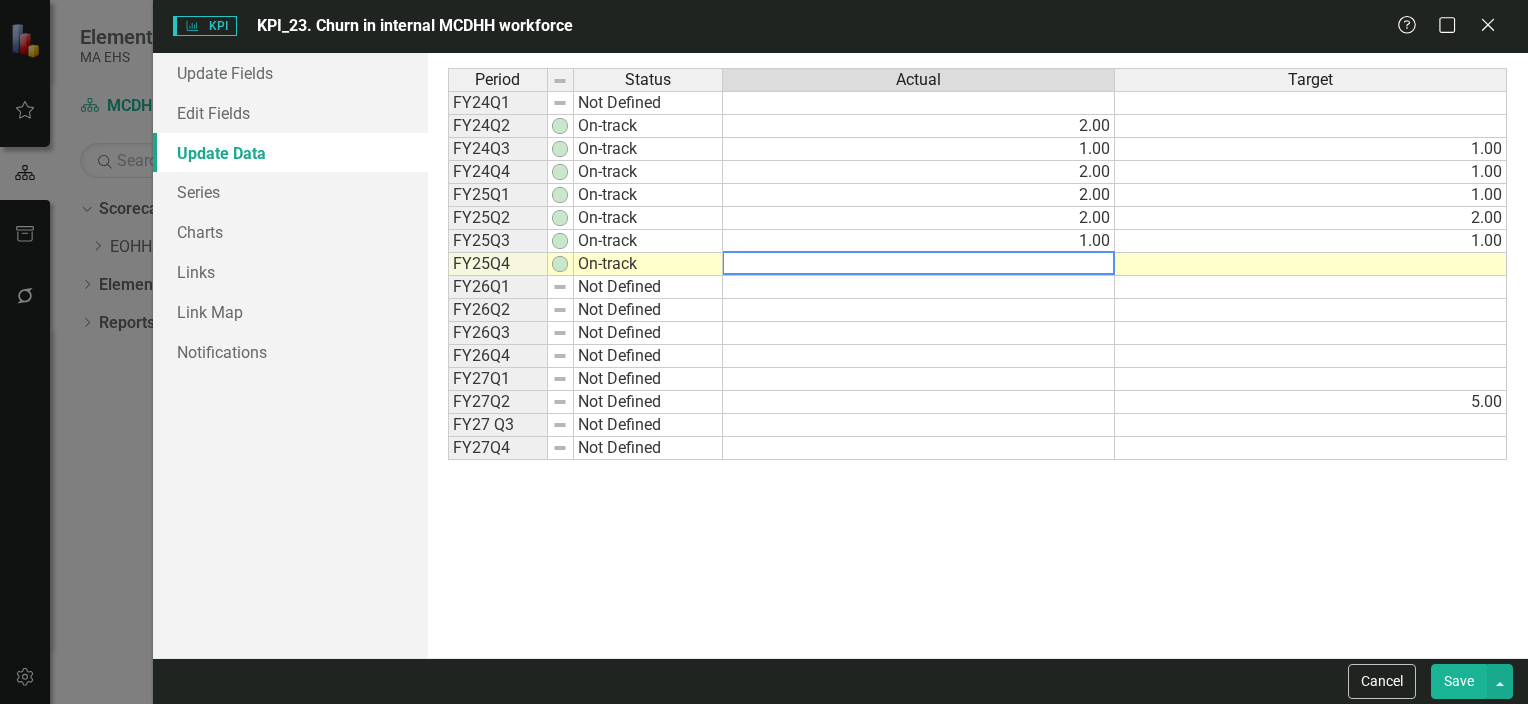 click at bounding box center (1311, 264) 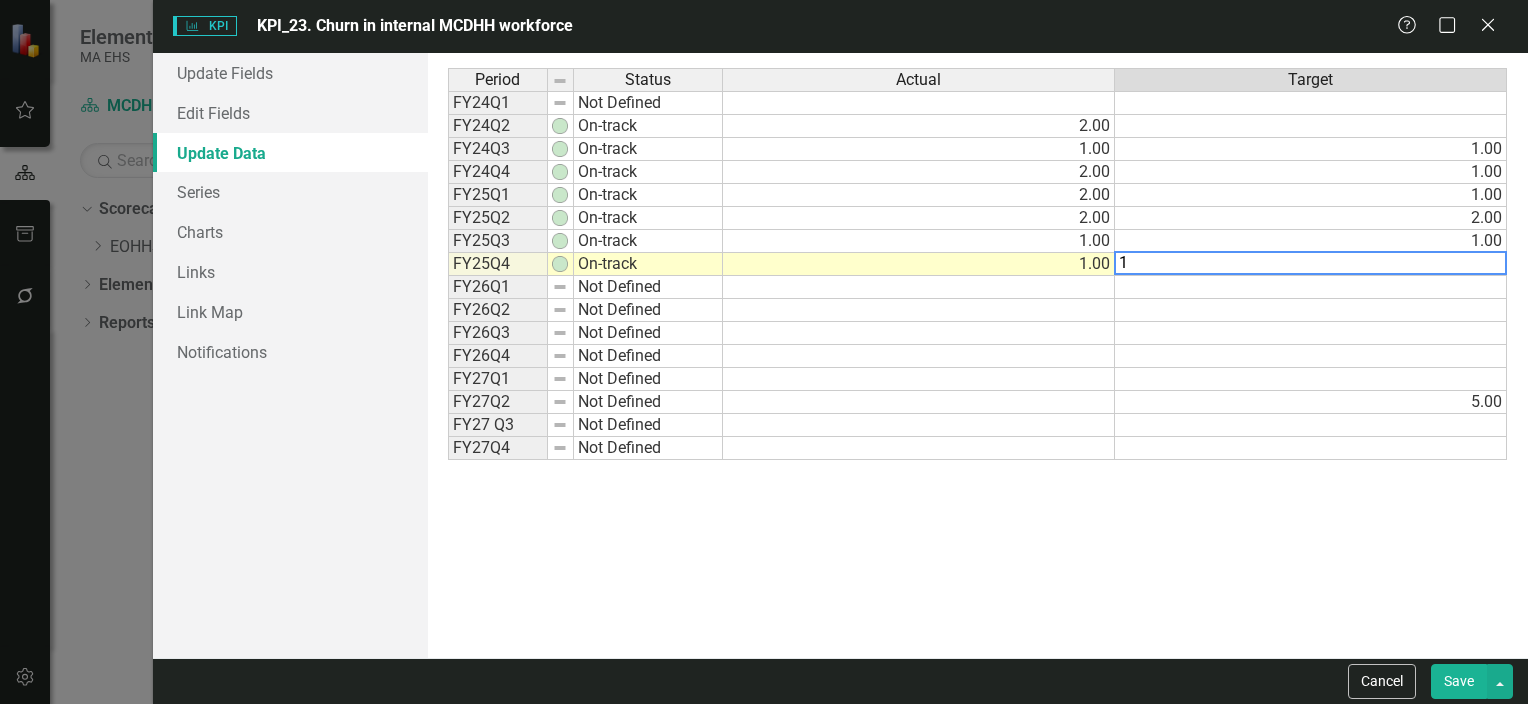 type on "1" 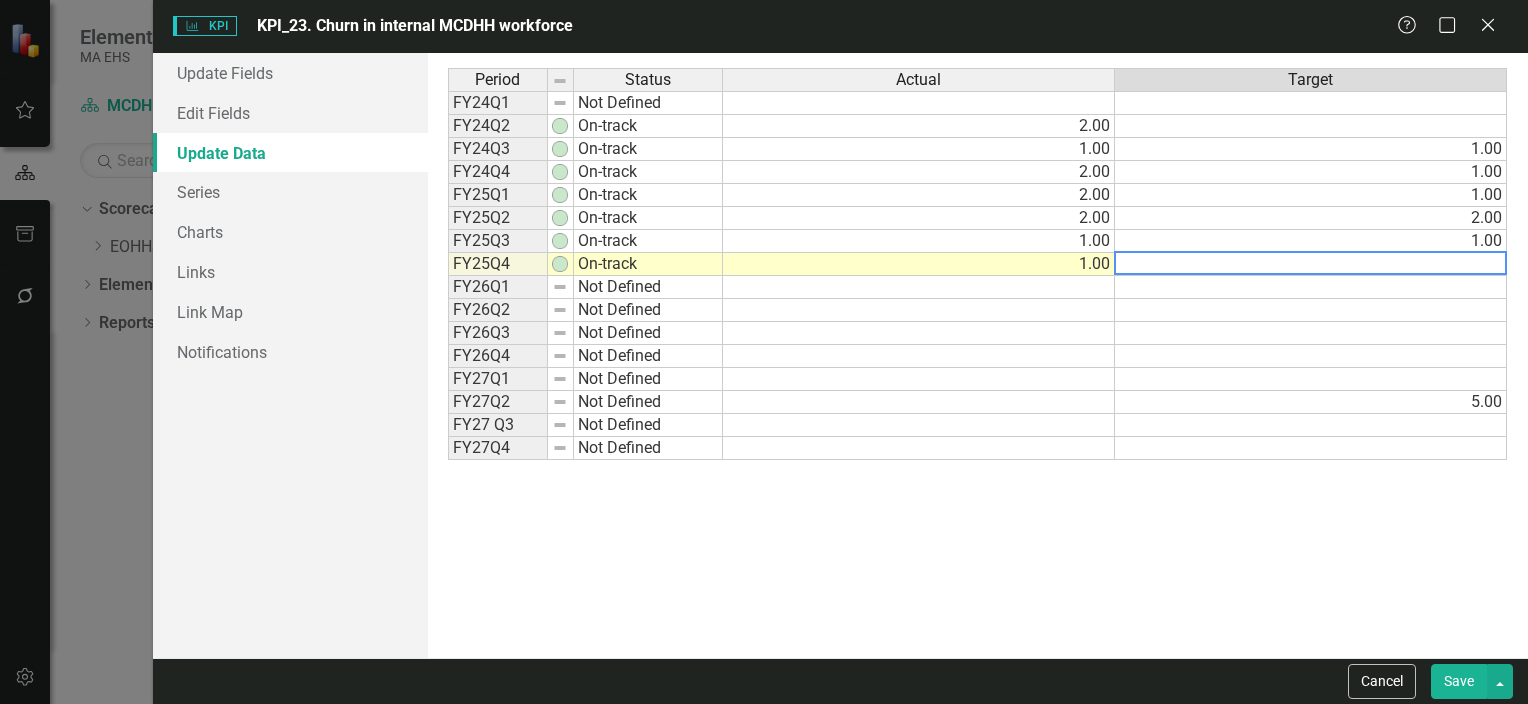 click at bounding box center [1311, 379] 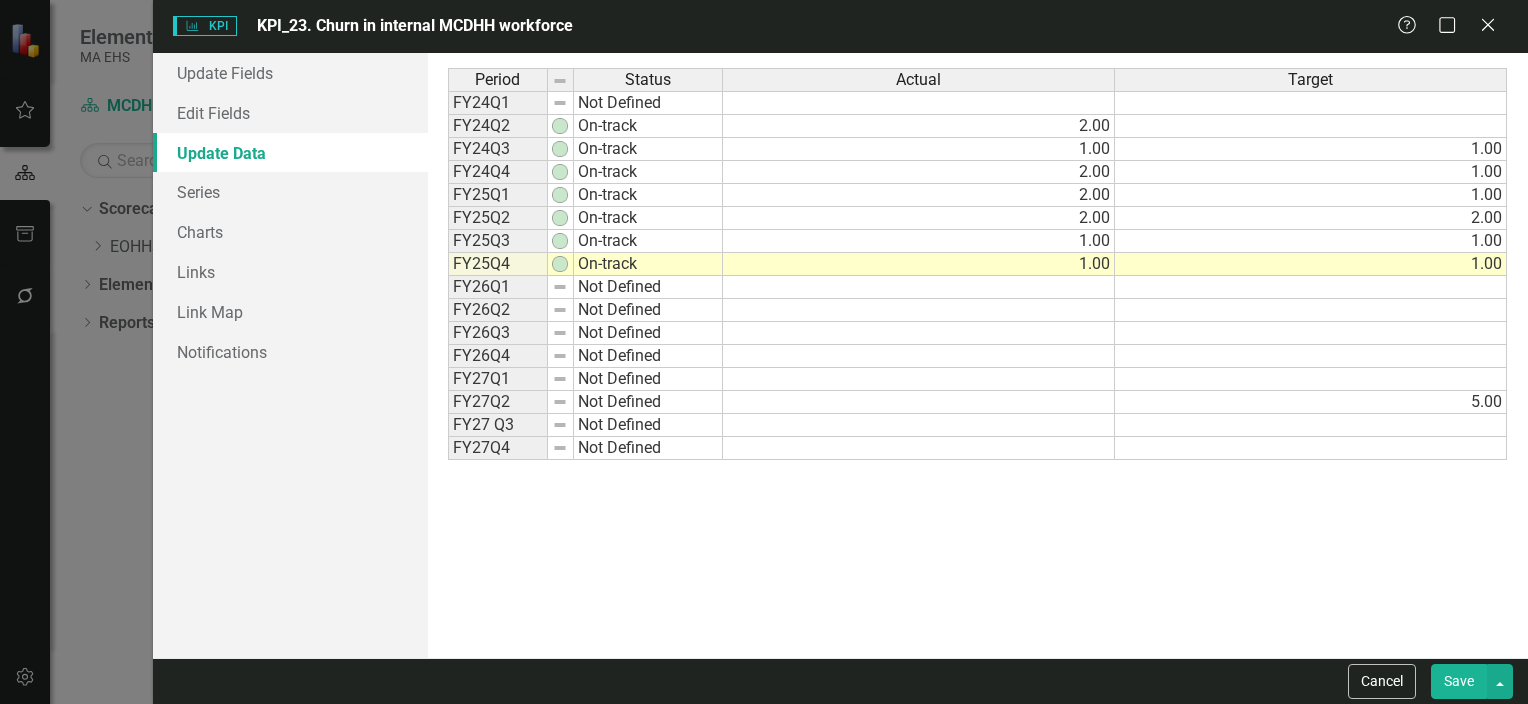 click on "Save" at bounding box center [1459, 681] 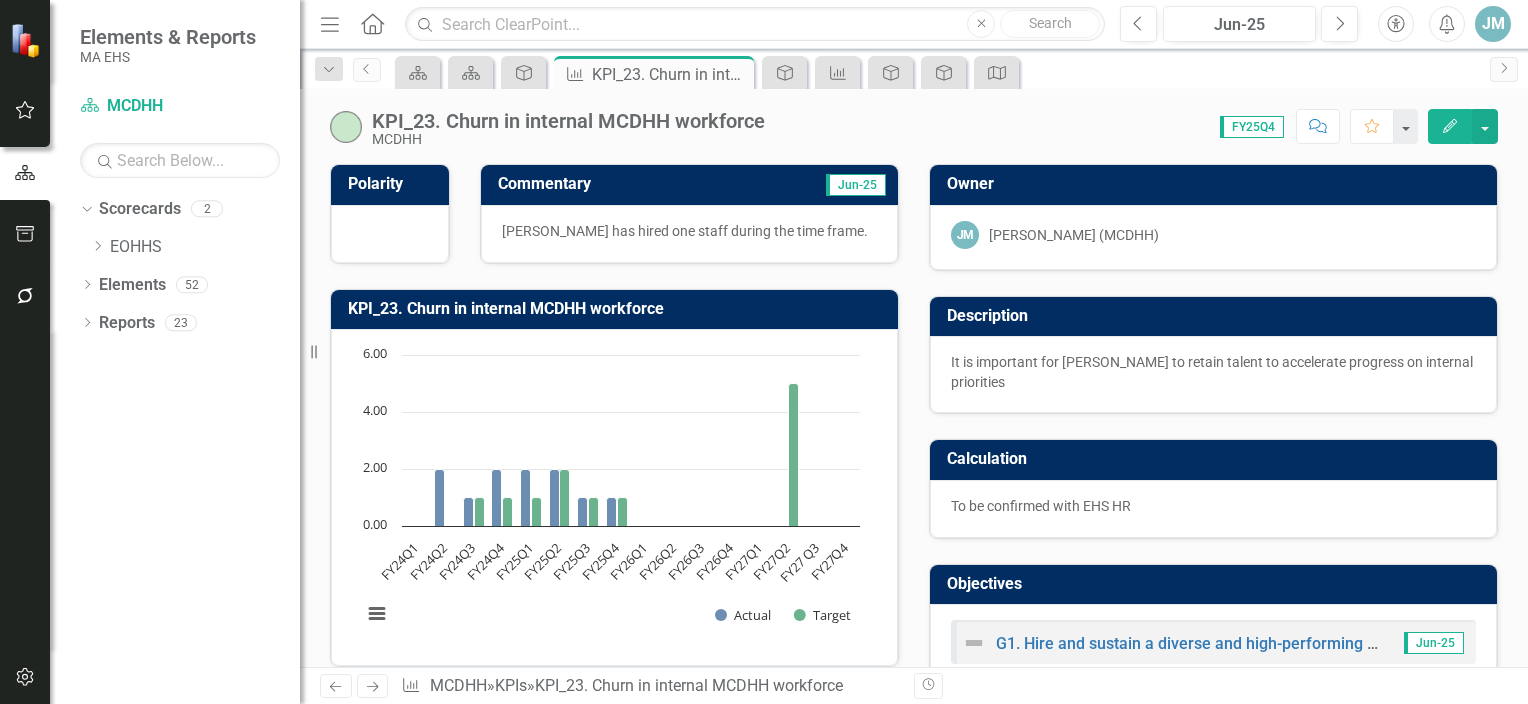 scroll, scrollTop: 135, scrollLeft: 0, axis: vertical 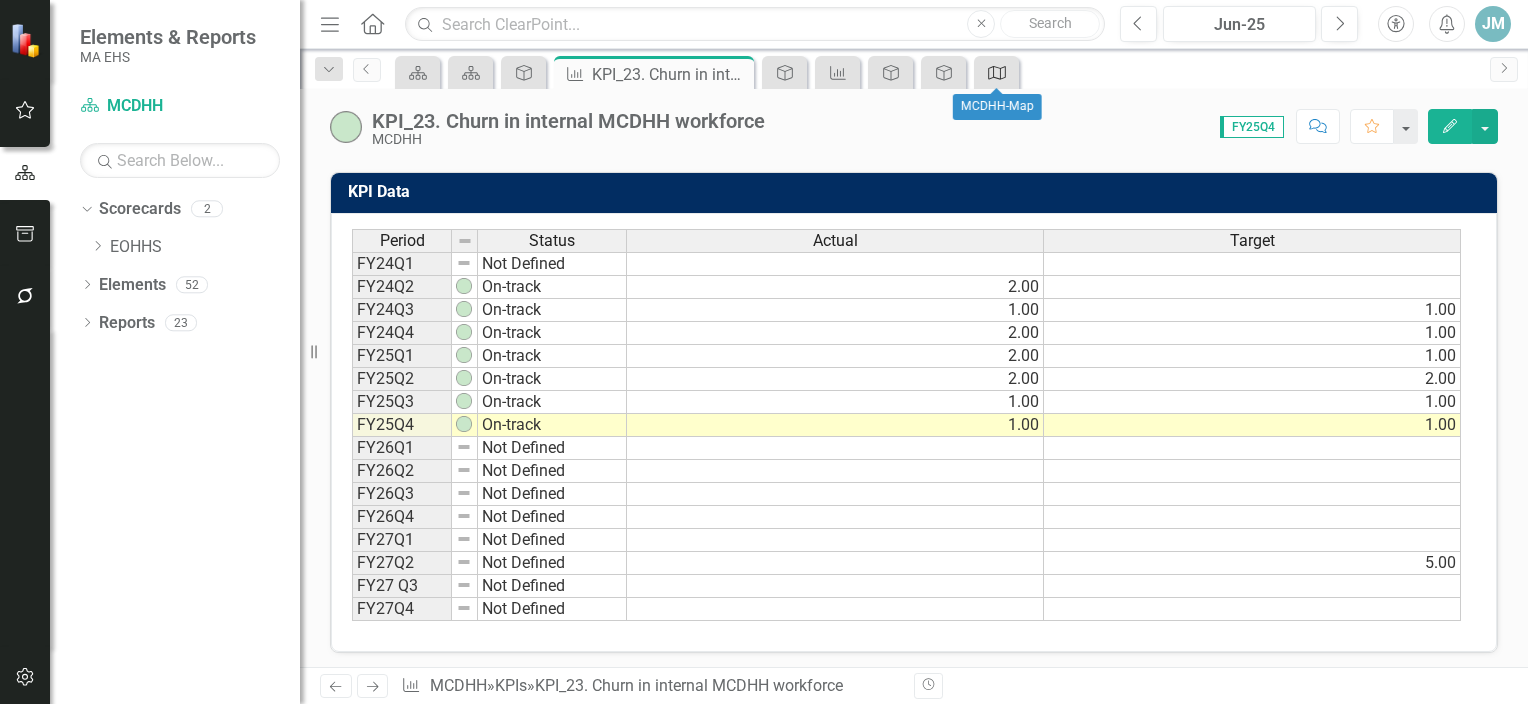 click on "Map" at bounding box center [993, 72] 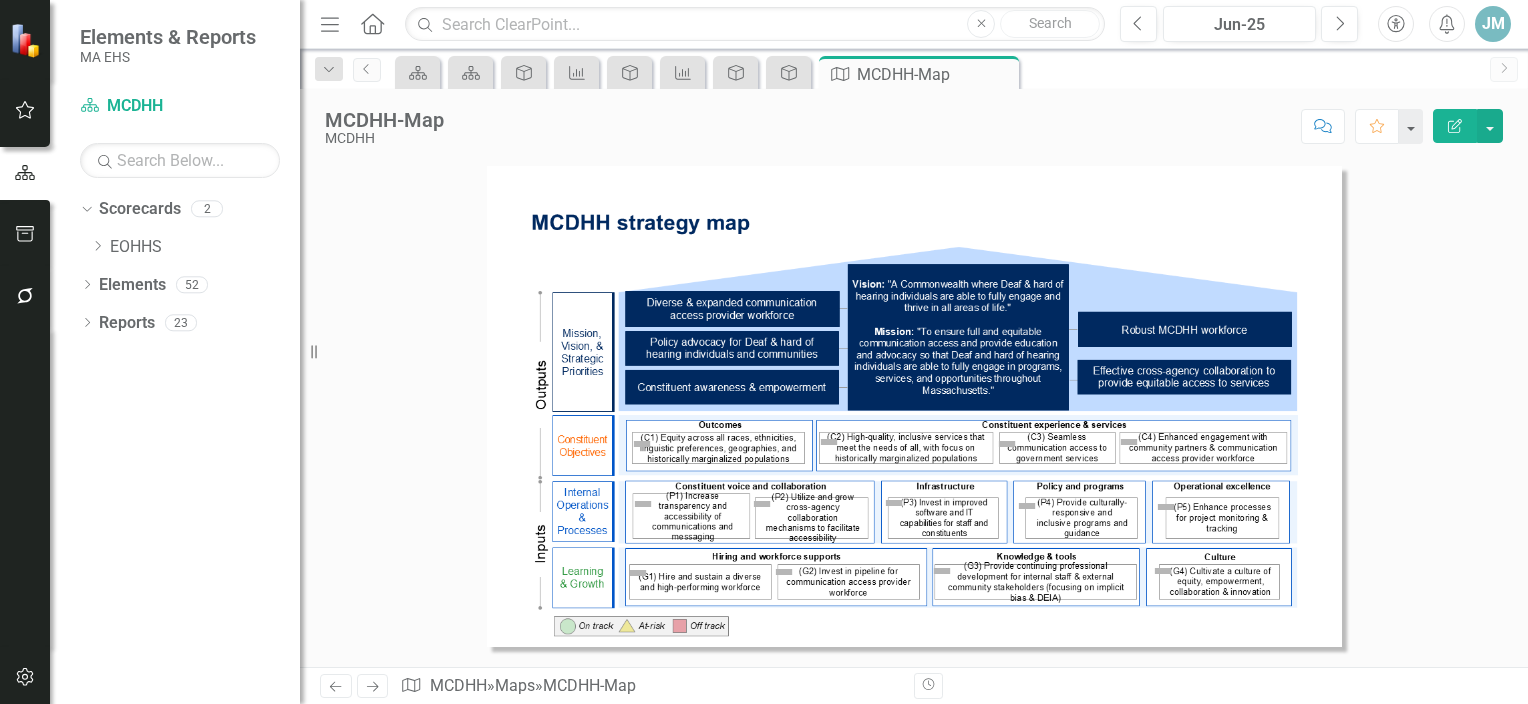 click at bounding box center (914, 406) 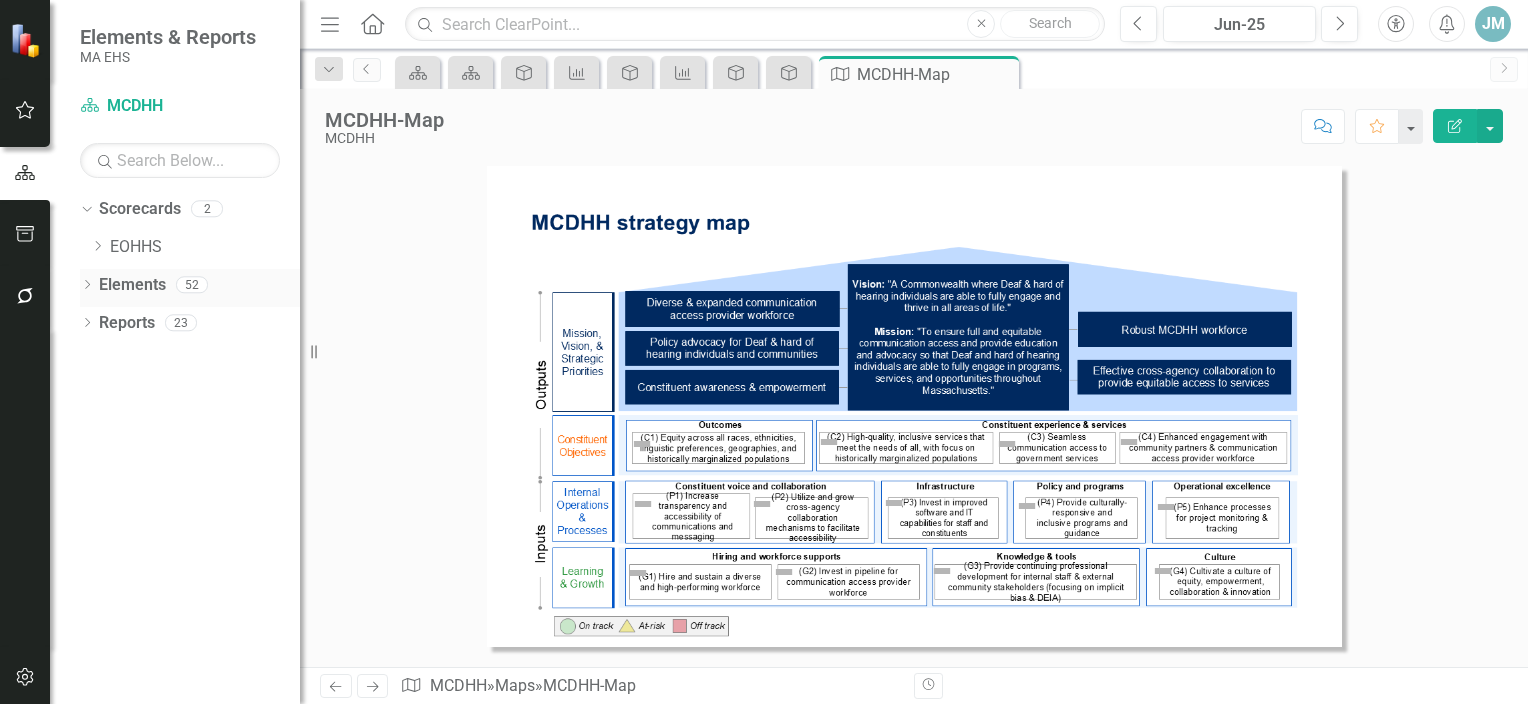click on "Elements" at bounding box center [132, 285] 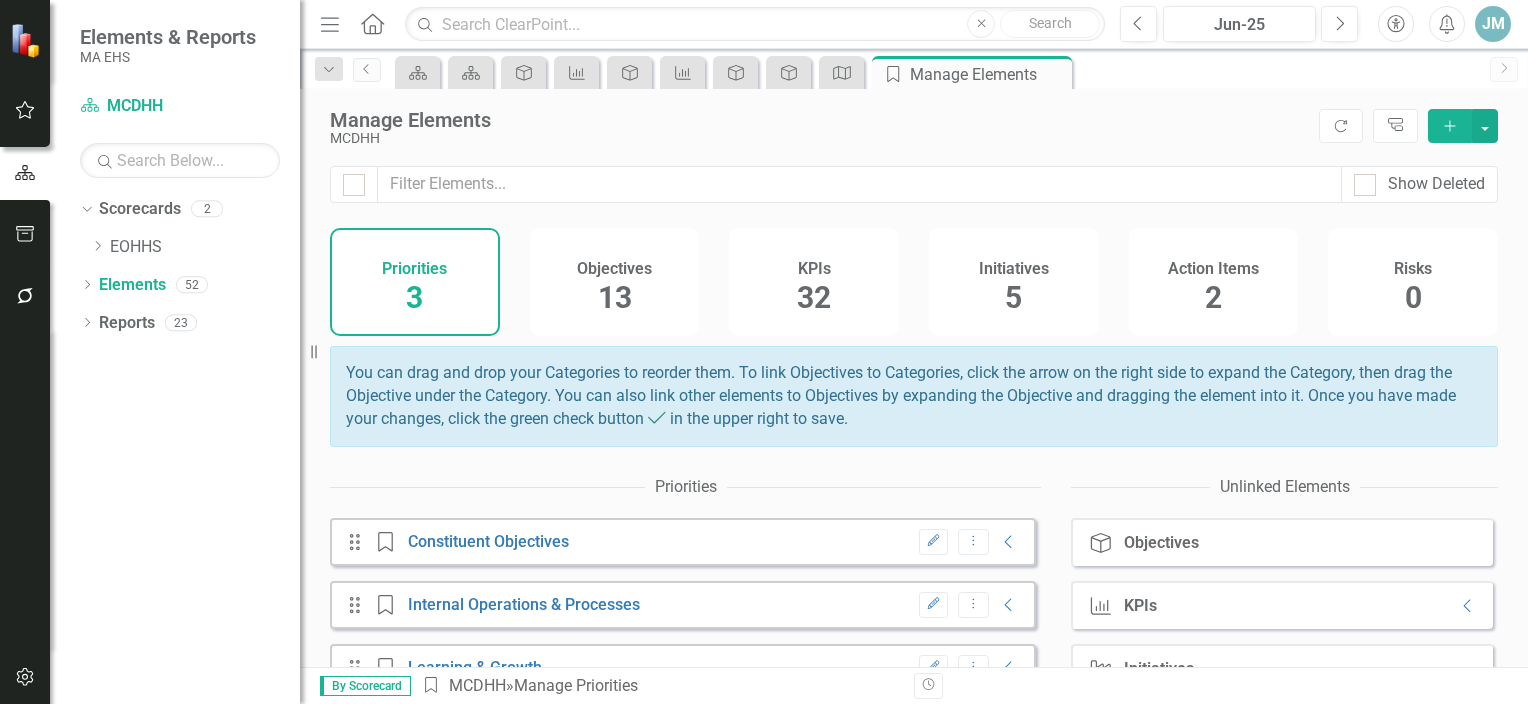 click on "Objectives" at bounding box center [614, 269] 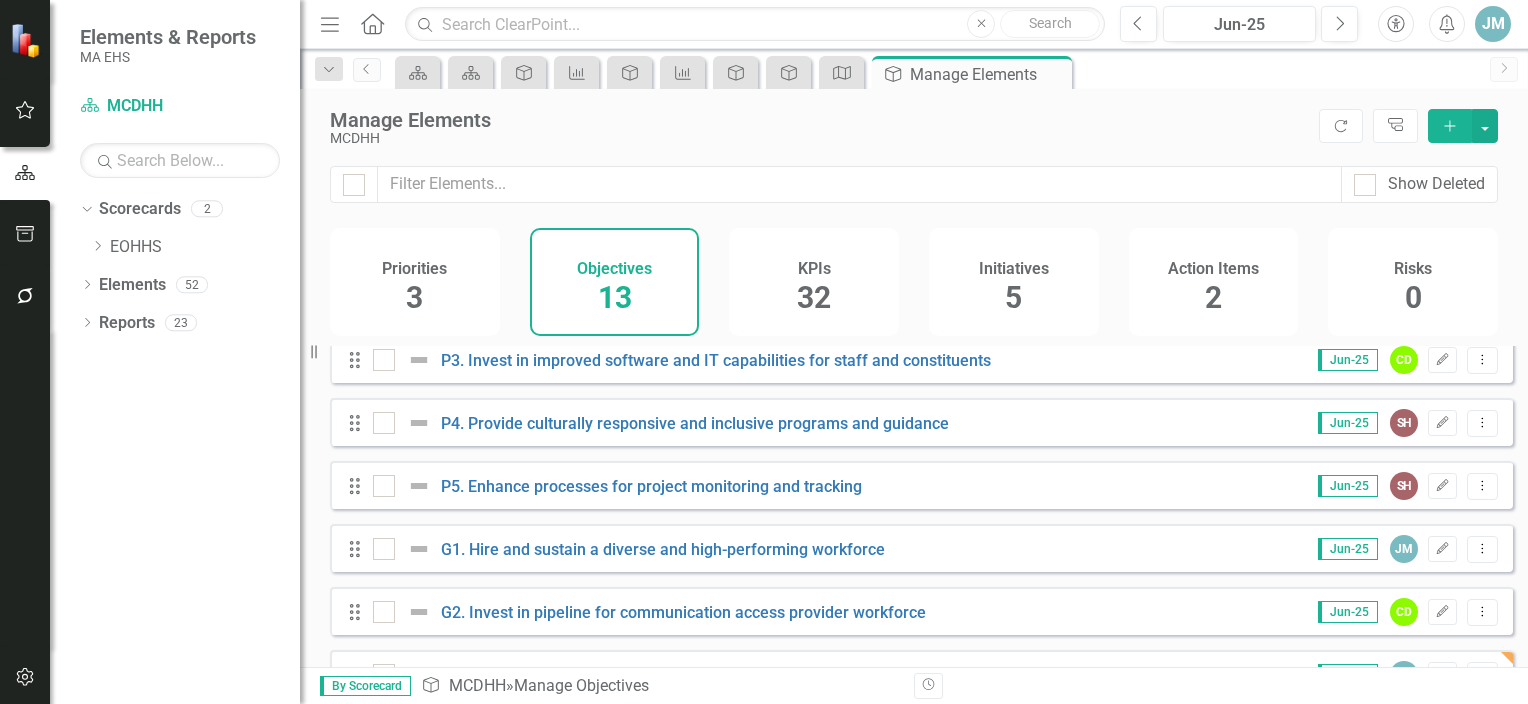 scroll, scrollTop: 408, scrollLeft: 0, axis: vertical 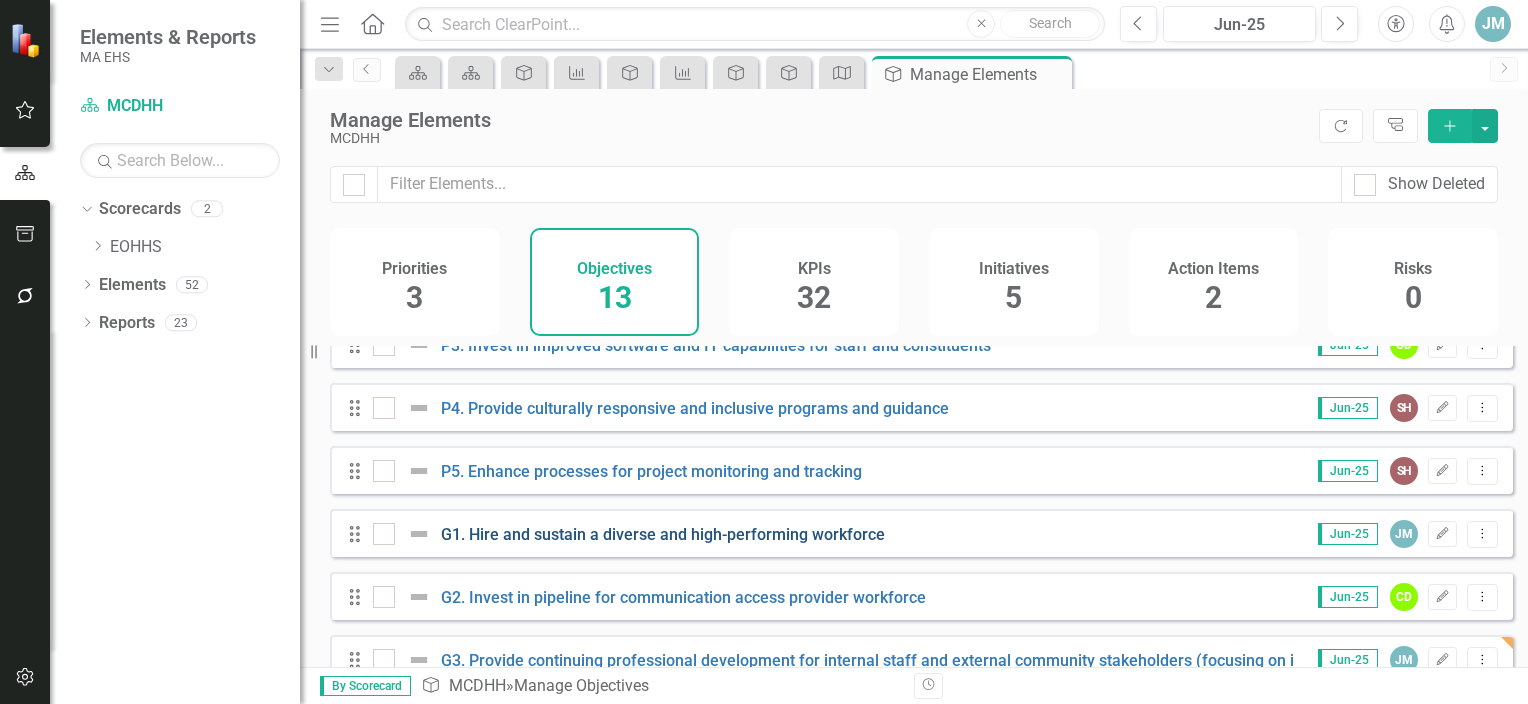 click on "G1. Hire and sustain a diverse and high-performing workforce" at bounding box center [663, 534] 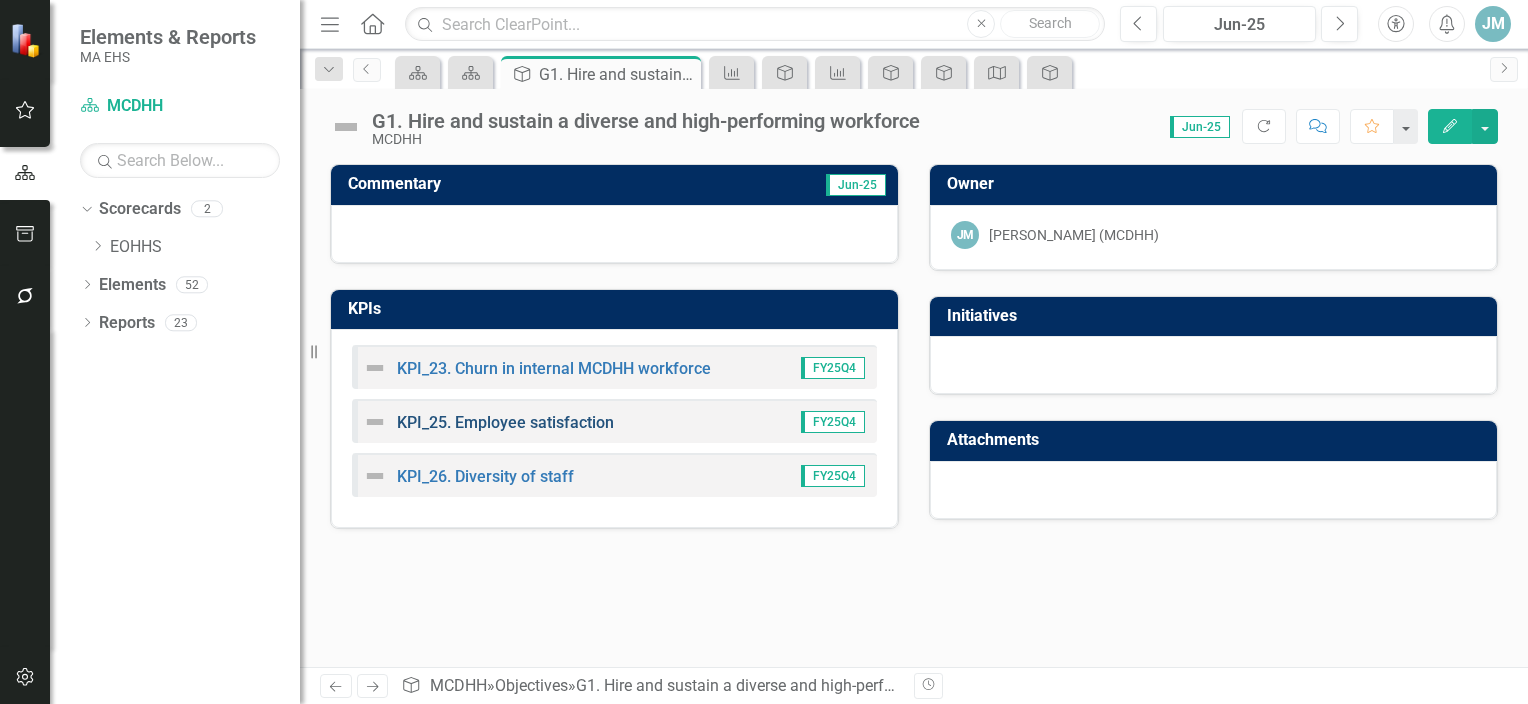 click on "KPI_25. Employee satisfaction" at bounding box center [505, 422] 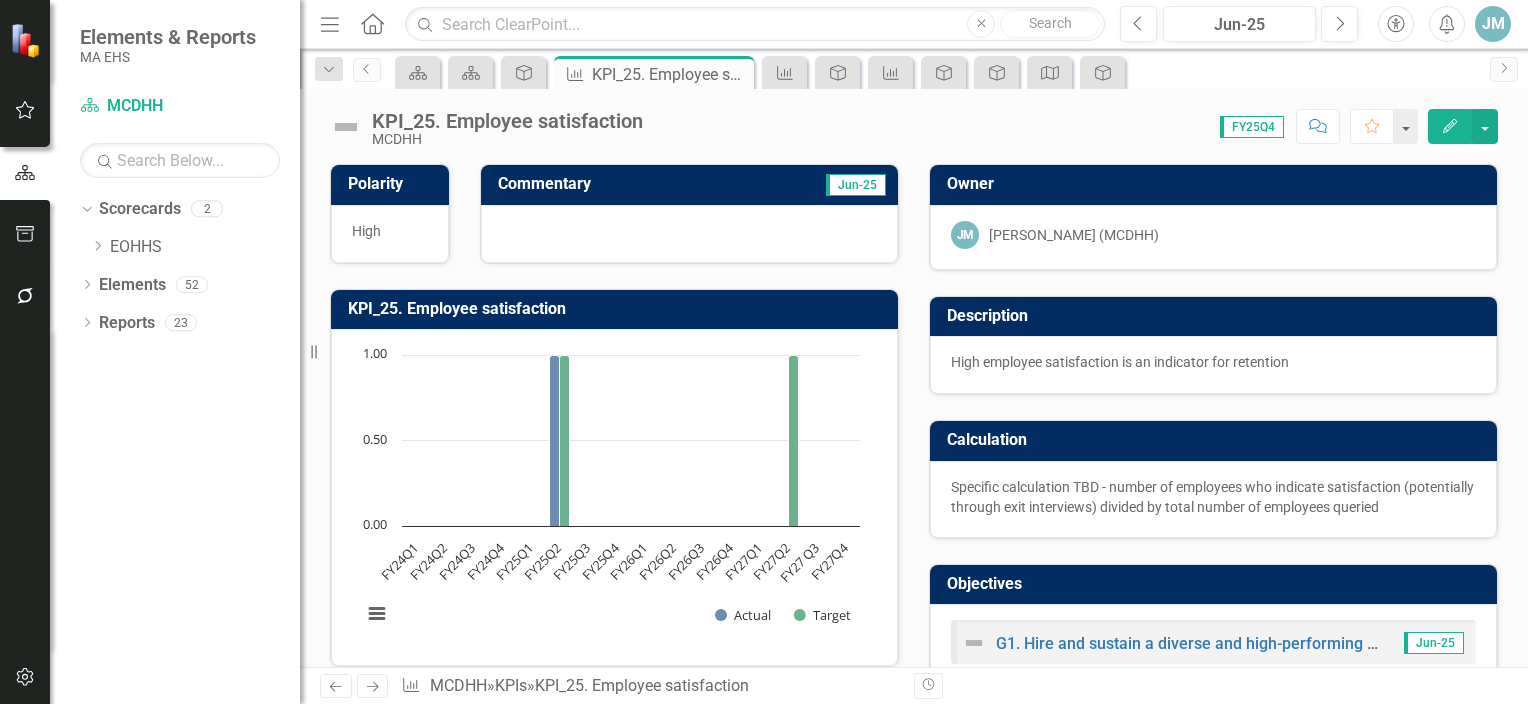 click on "FY25Q3" 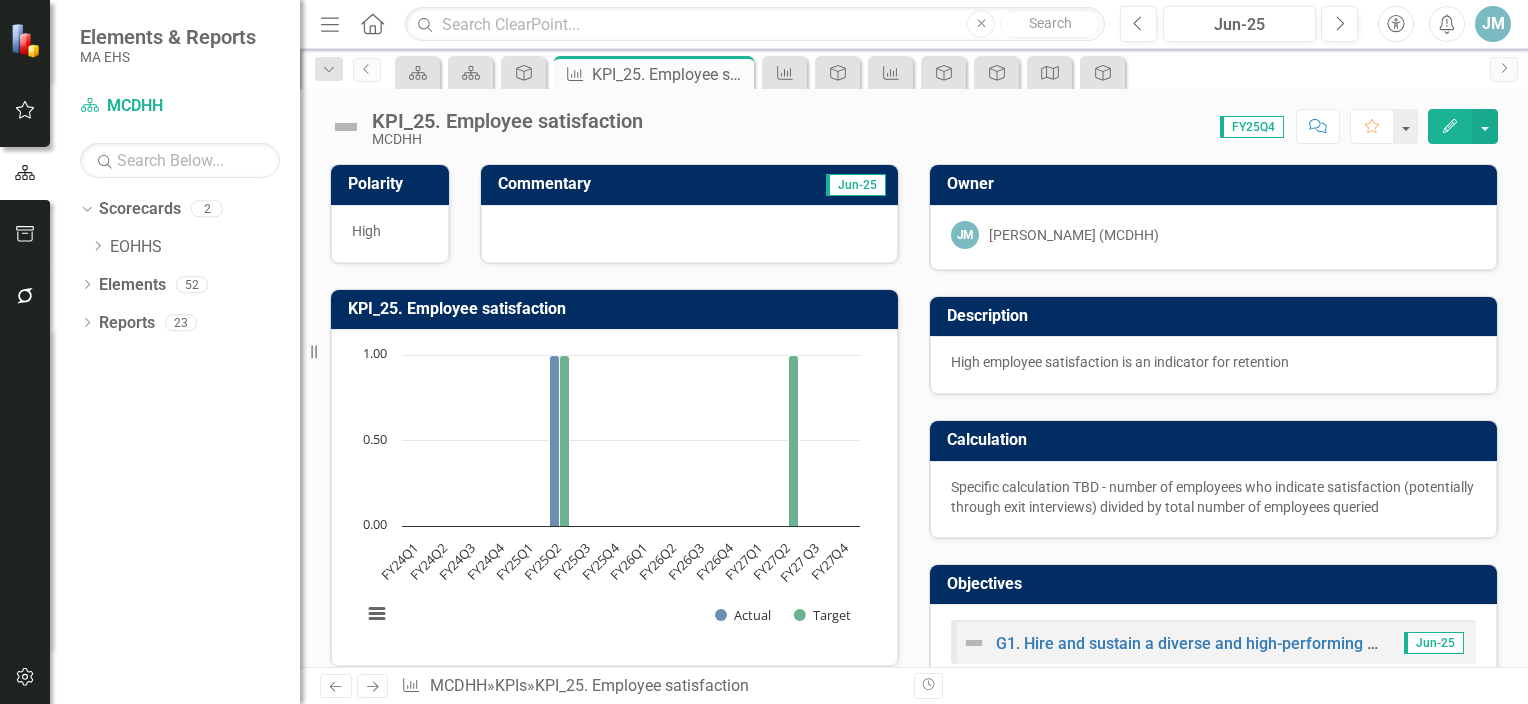 click on "Edit" 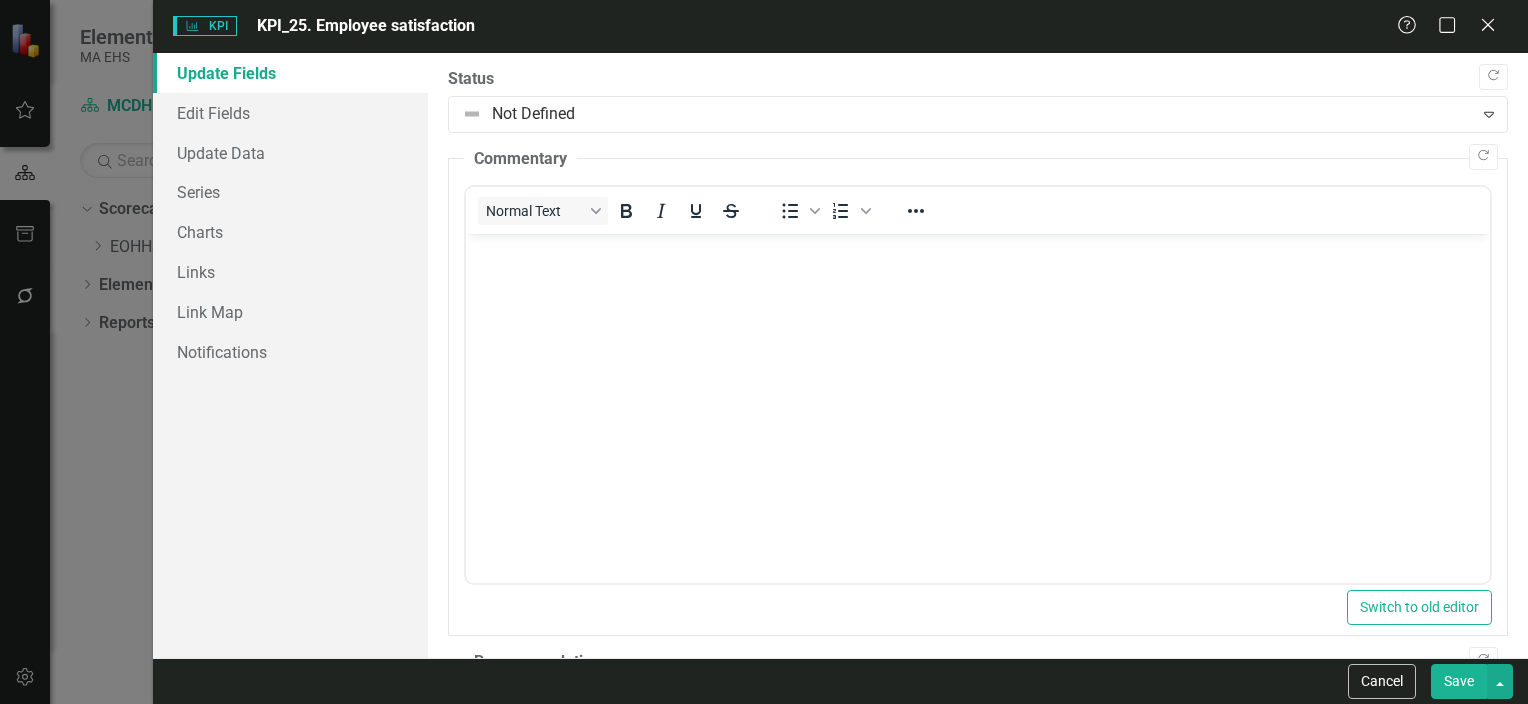 scroll, scrollTop: 0, scrollLeft: 0, axis: both 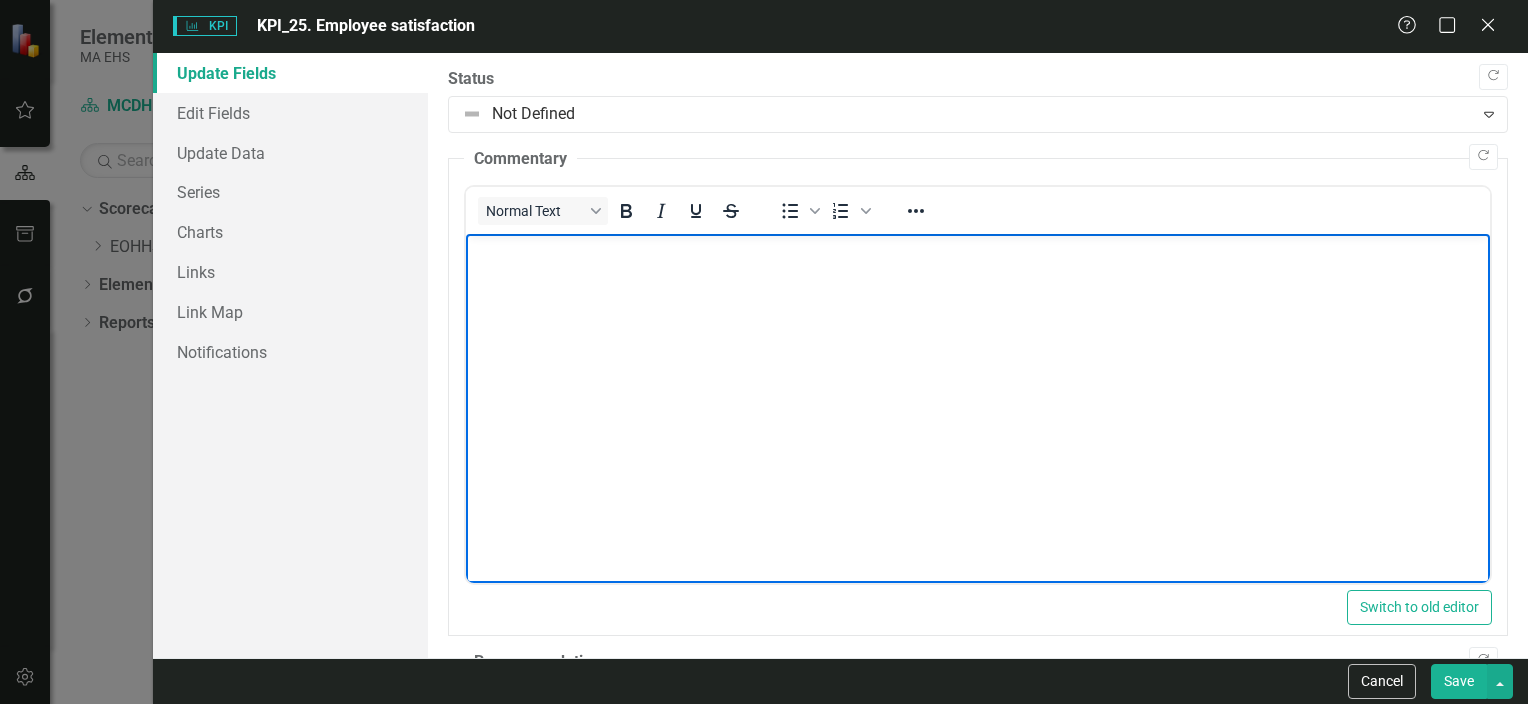 click at bounding box center [977, 384] 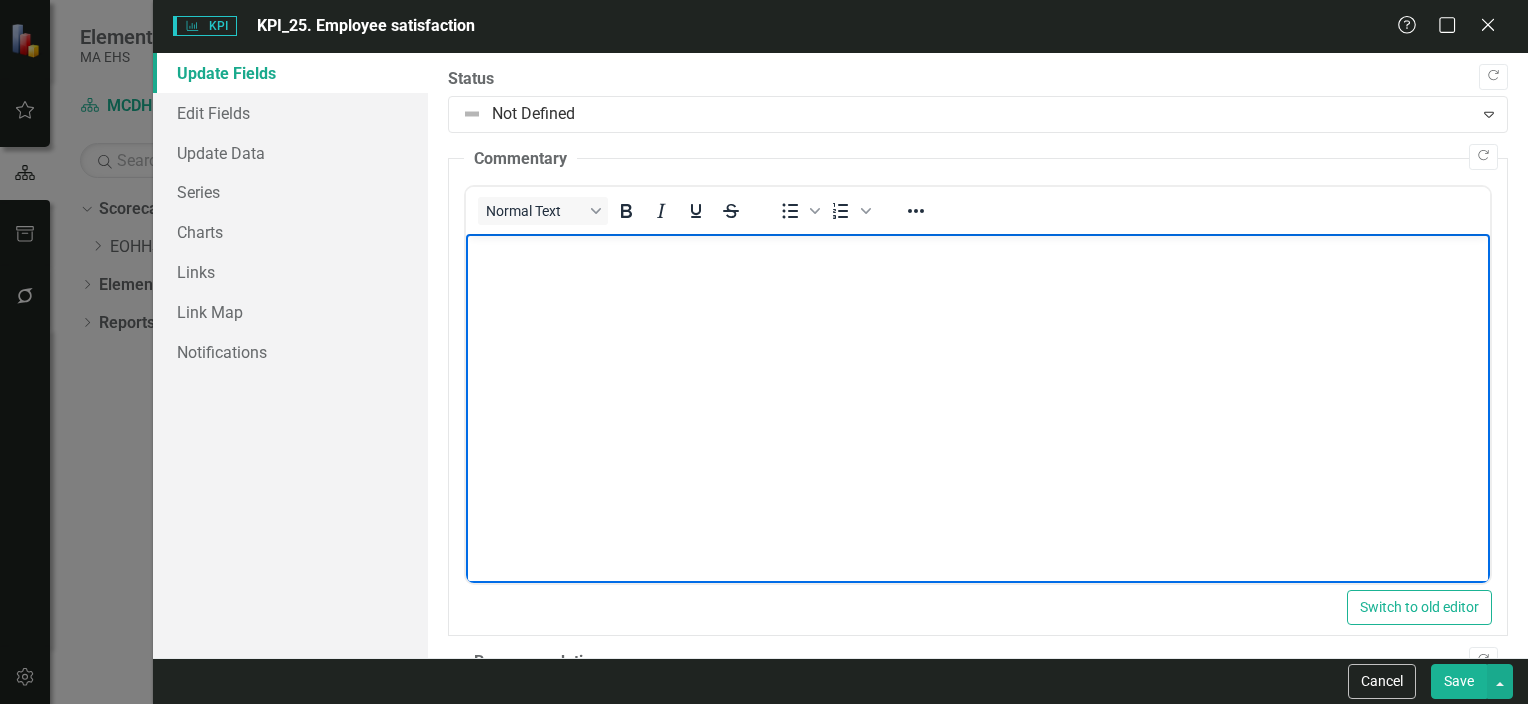 type 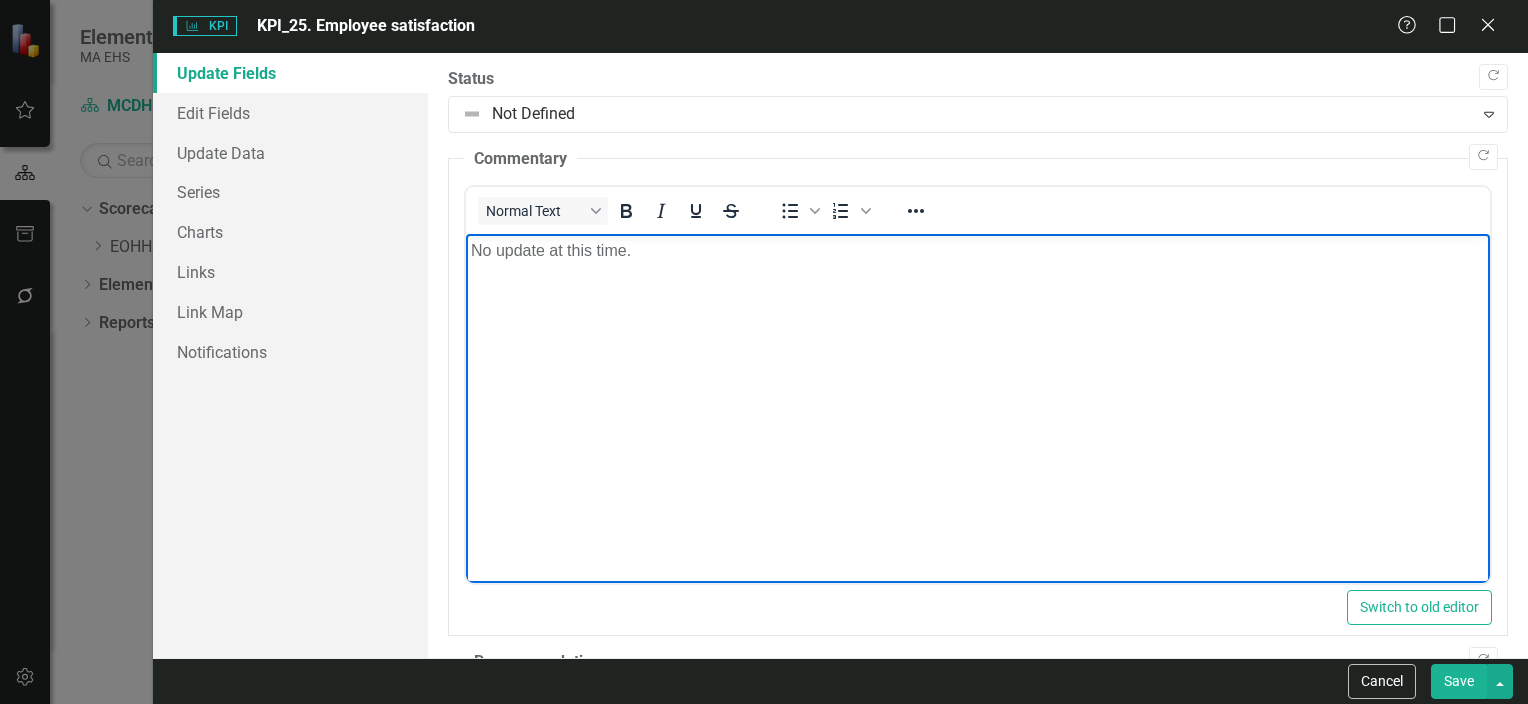click on "Save" at bounding box center [1459, 681] 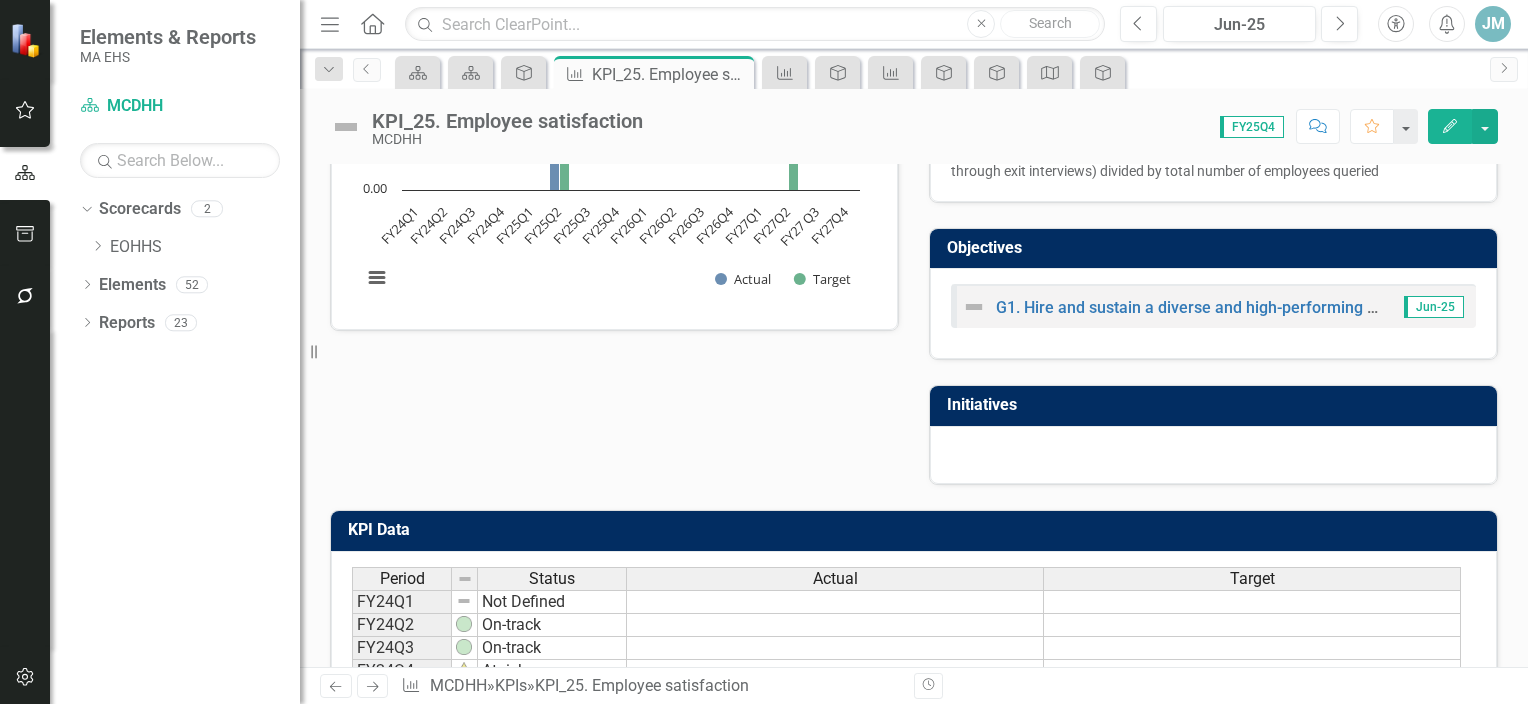 scroll, scrollTop: 209, scrollLeft: 0, axis: vertical 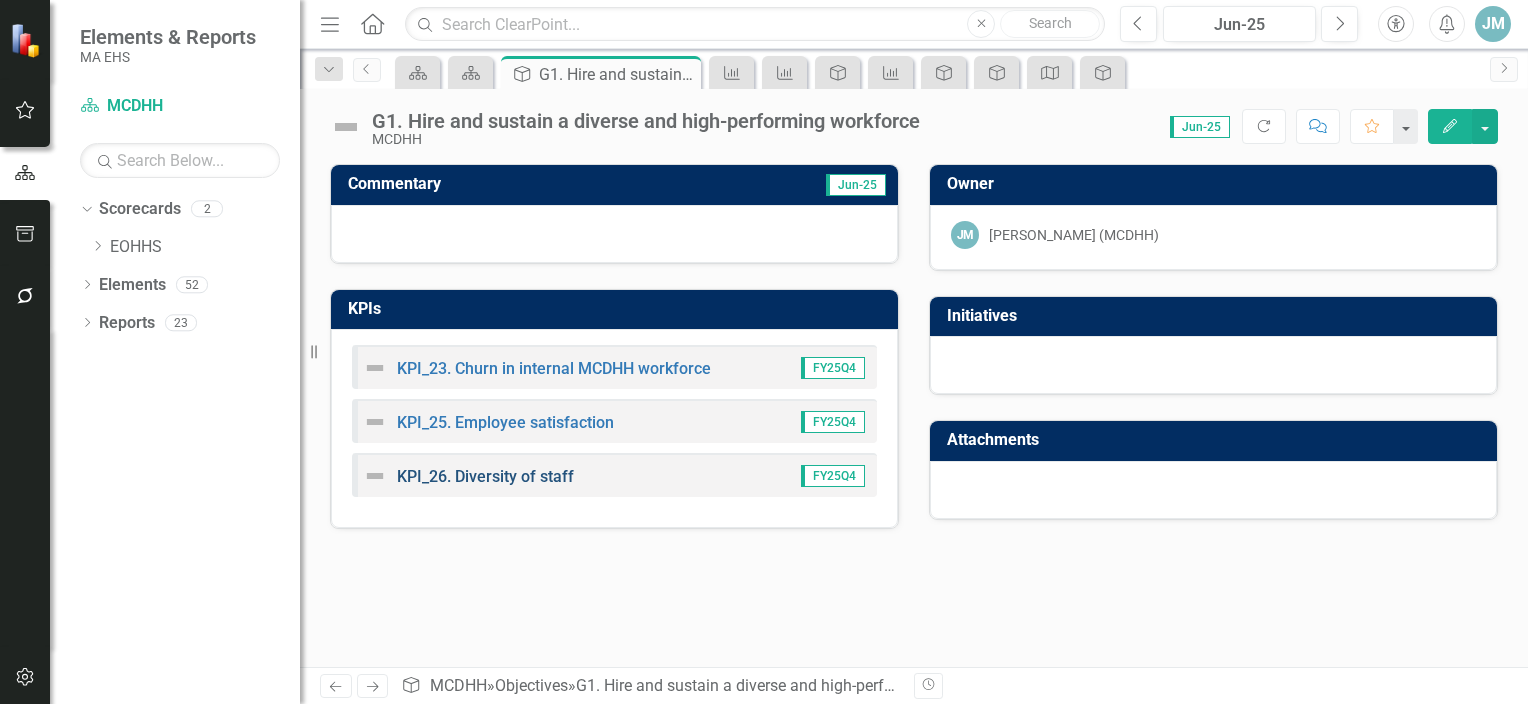 click on "KPI_26. Diversity of staff" at bounding box center [485, 476] 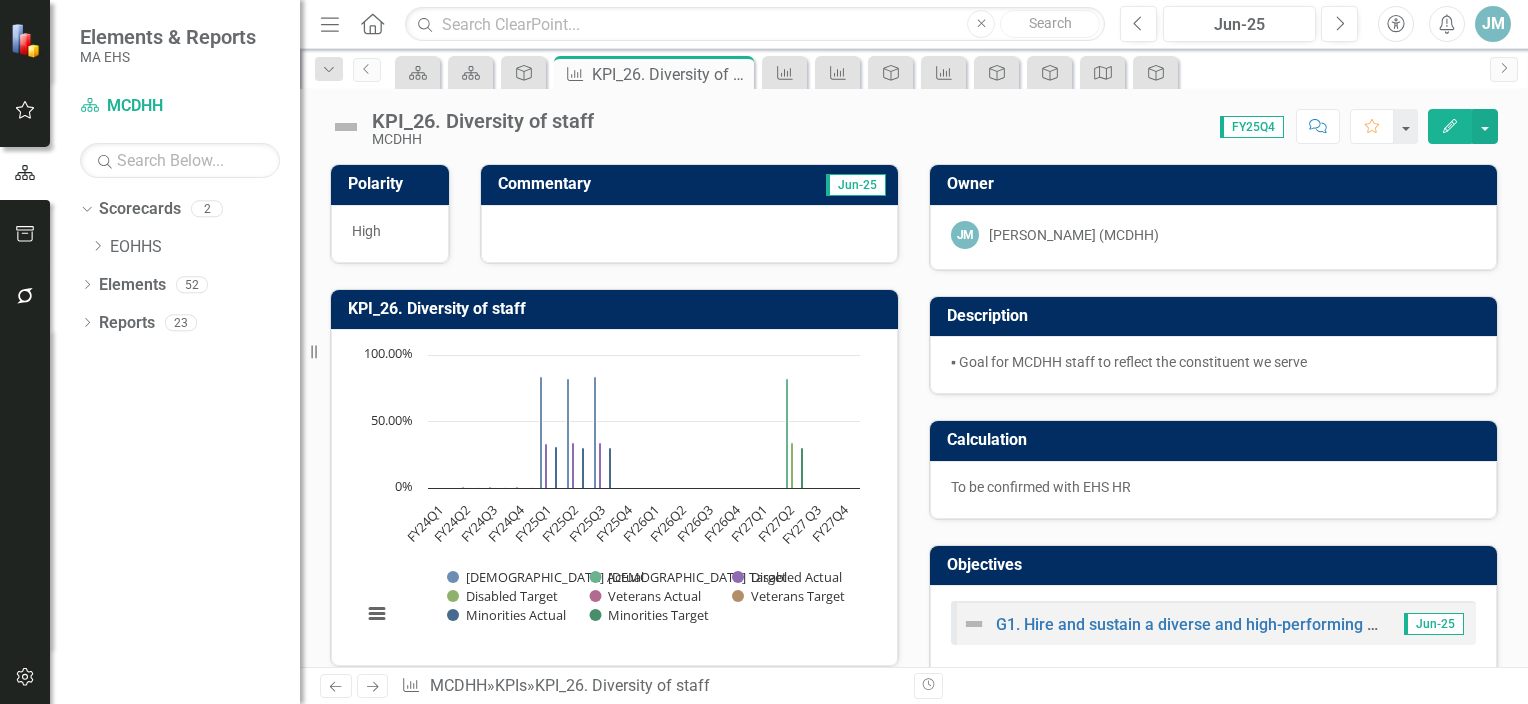 click on "Owner" at bounding box center (1217, 186) 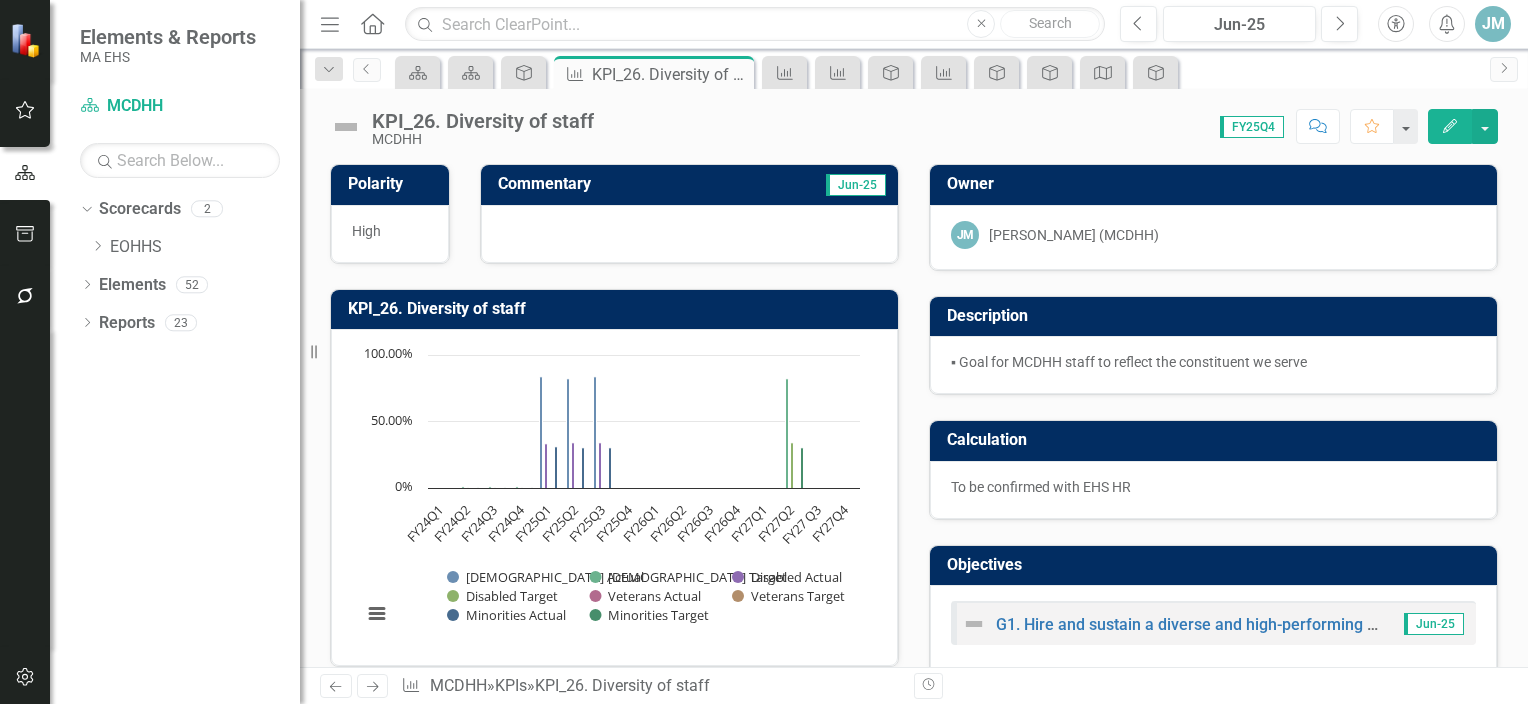 click on "Edit" at bounding box center [1450, 126] 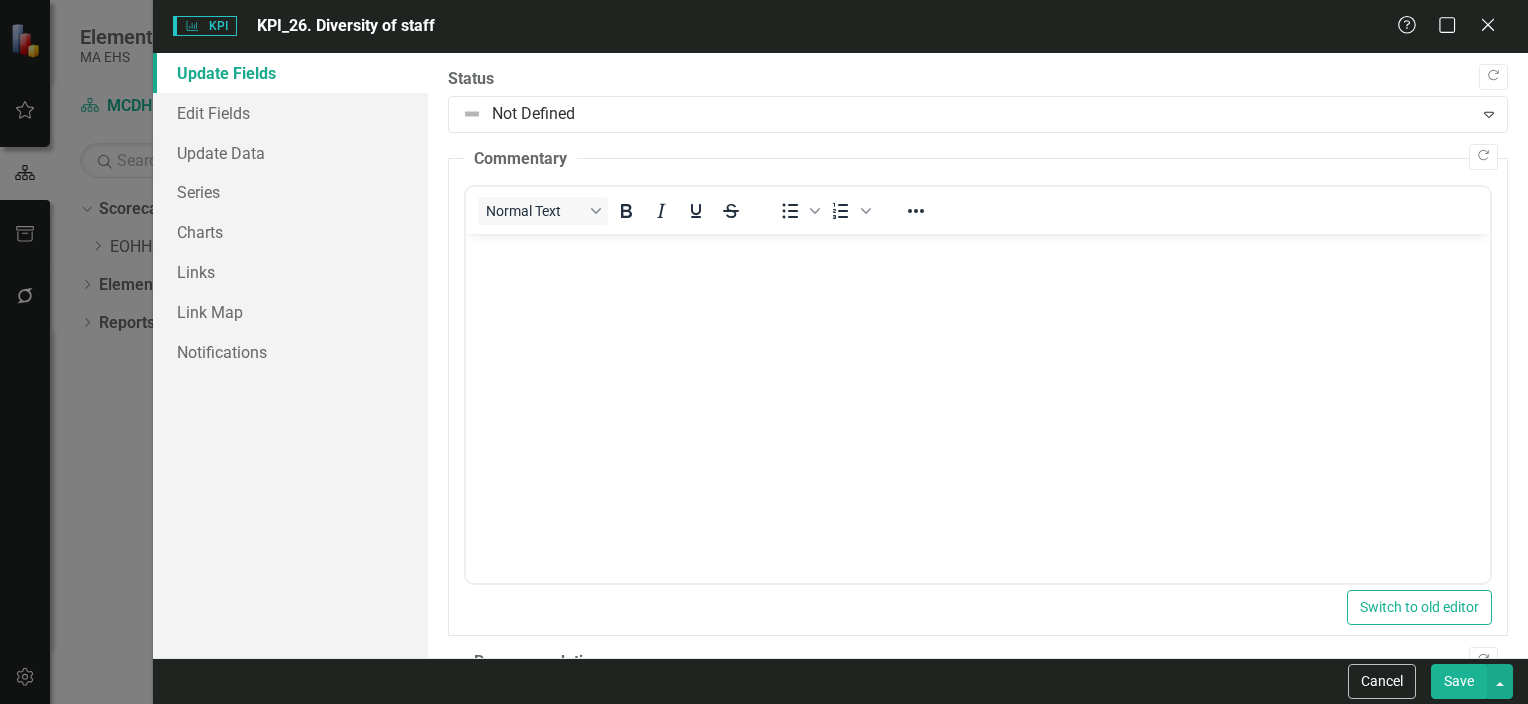 scroll, scrollTop: 0, scrollLeft: 0, axis: both 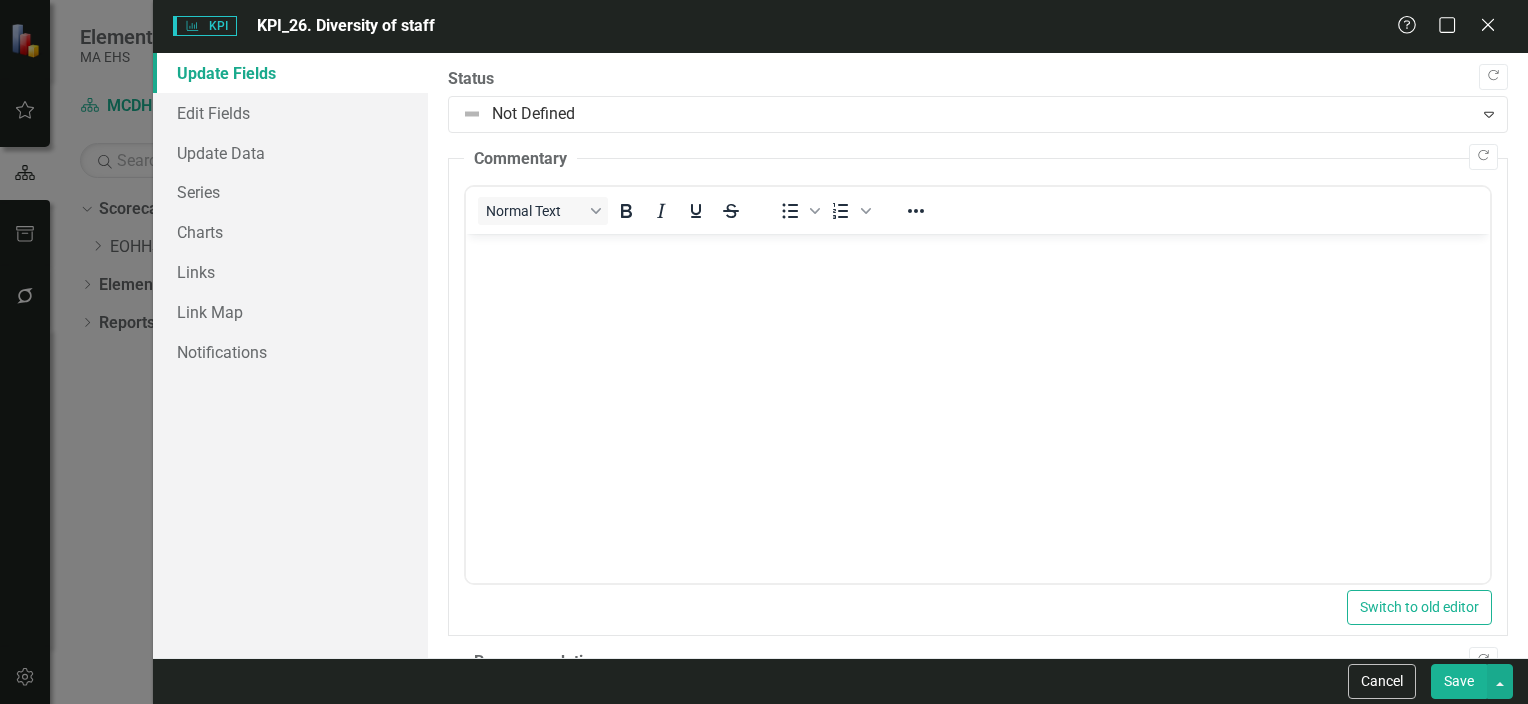 click on "Update Fields Edit Fields Update  Data Series Charts Links Link Map Notifications" at bounding box center [290, 355] 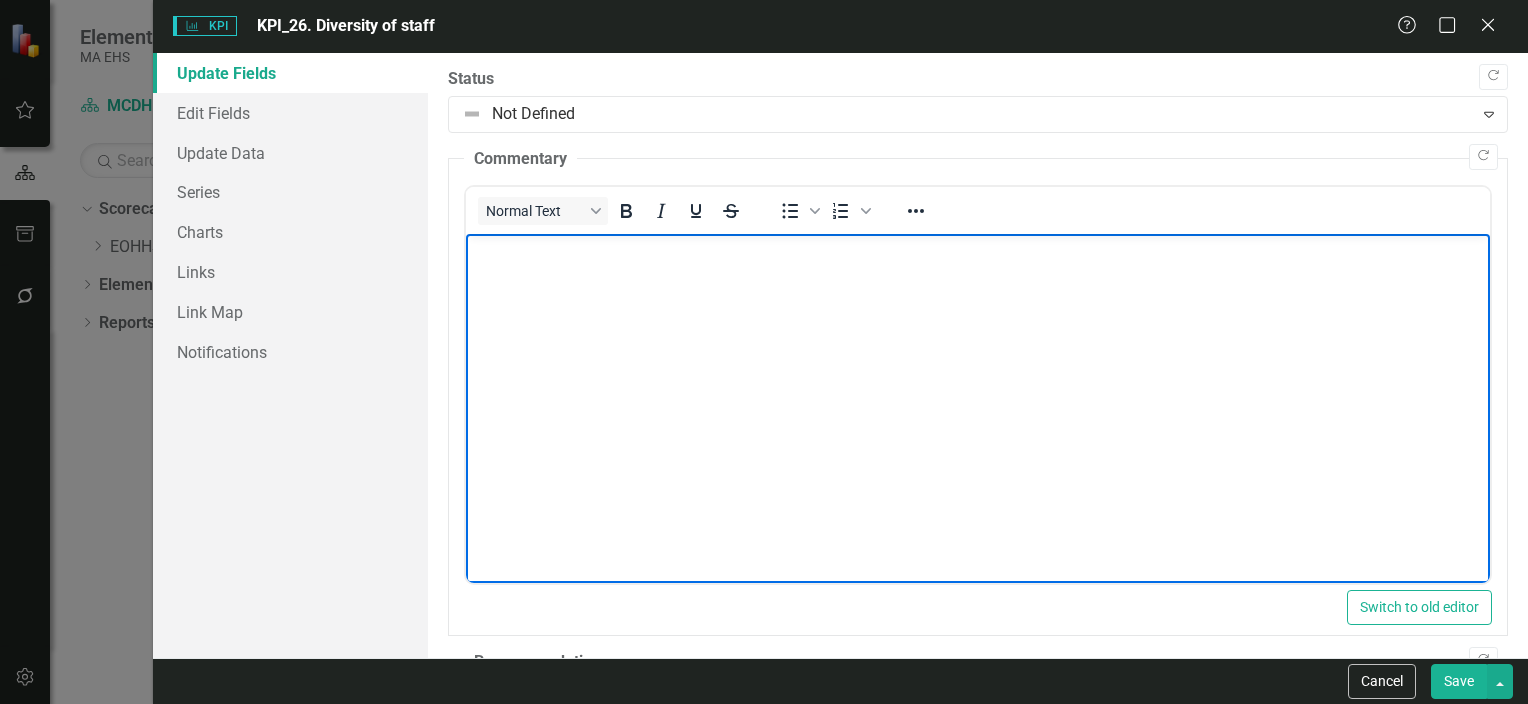 type 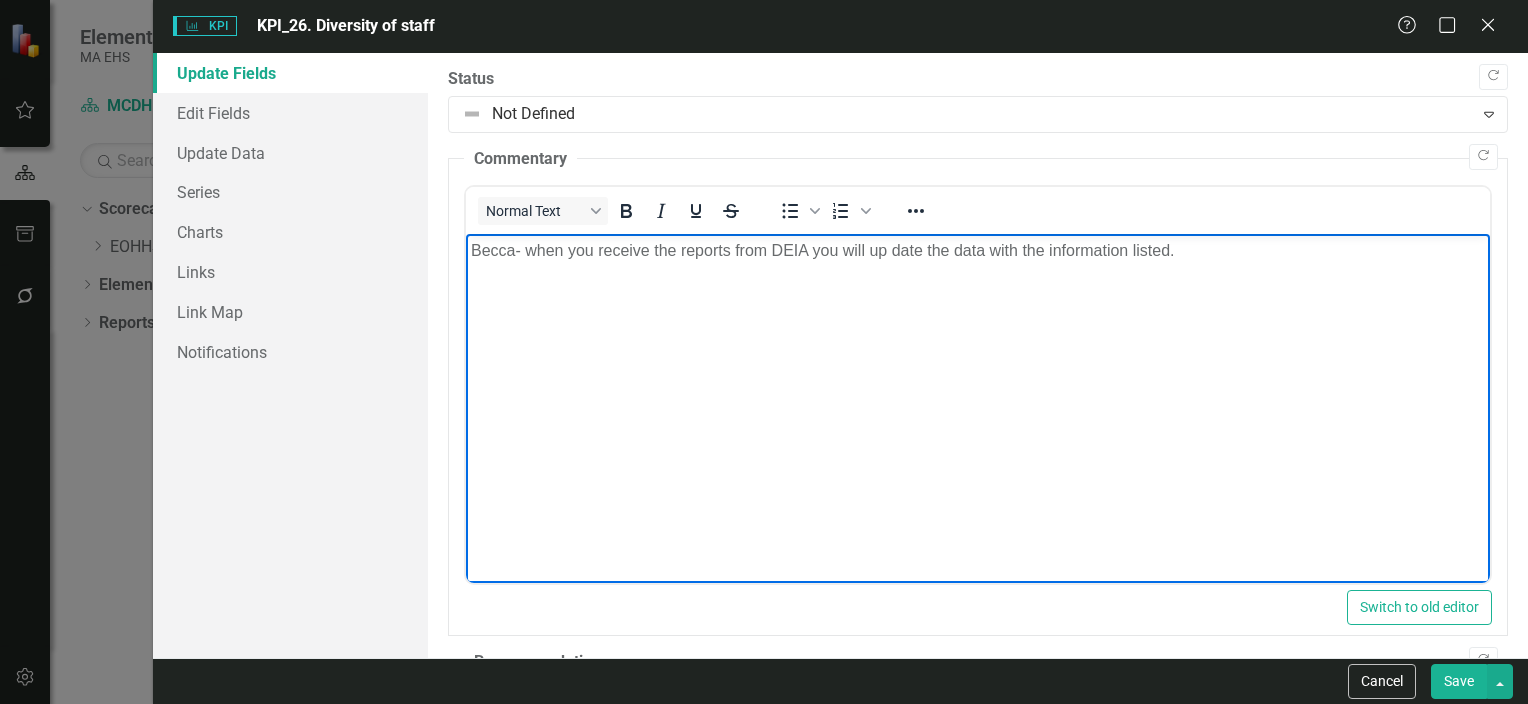 click on "Save" at bounding box center (1459, 681) 